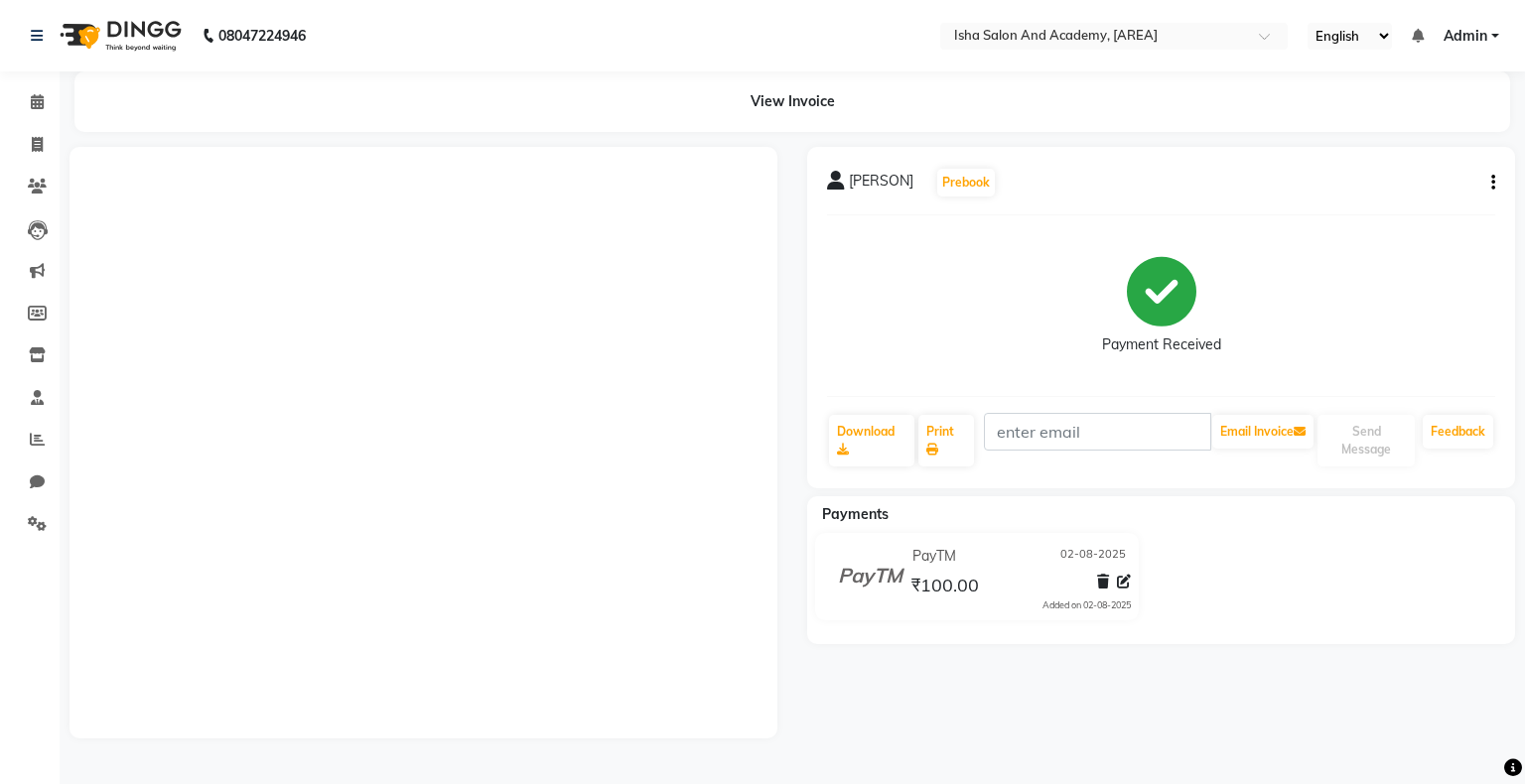 scroll, scrollTop: 0, scrollLeft: 0, axis: both 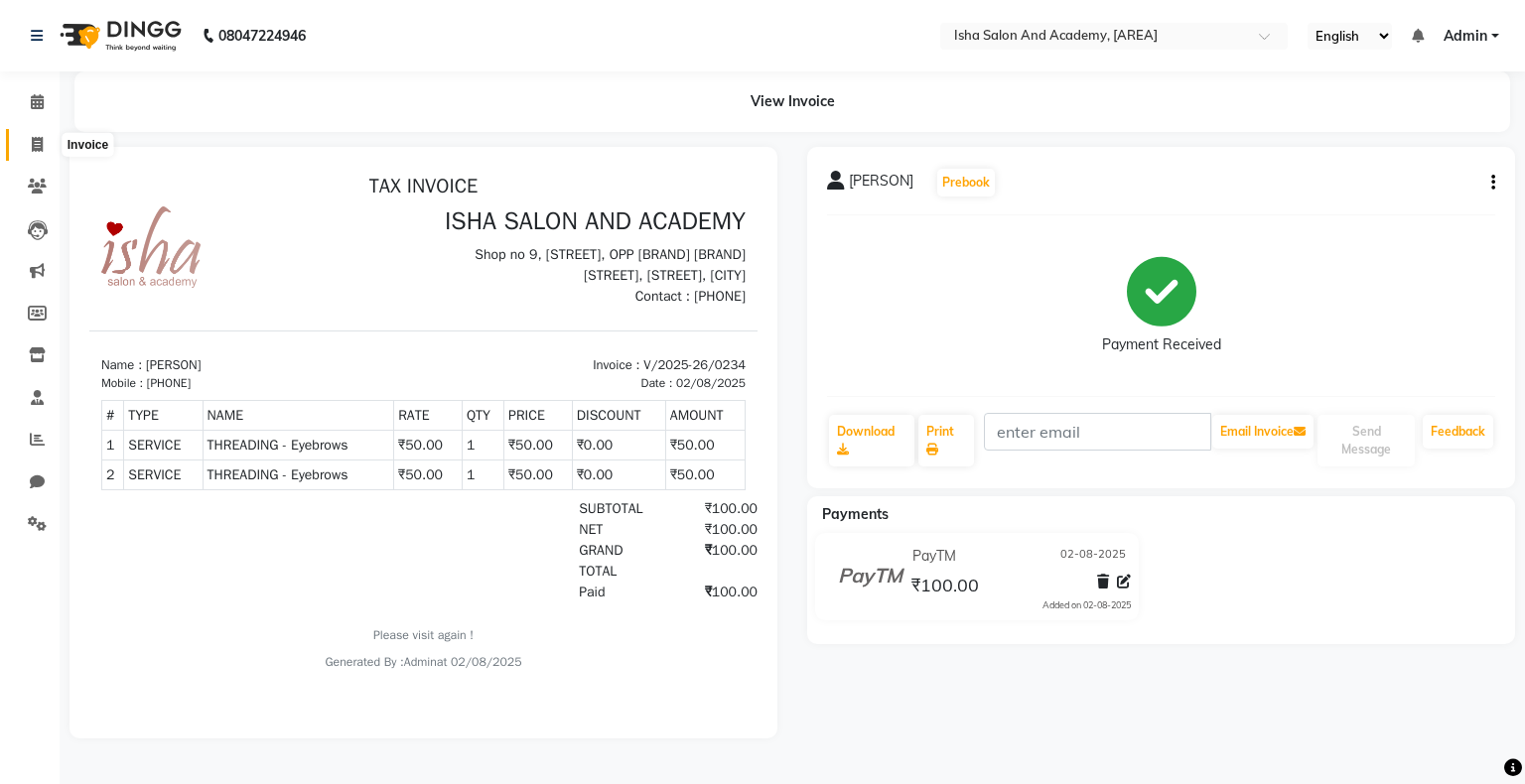 click 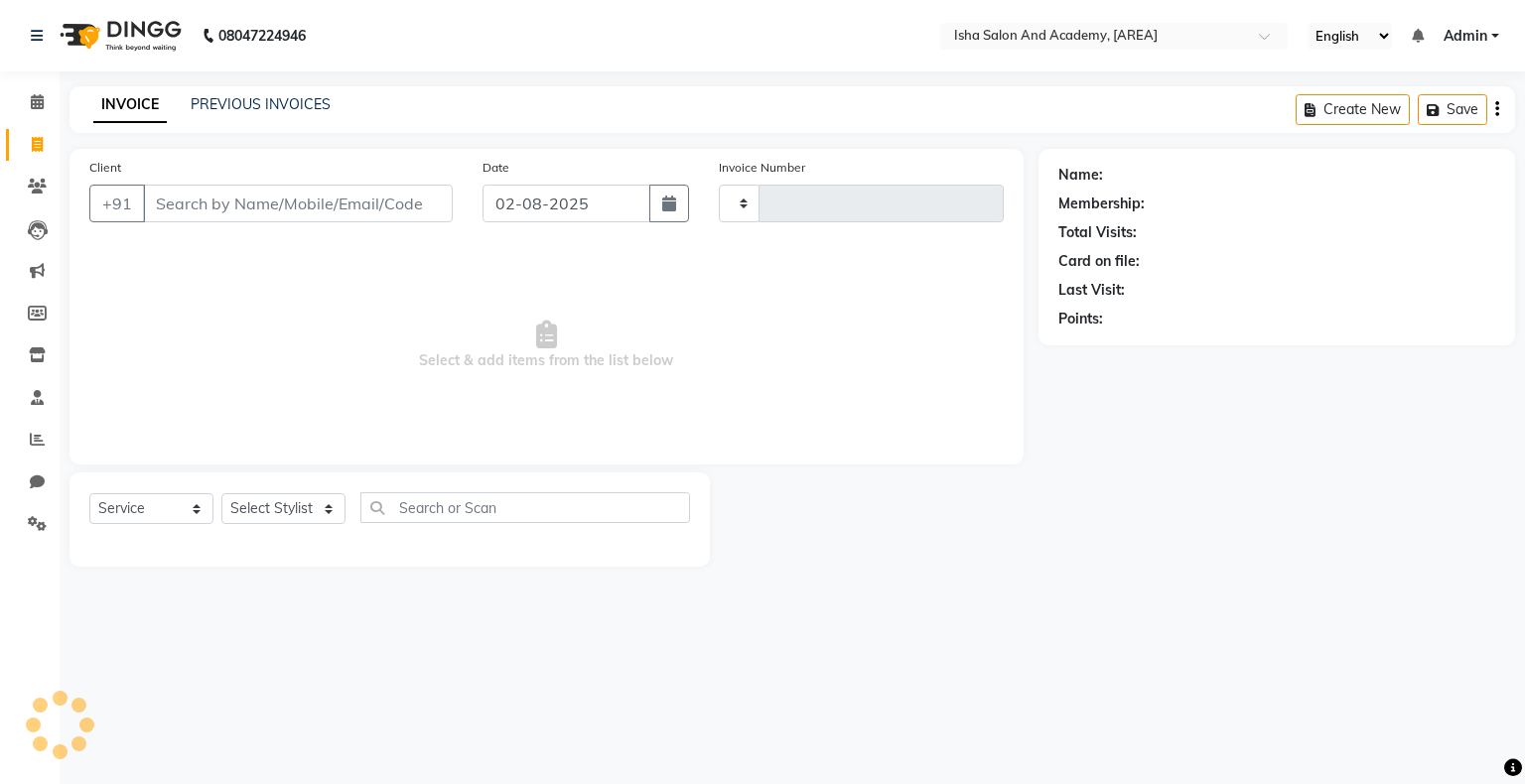type on "0235" 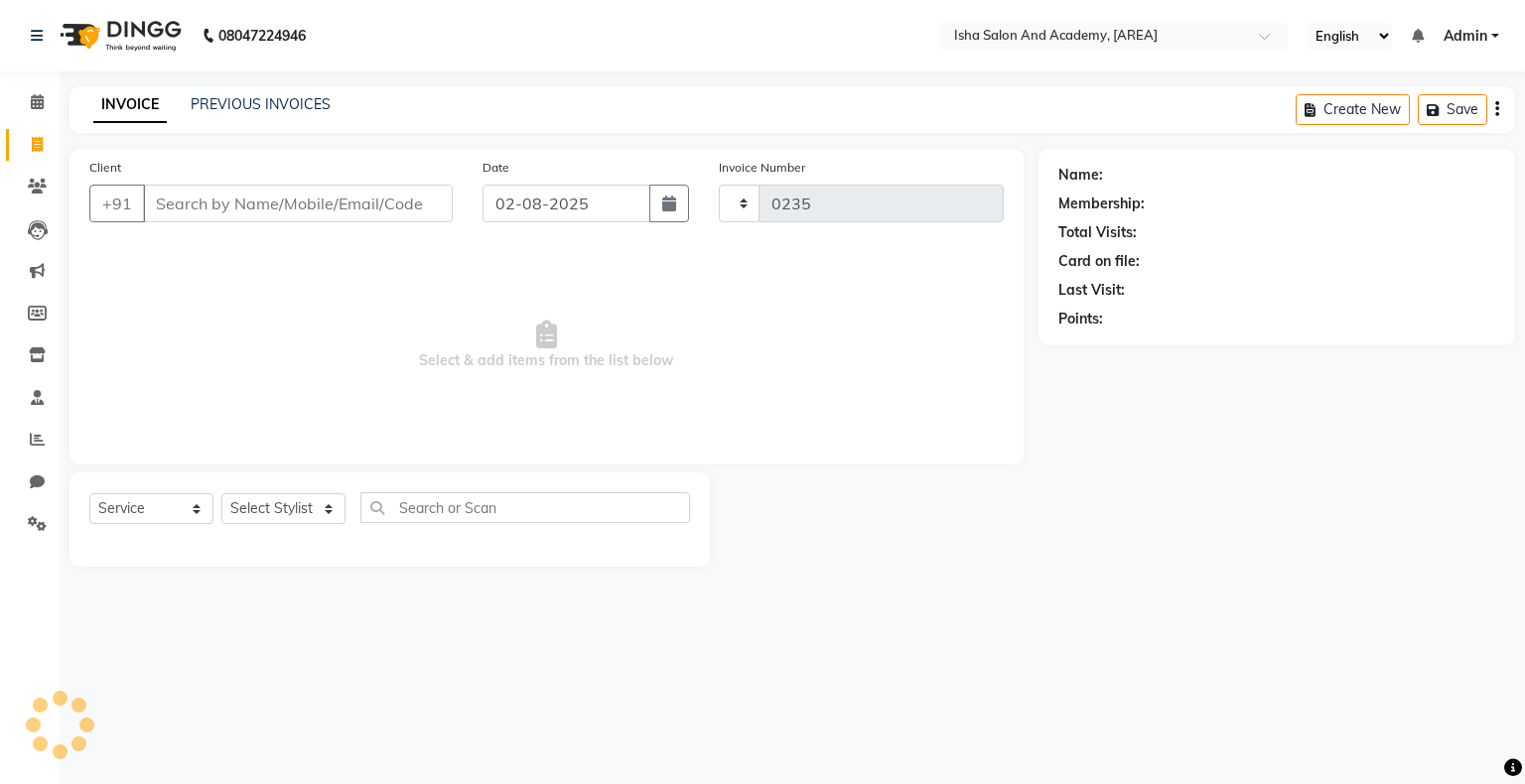 select on "8203" 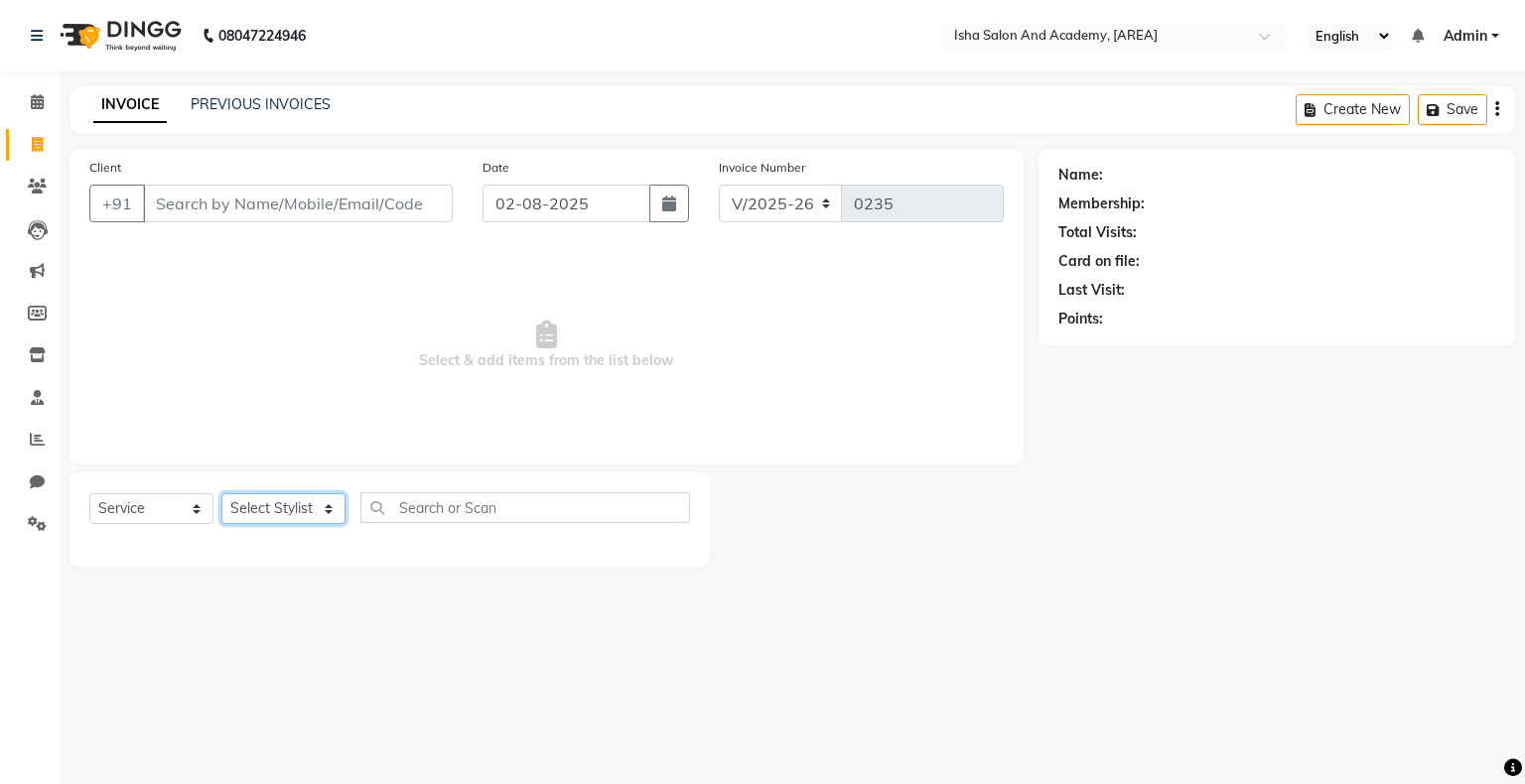 click on "Select Stylist Neelam shilal Sachin sharma Vijaylaxmi Gupta" 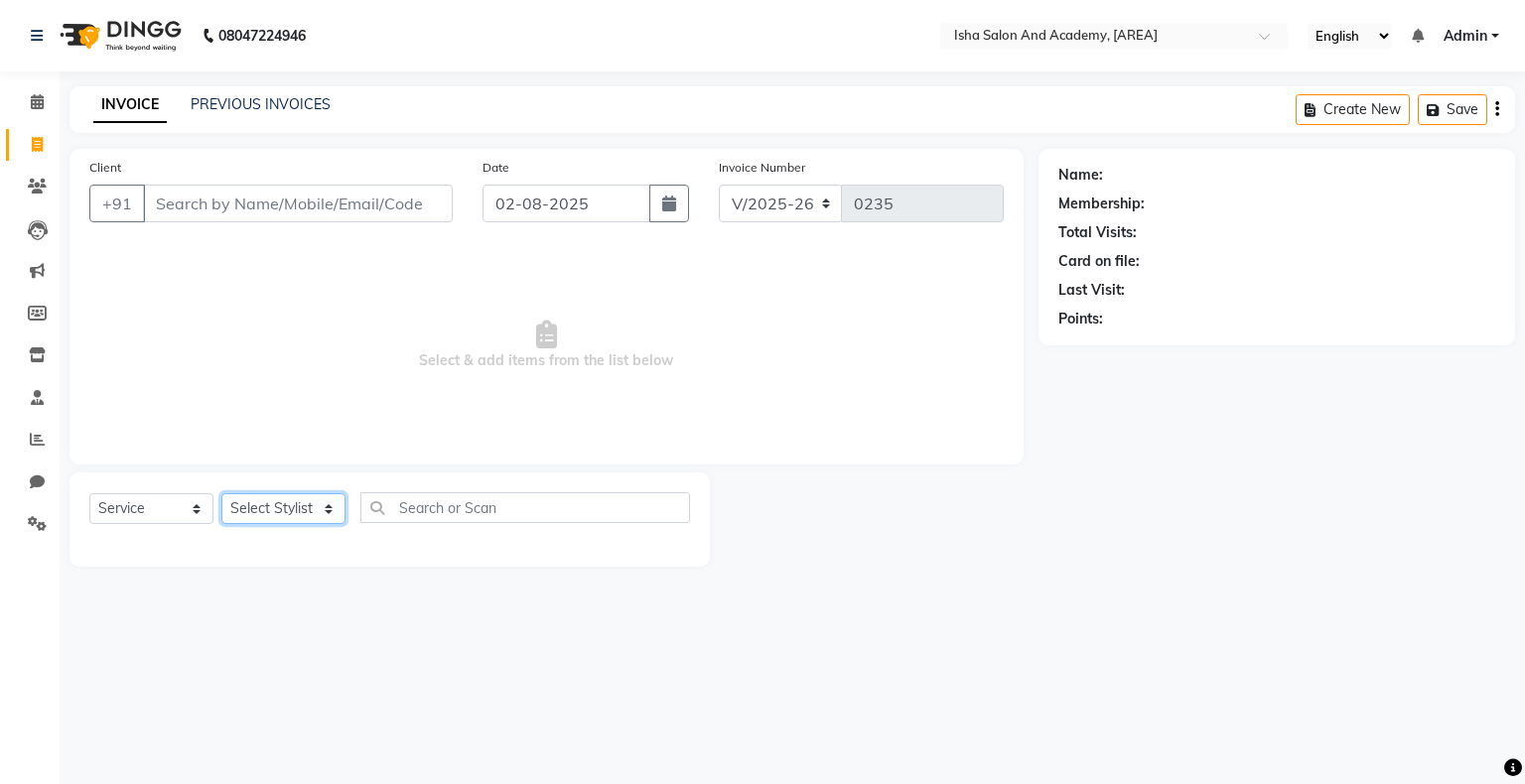 select on "77886" 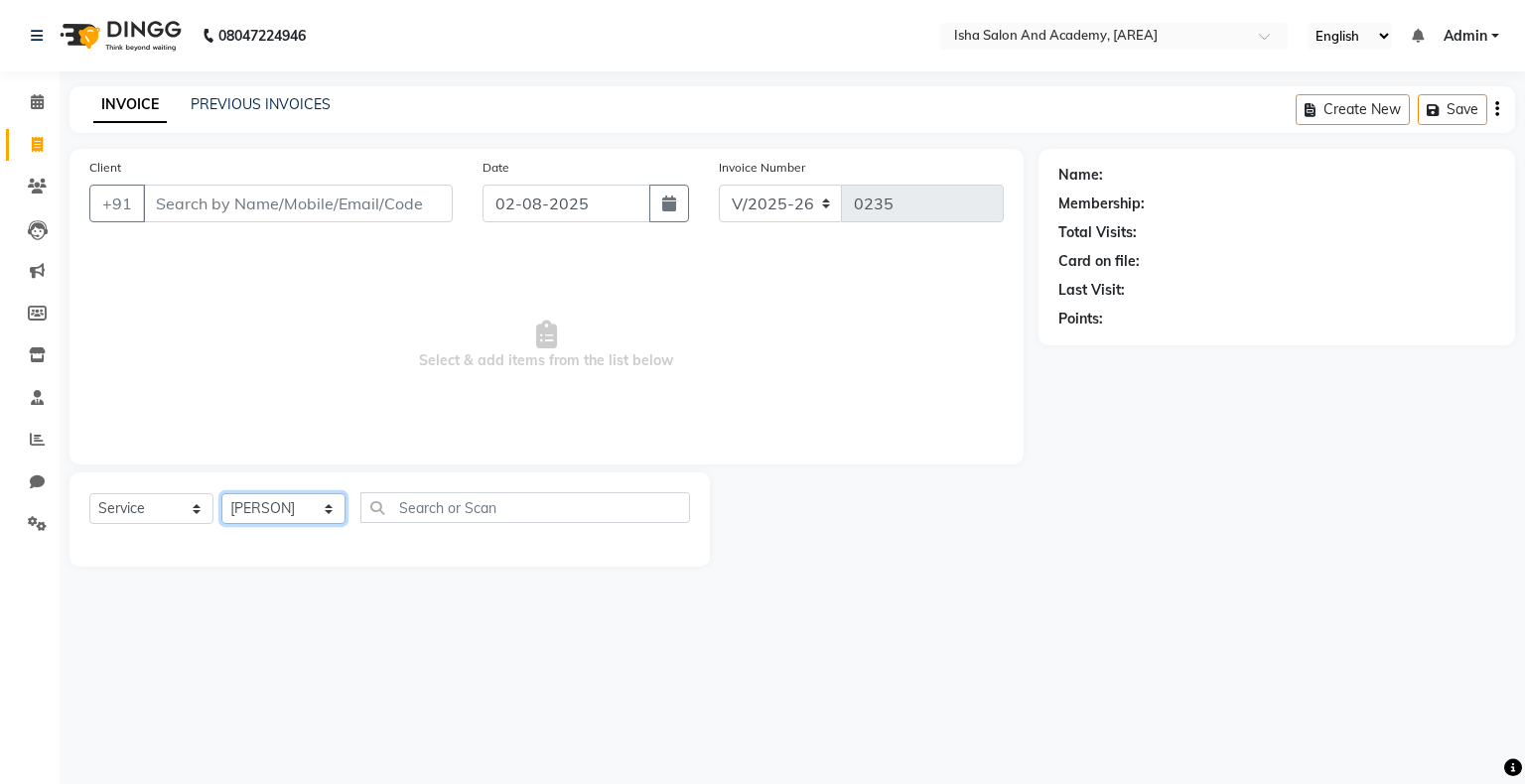 click on "Select Stylist Neelam shilal Sachin sharma Vijaylaxmi Gupta" 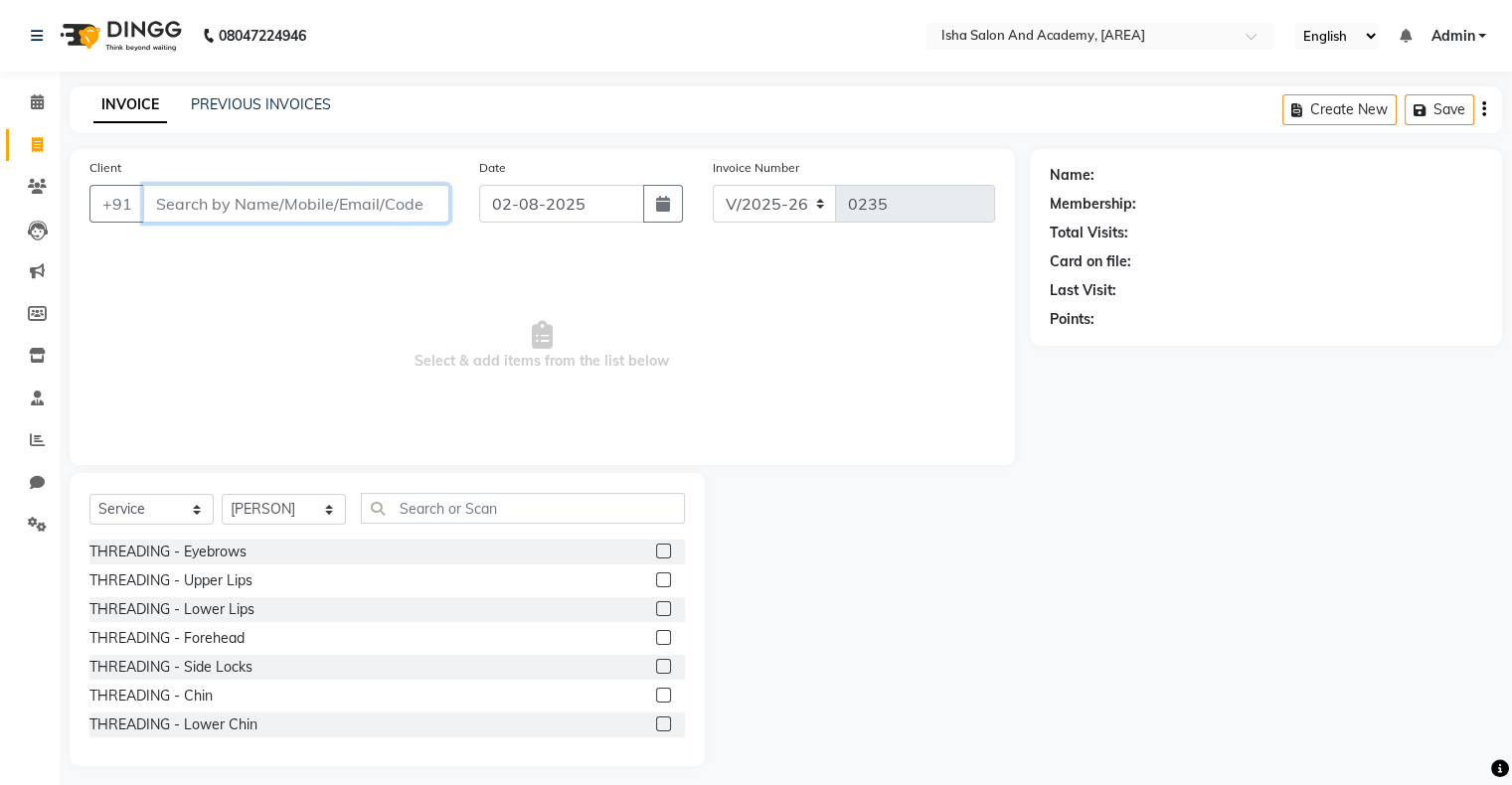 click on "Client" at bounding box center (296, 204) 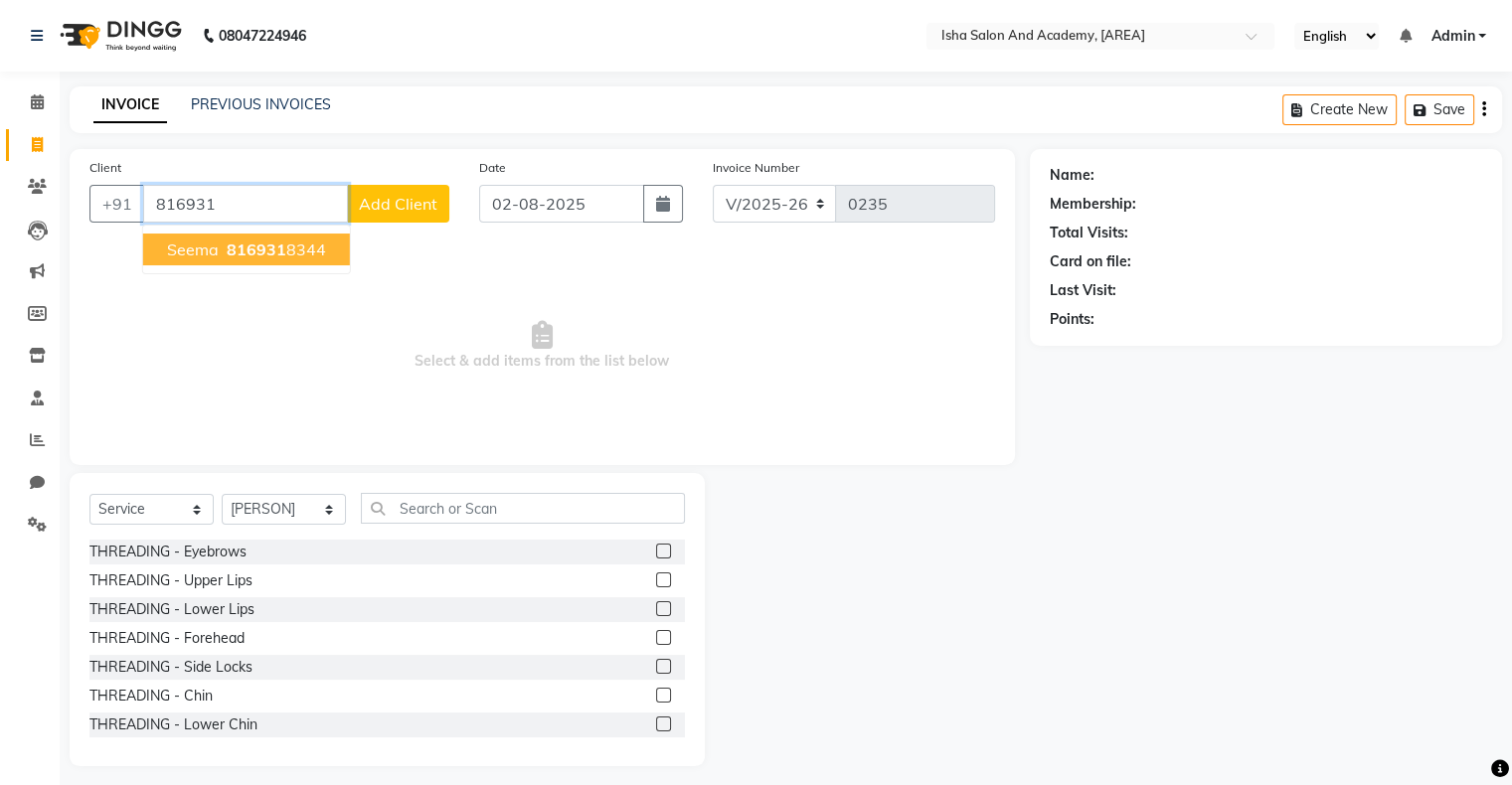 click on "seema   816931 8344" at bounding box center (247, 249) 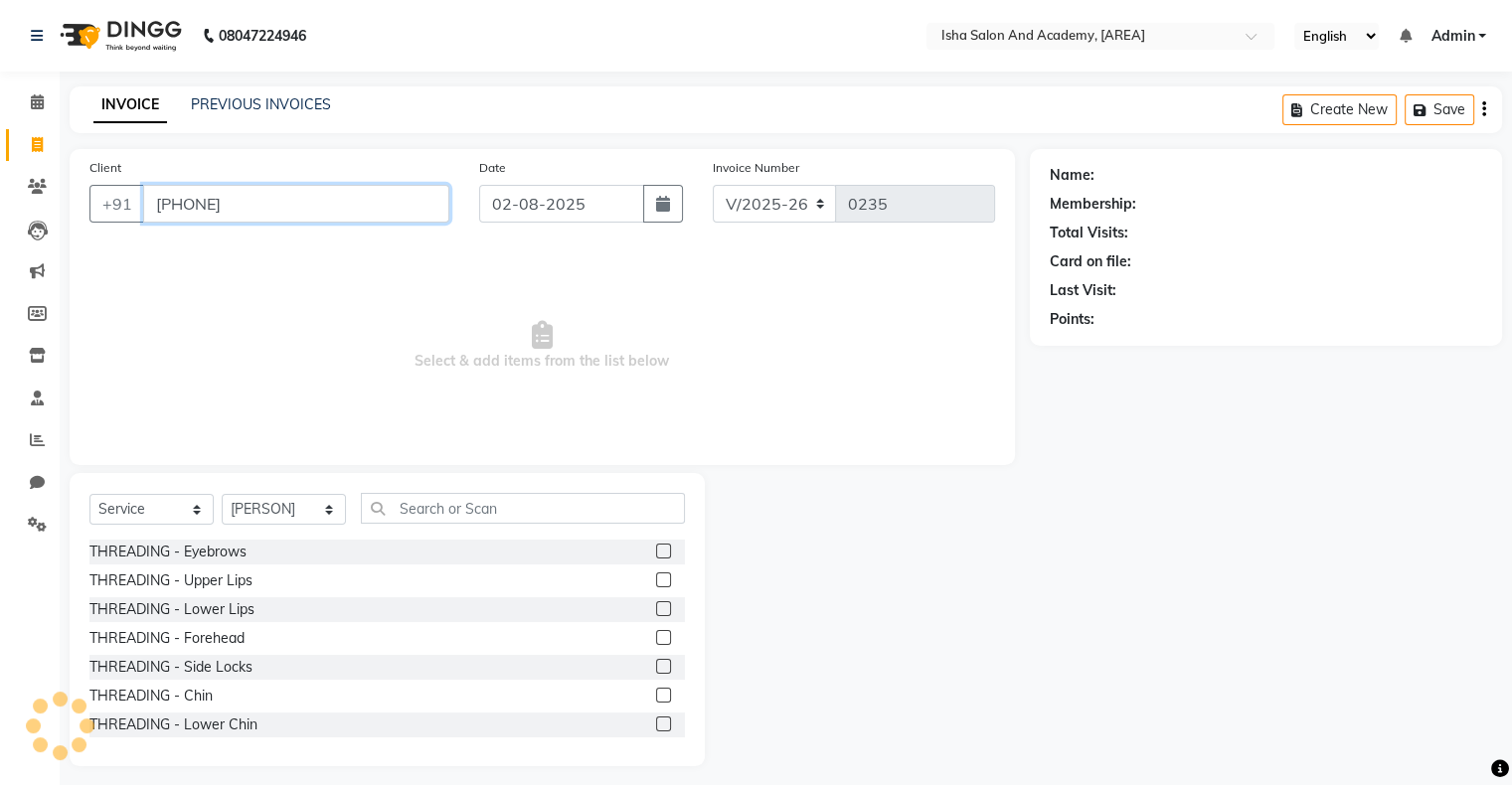 type on "8169318344" 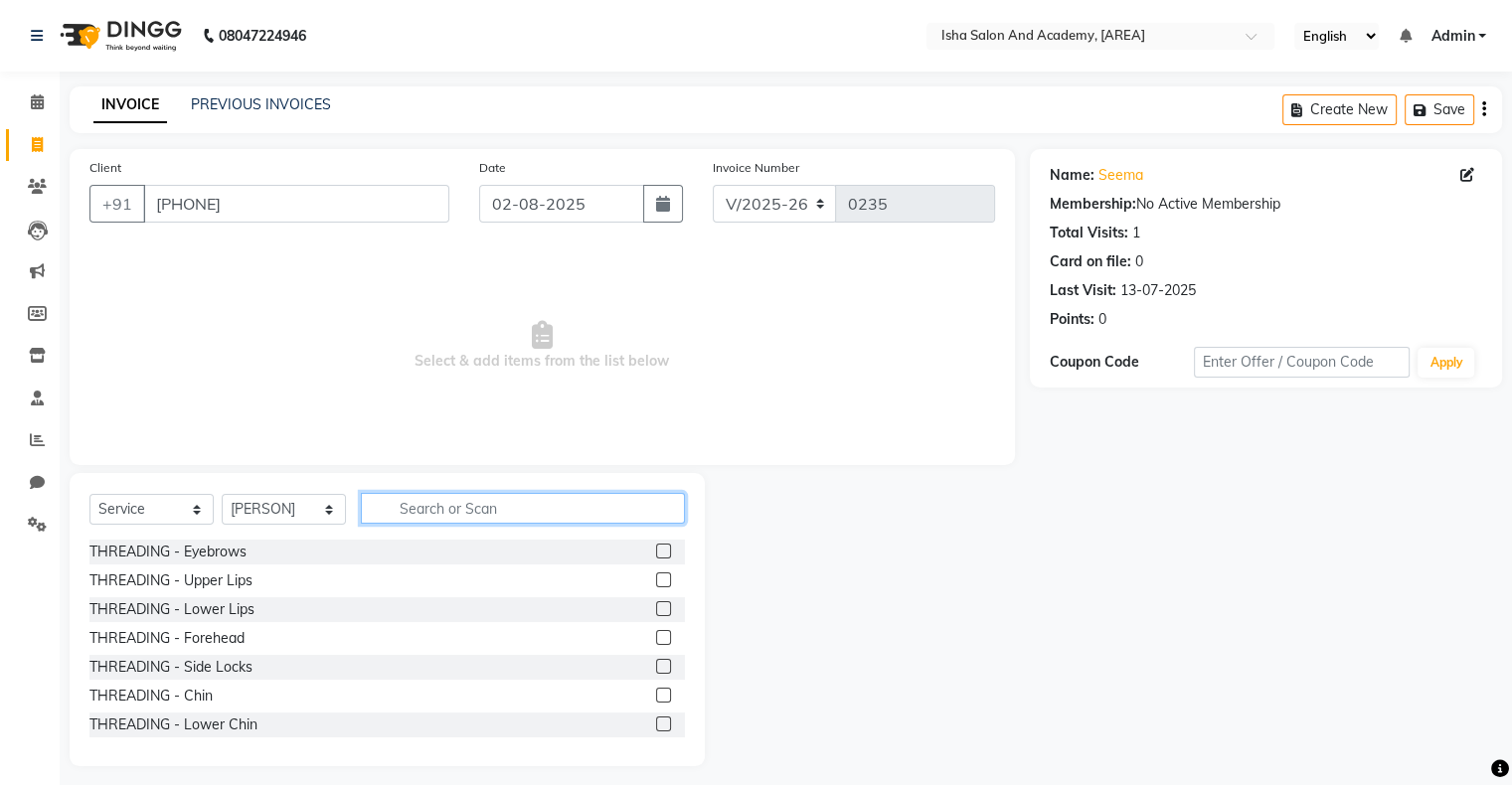 click 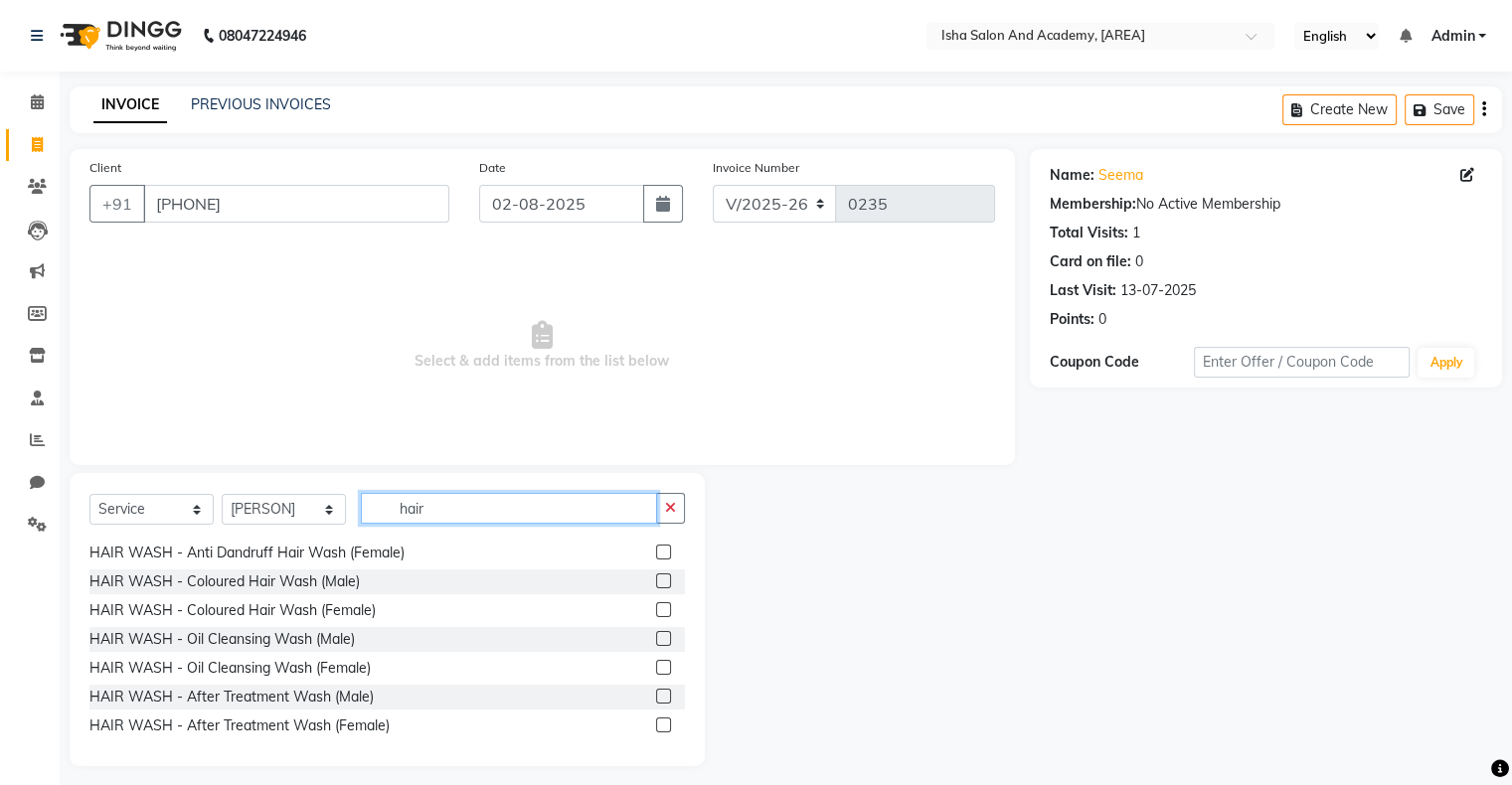scroll, scrollTop: 147, scrollLeft: 0, axis: vertical 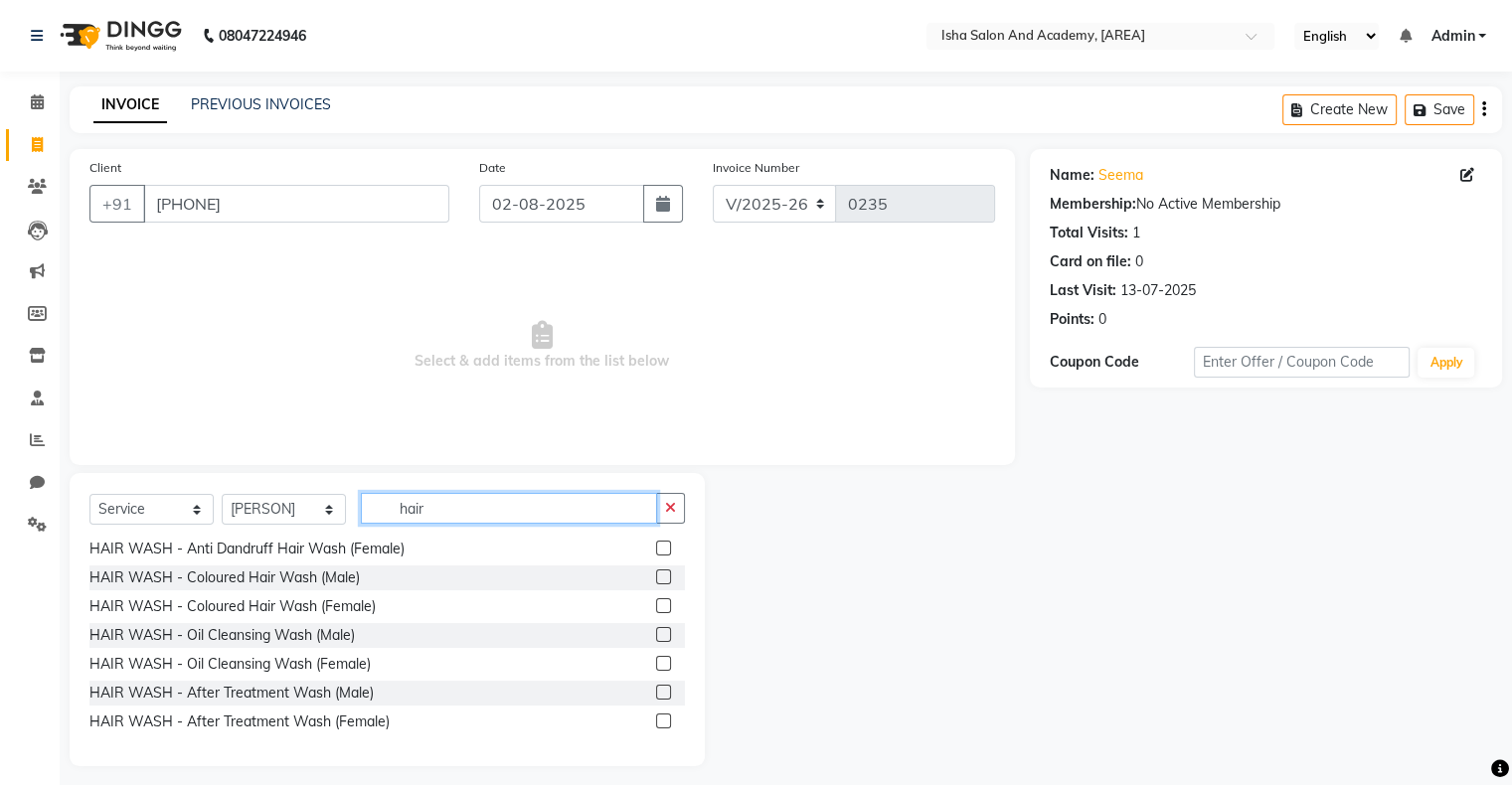 type on "hair" 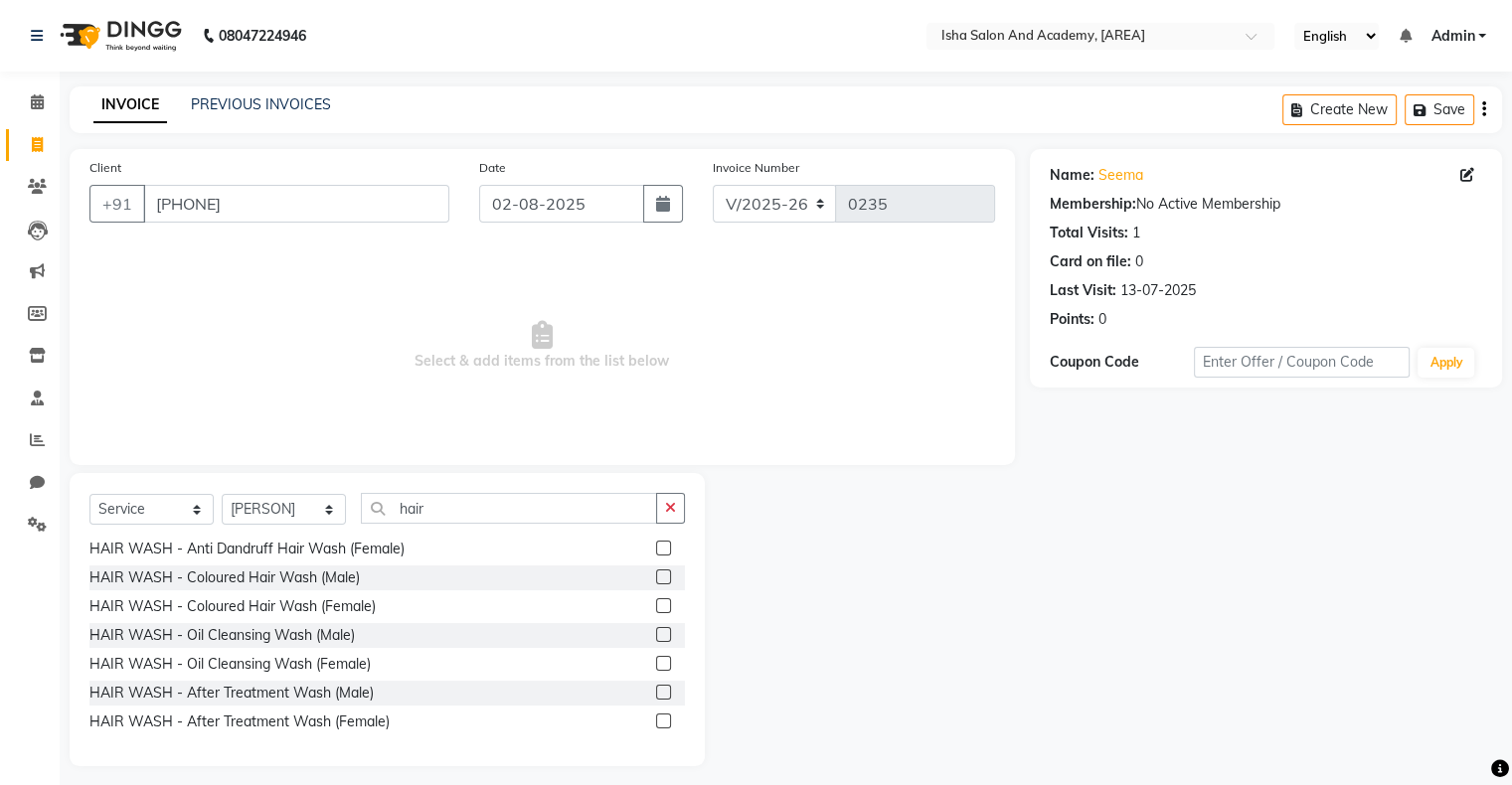 click 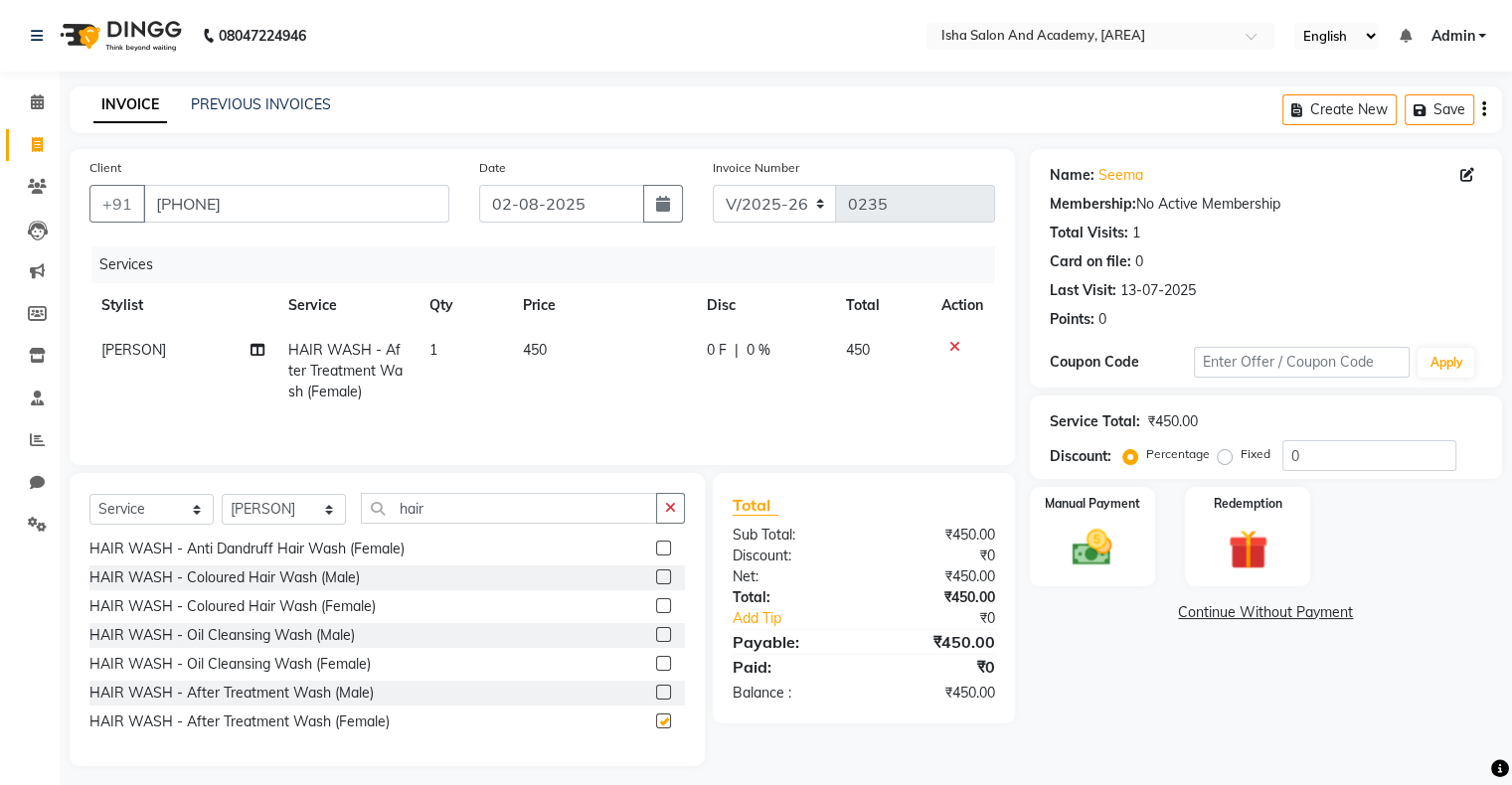 checkbox on "false" 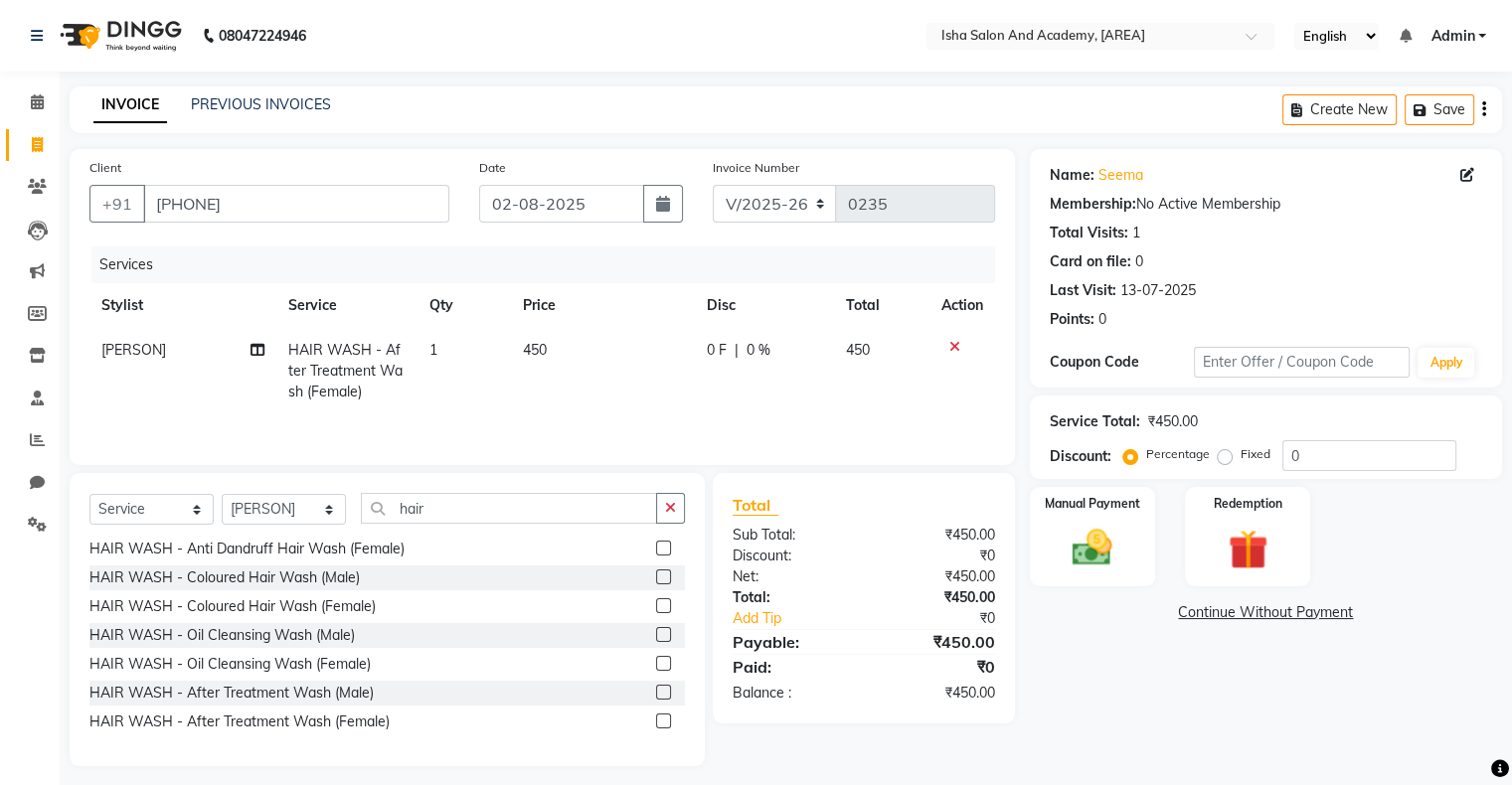 click on "0 F" 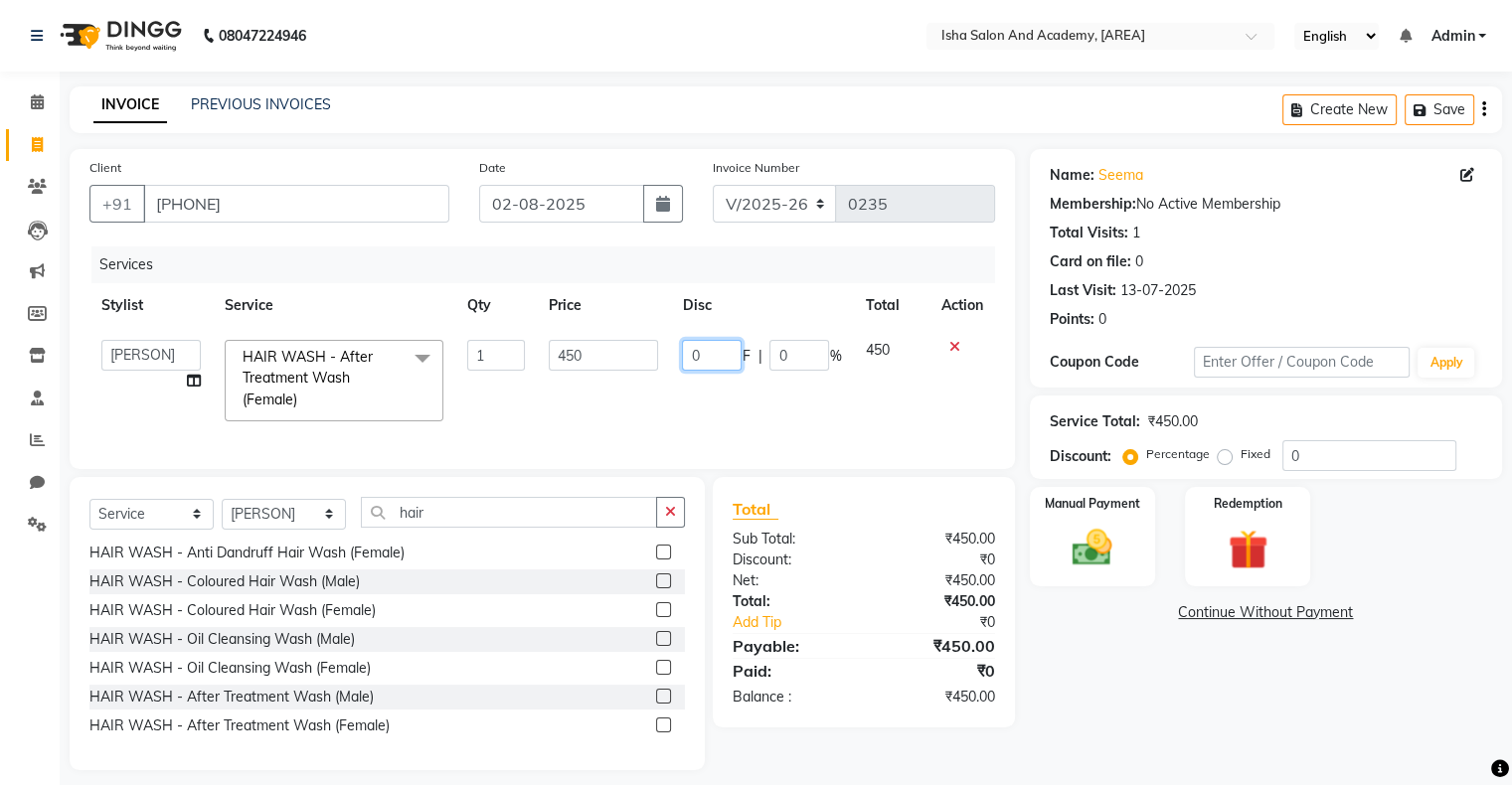 click on "0" 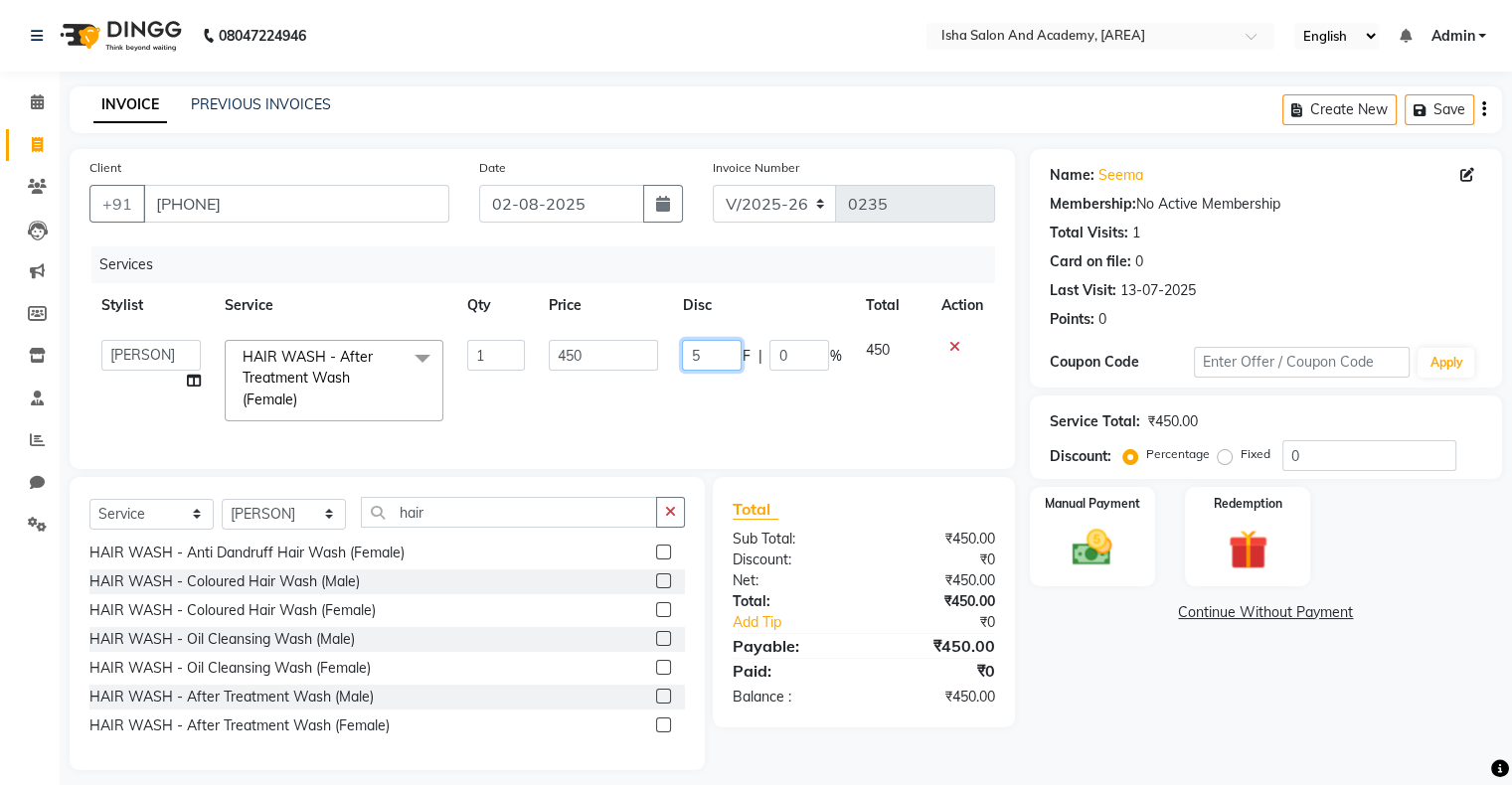 type on "50" 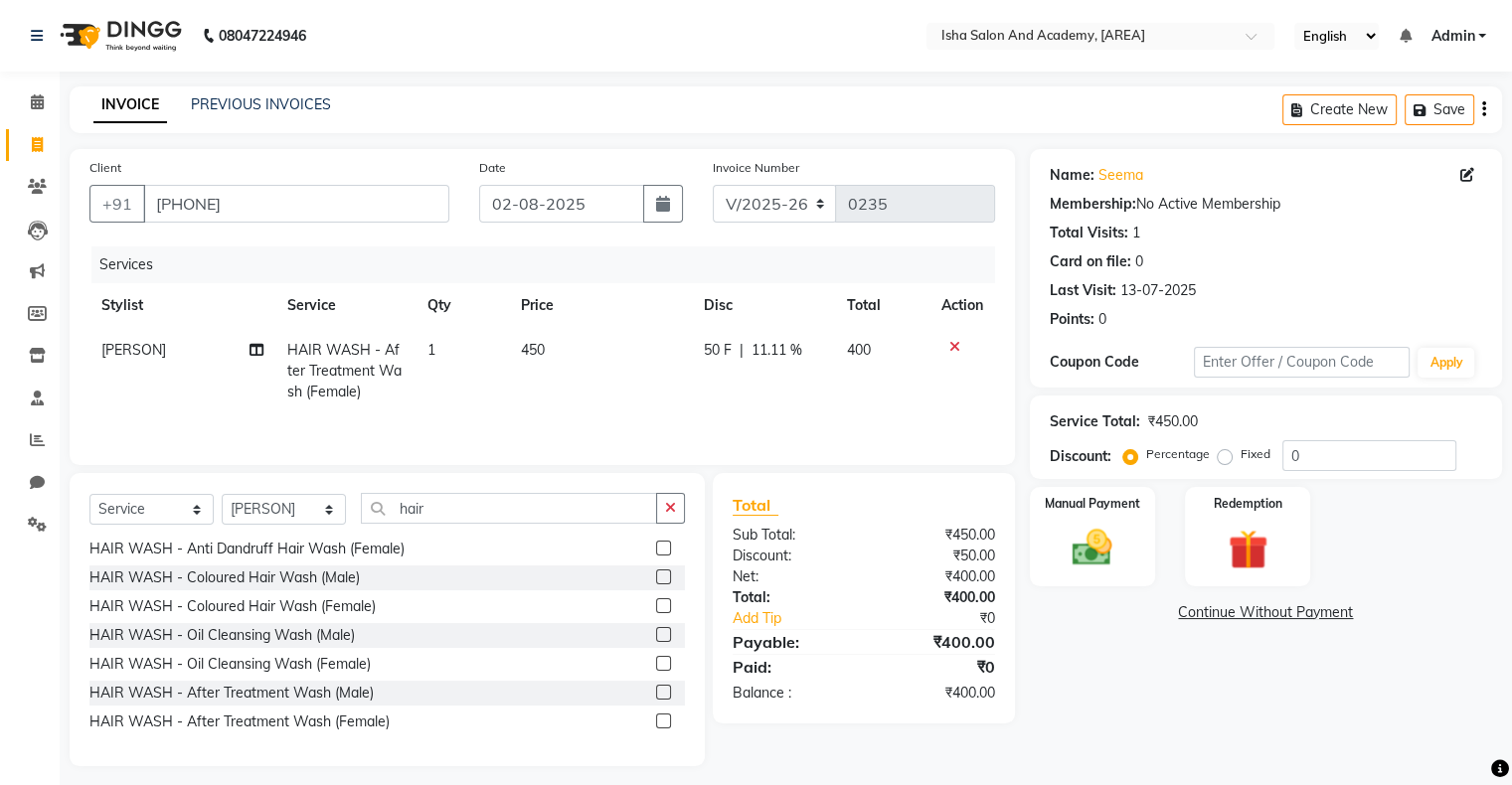 click on "50 F | 11.11 %" 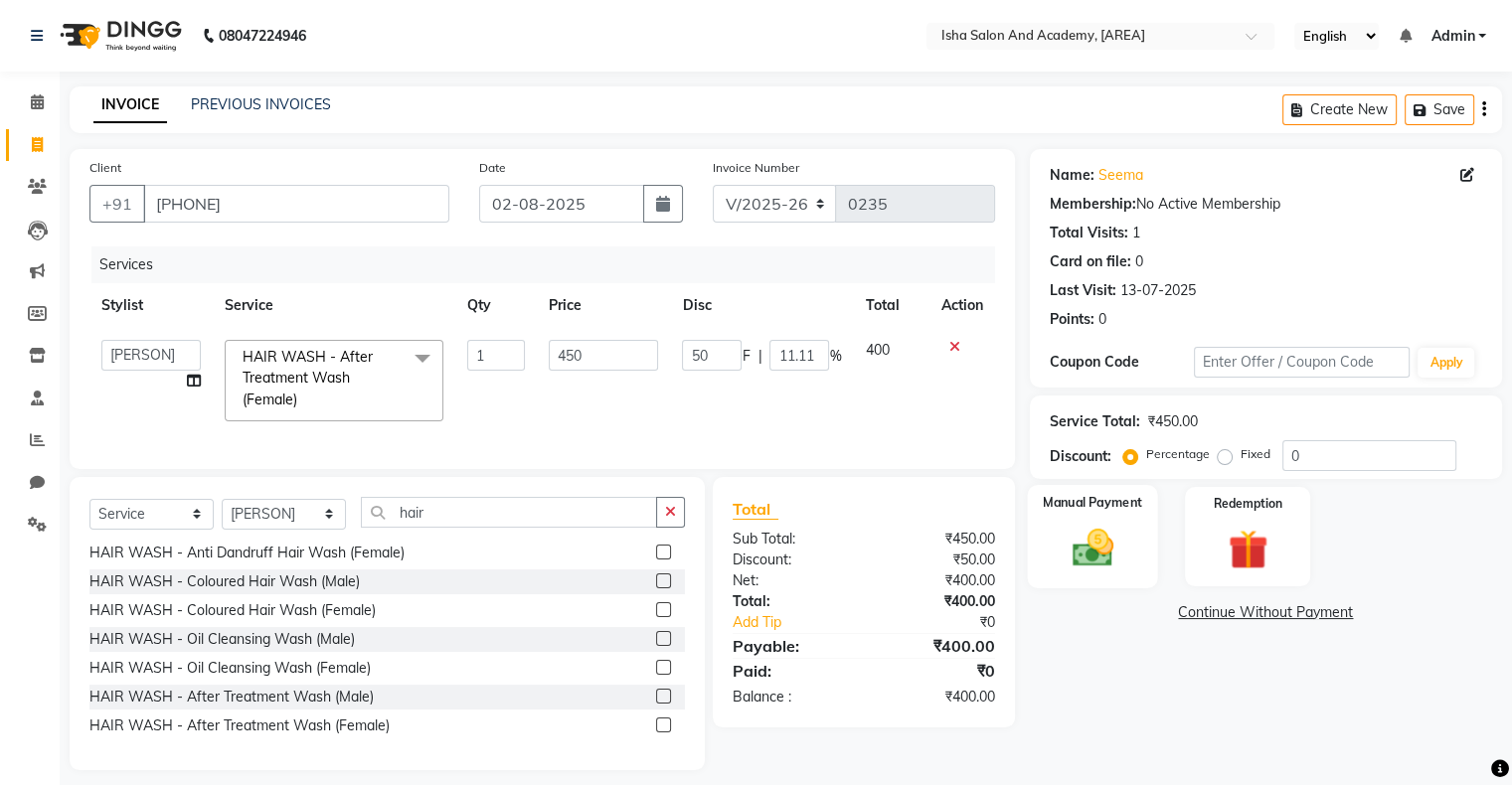 click 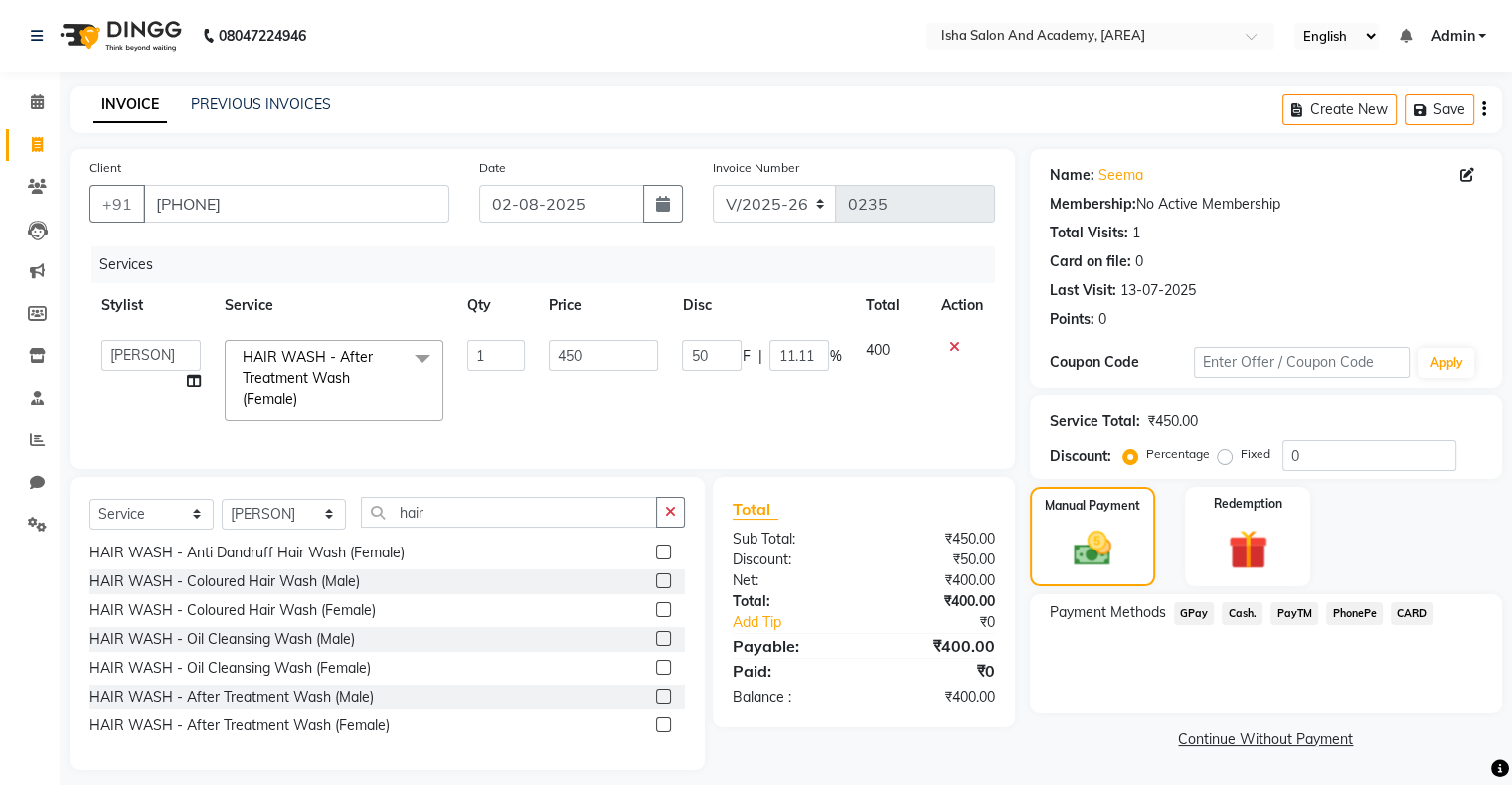 click on "Cash." 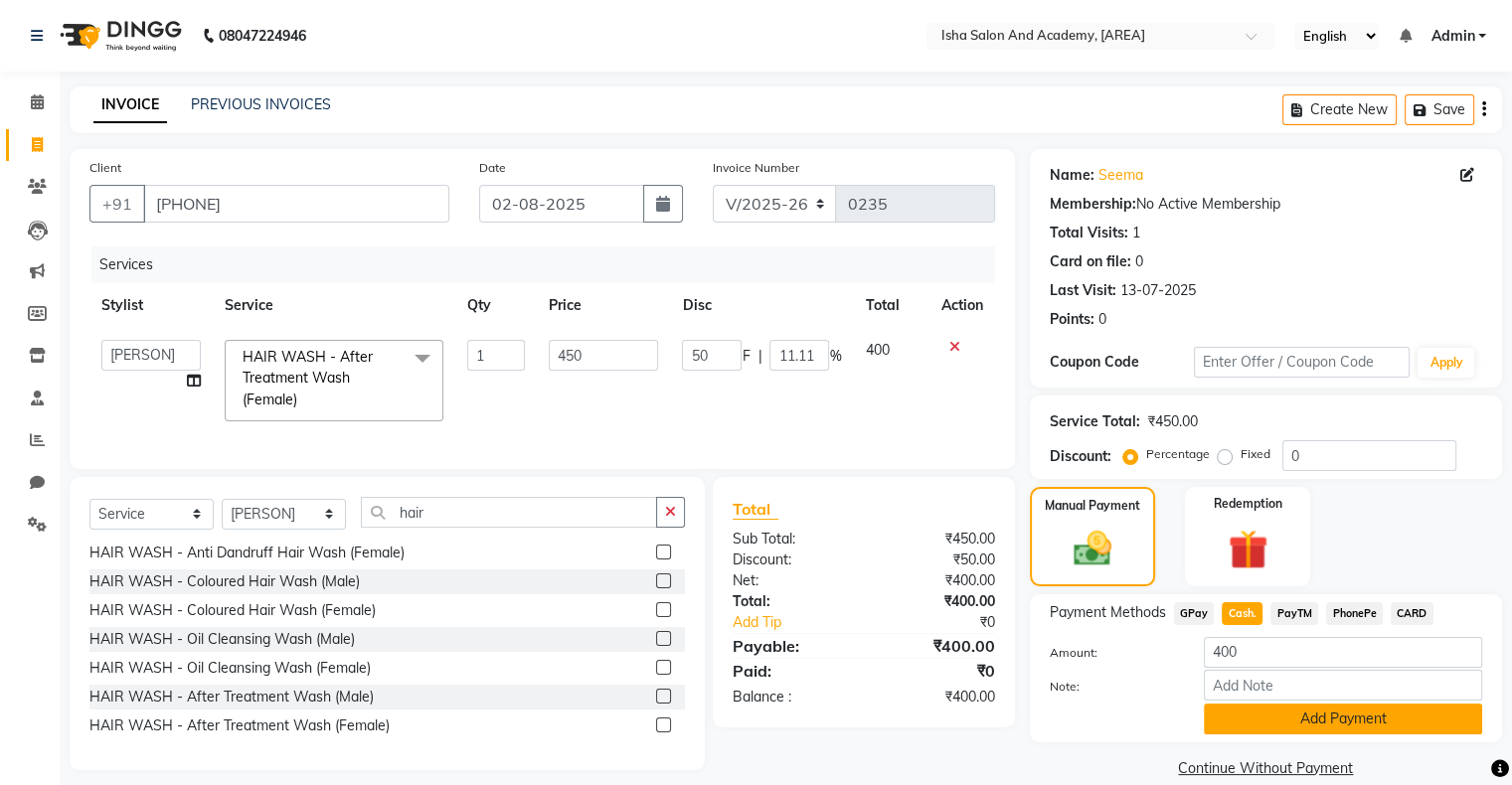 click on "Add Payment" 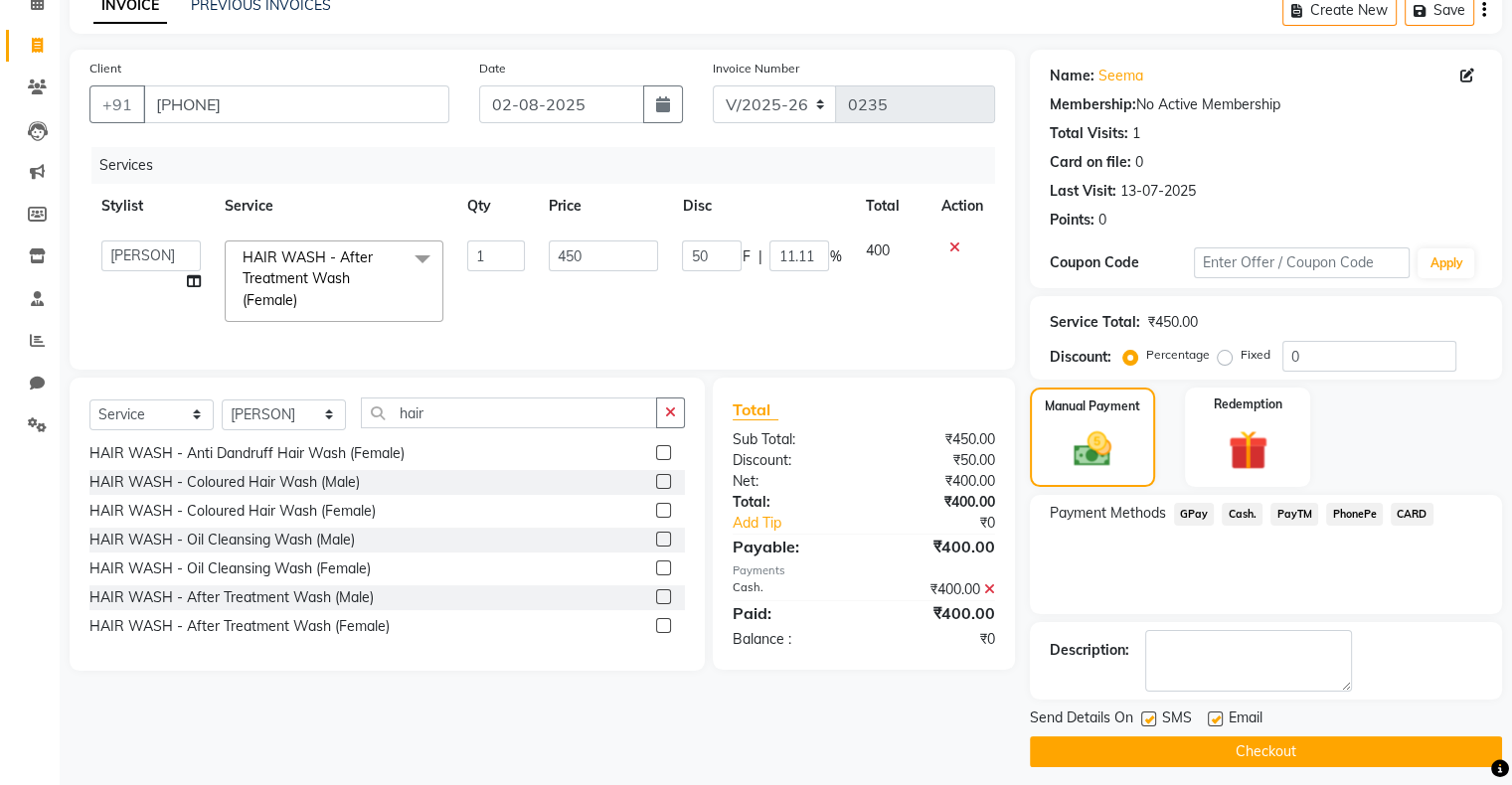 scroll, scrollTop: 109, scrollLeft: 0, axis: vertical 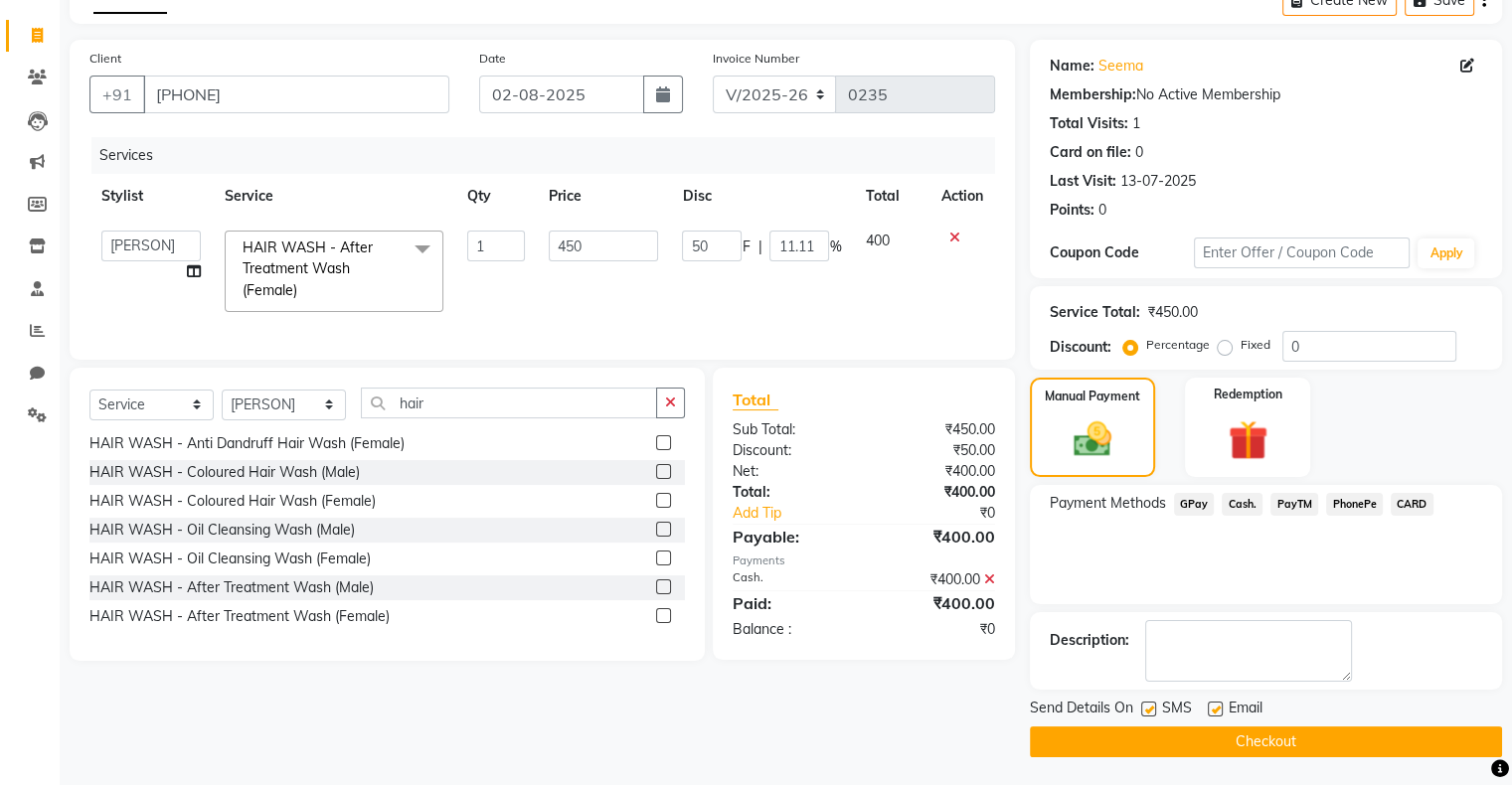 click on "Checkout" 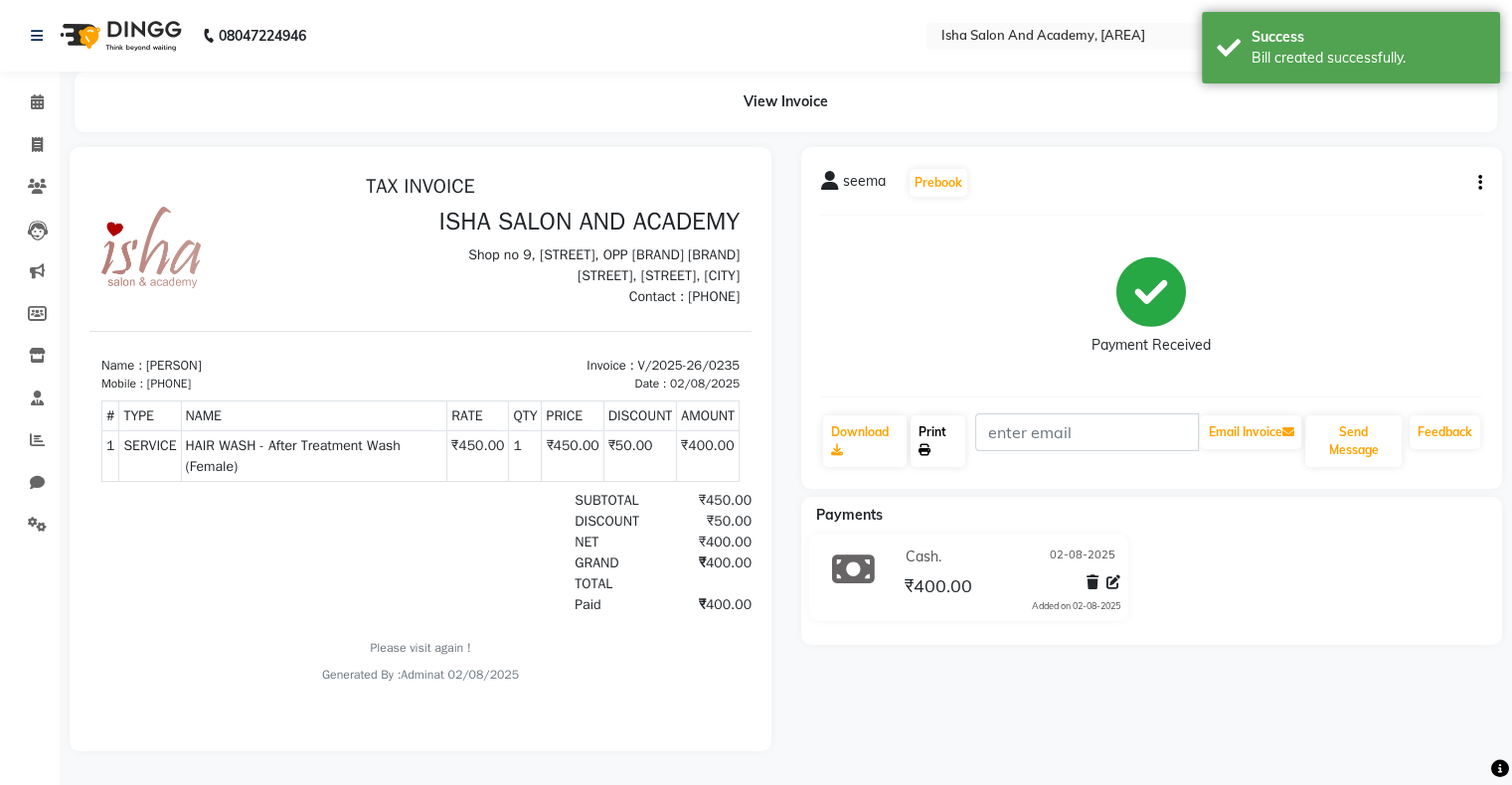 scroll, scrollTop: 0, scrollLeft: 0, axis: both 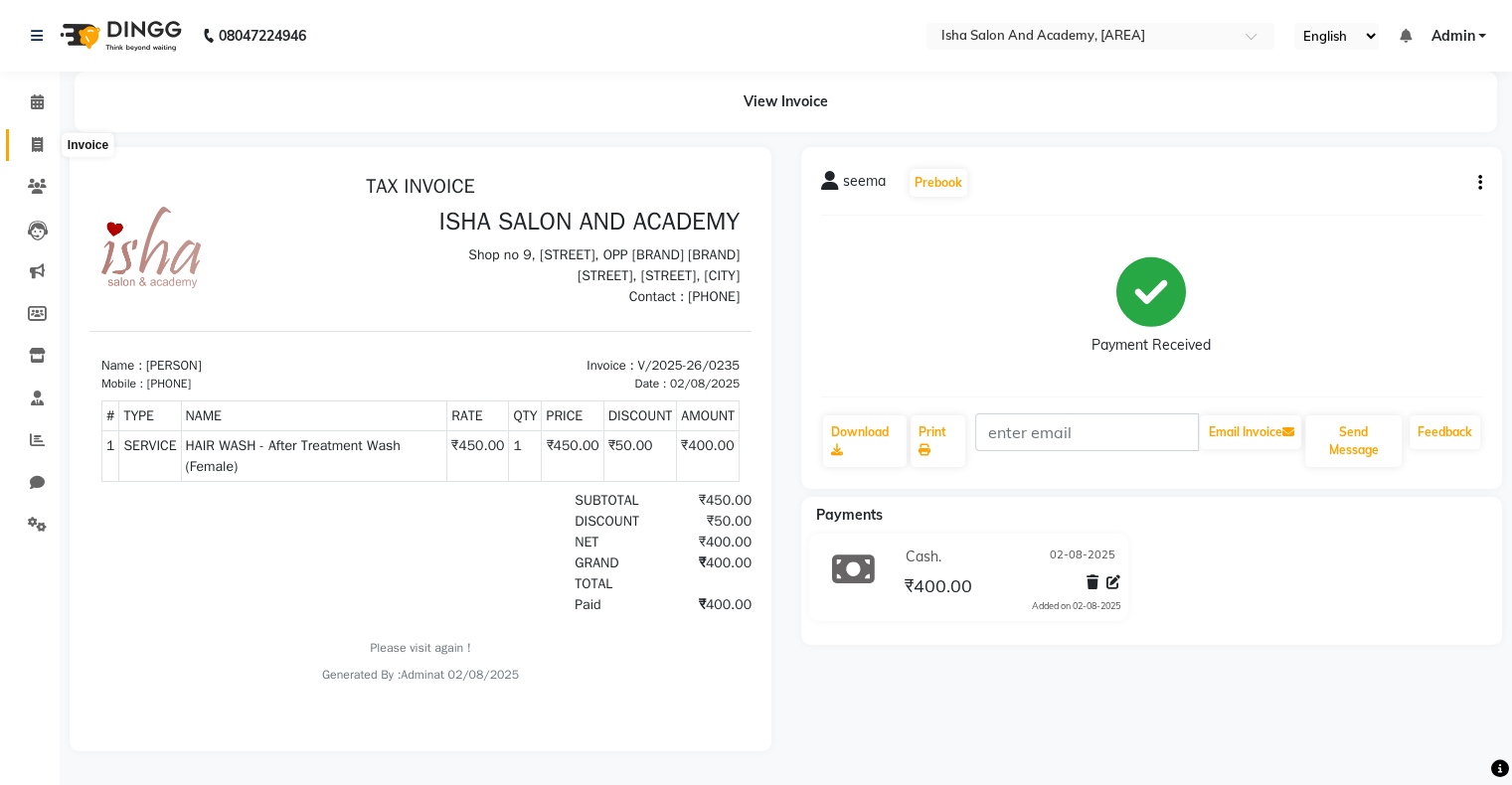 click 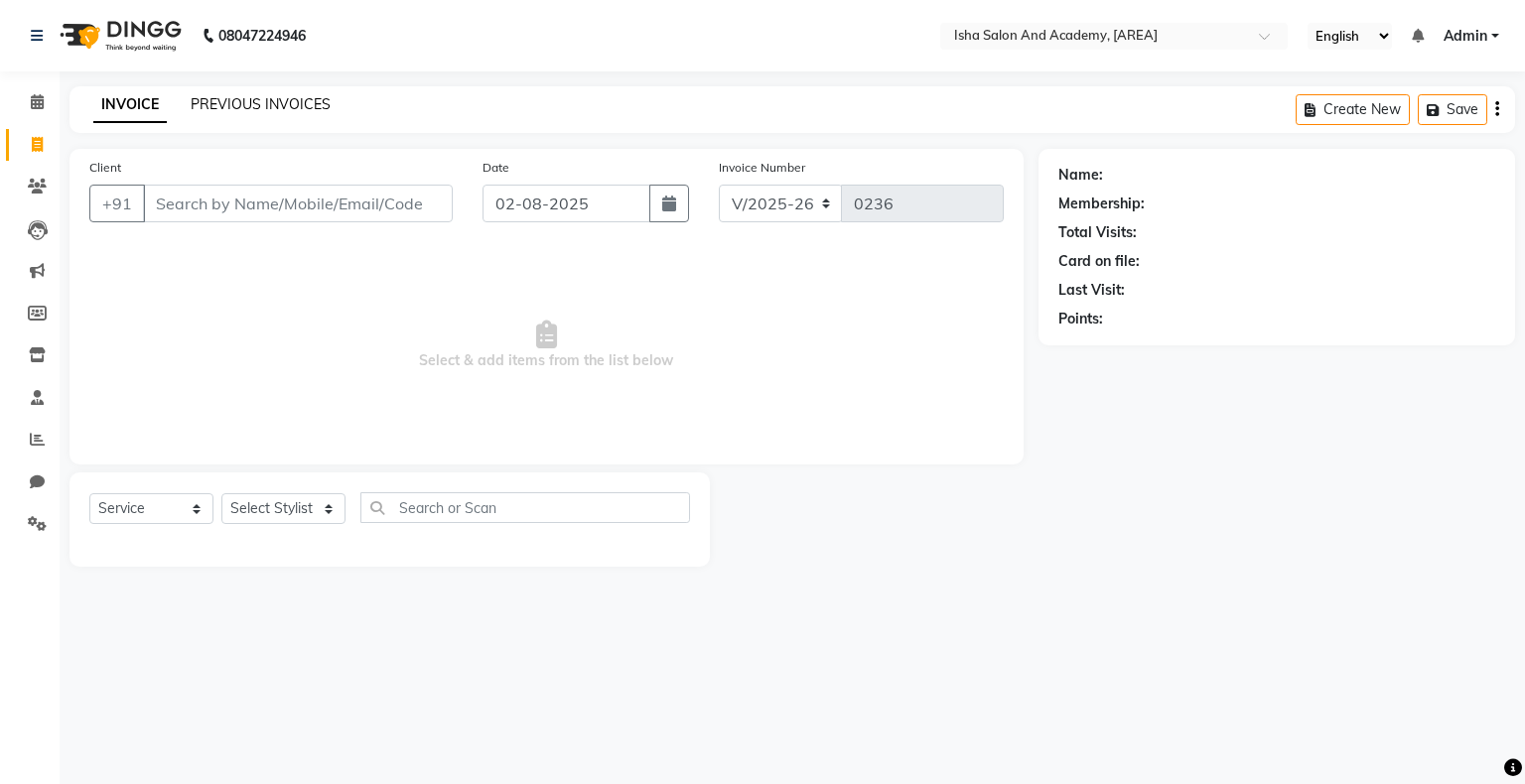 click on "PREVIOUS INVOICES" 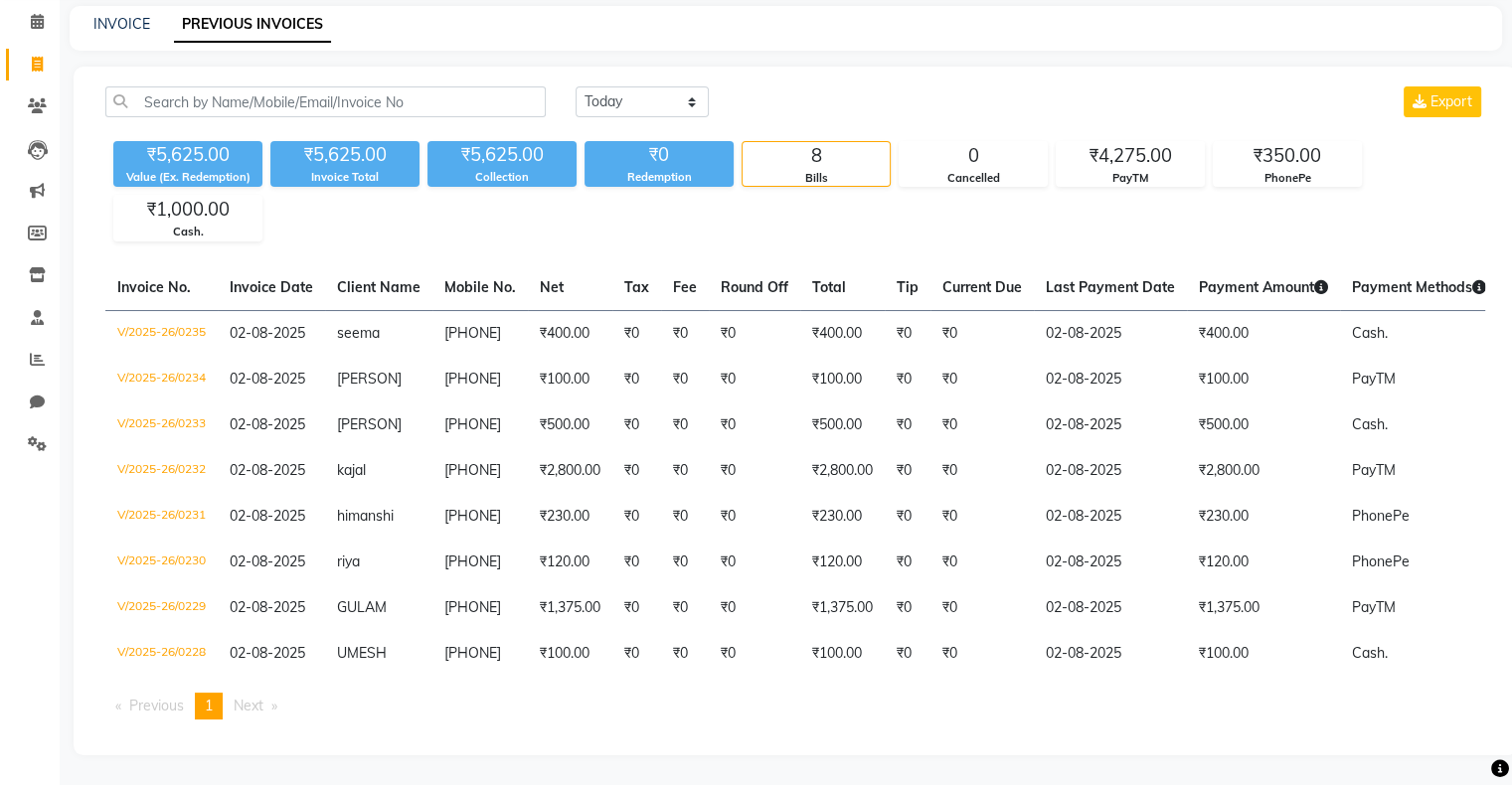 scroll, scrollTop: 112, scrollLeft: 0, axis: vertical 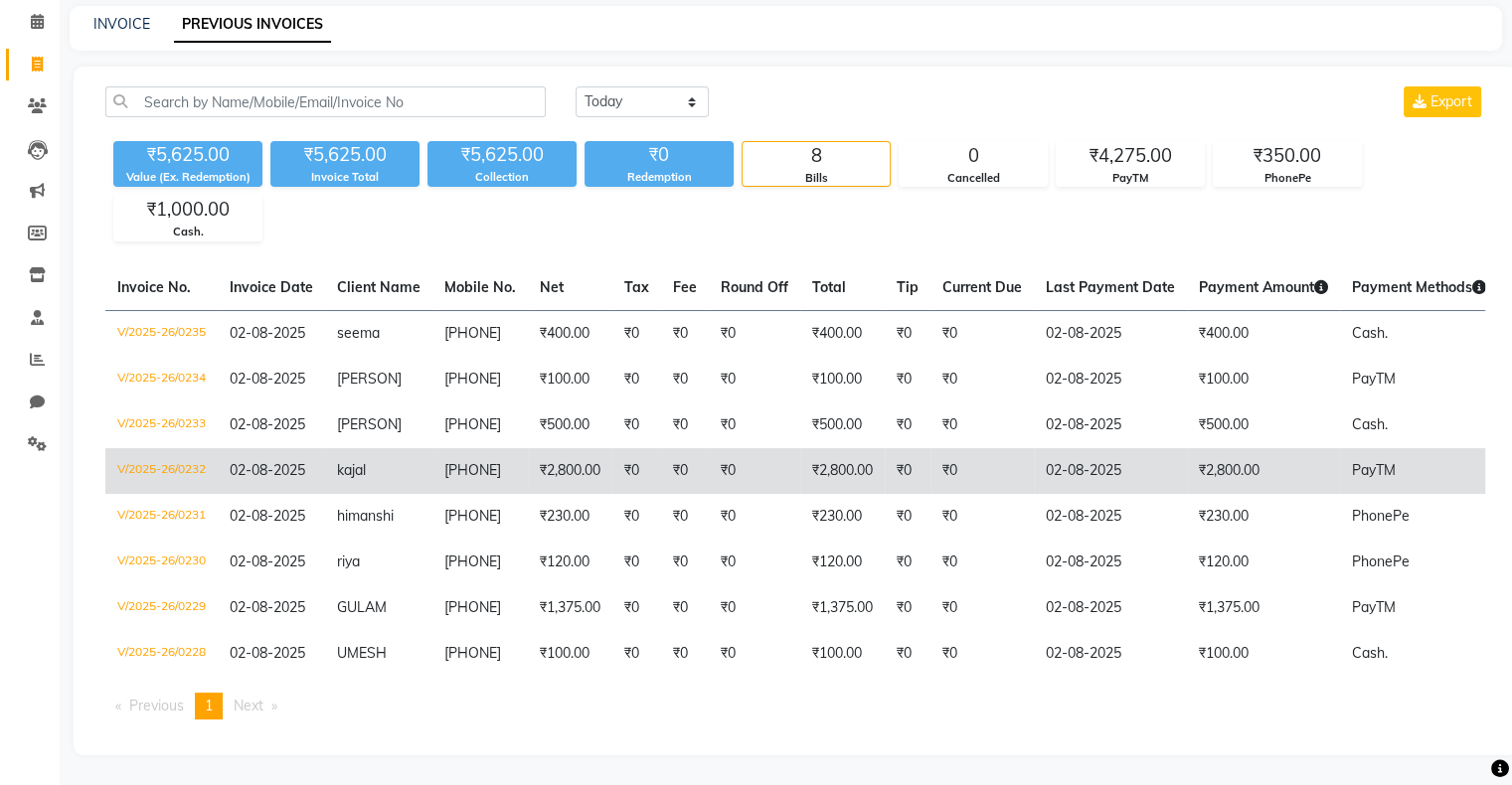 click on "₹2,800.00" 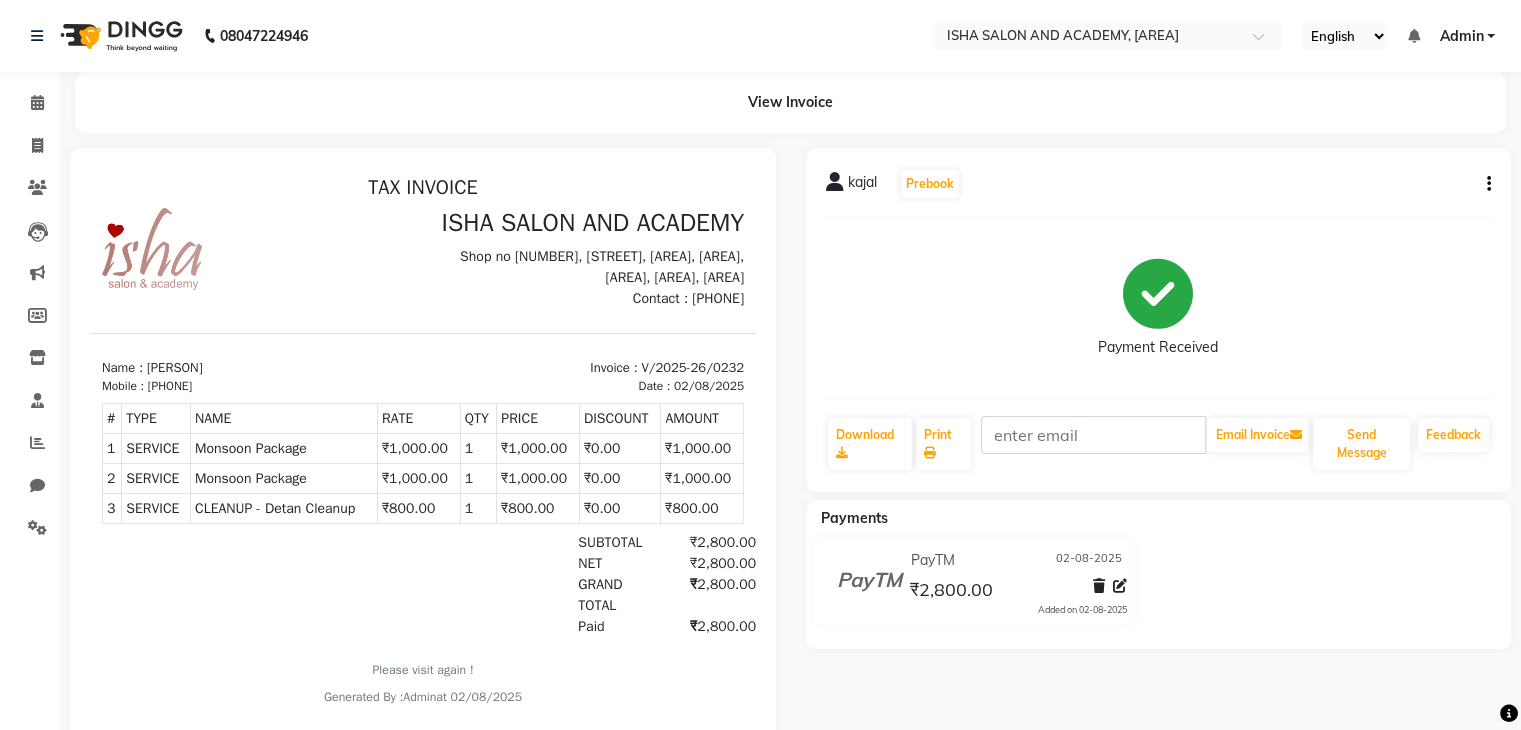 scroll, scrollTop: 0, scrollLeft: 0, axis: both 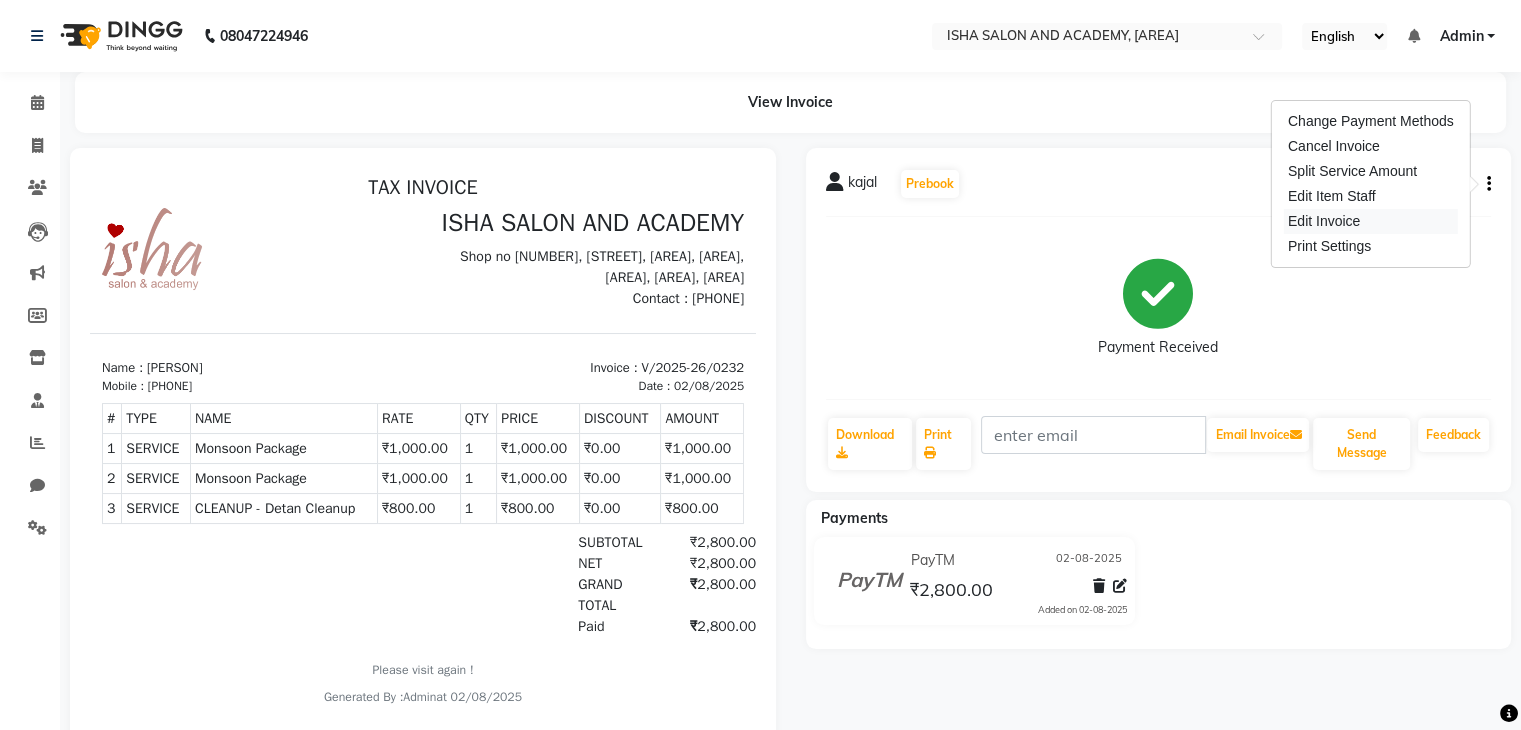 click on "Edit Invoice" at bounding box center (1371, 221) 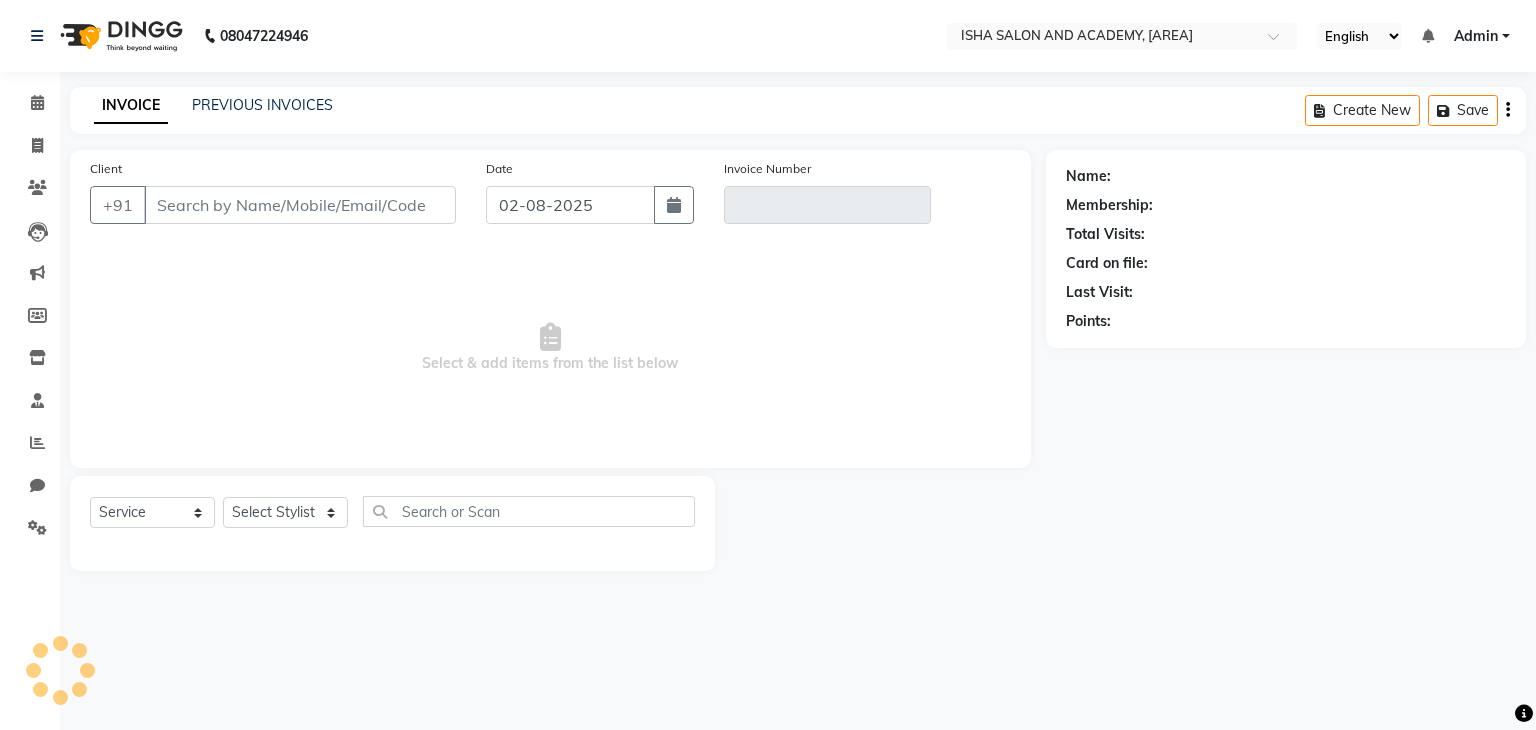 type on "[PHONE]" 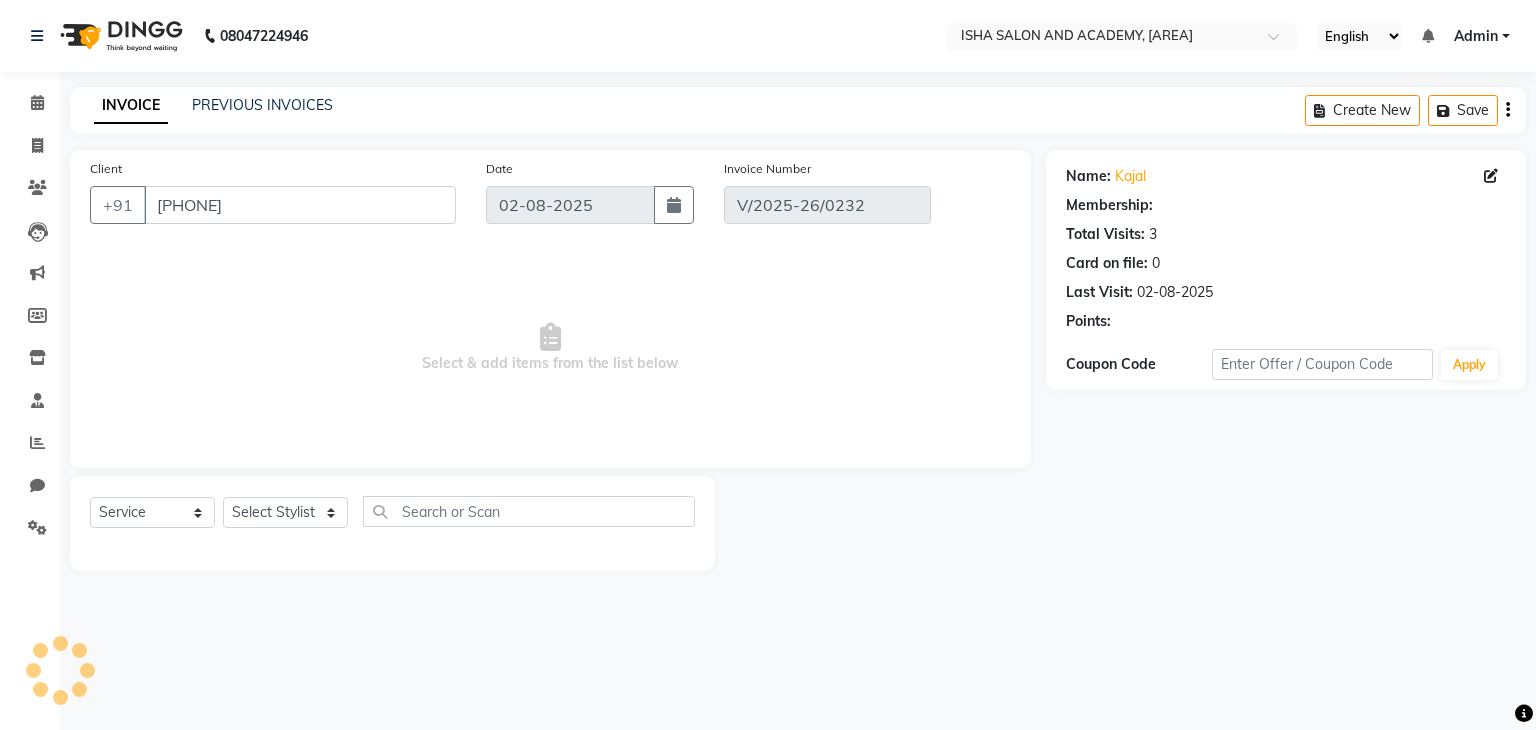 select on "select" 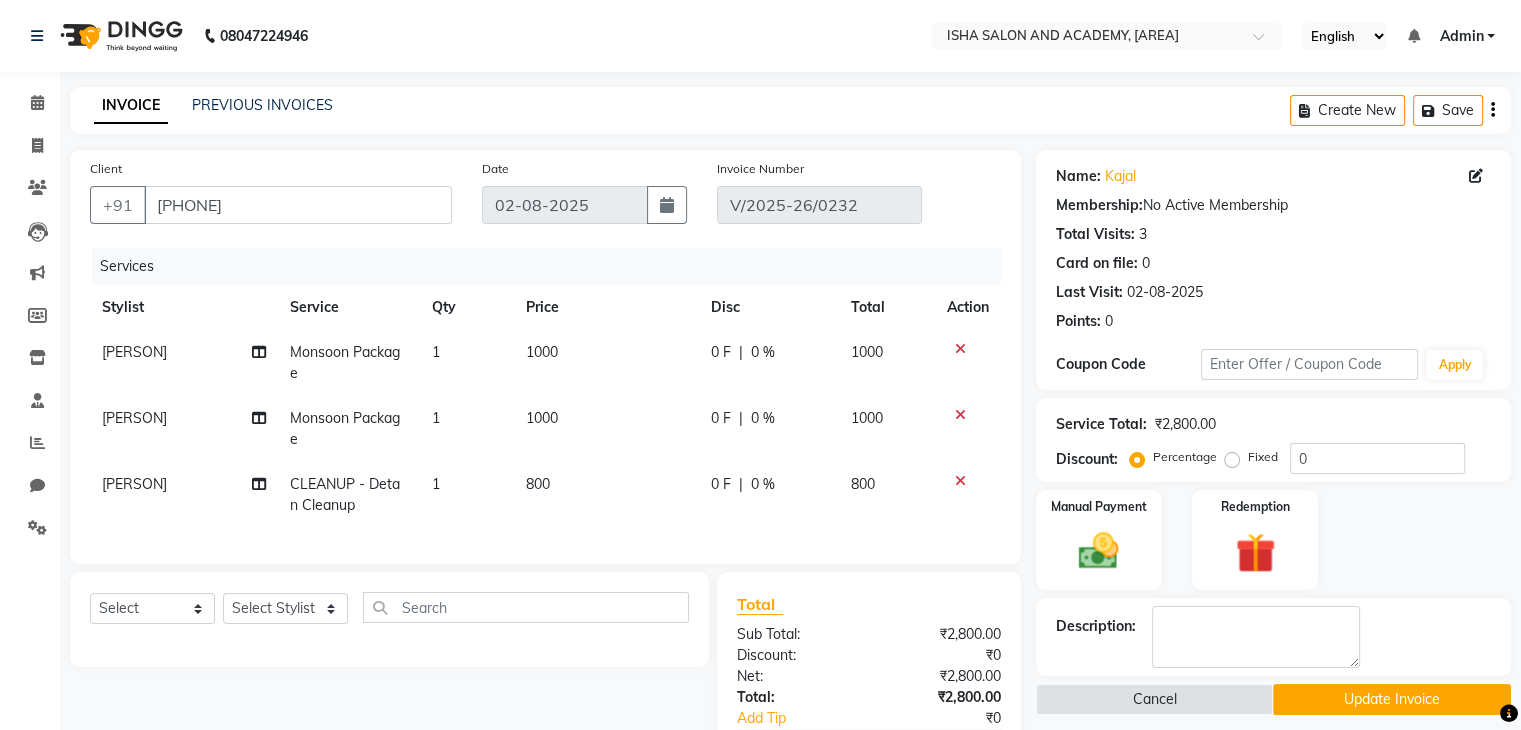 click on "0 F" 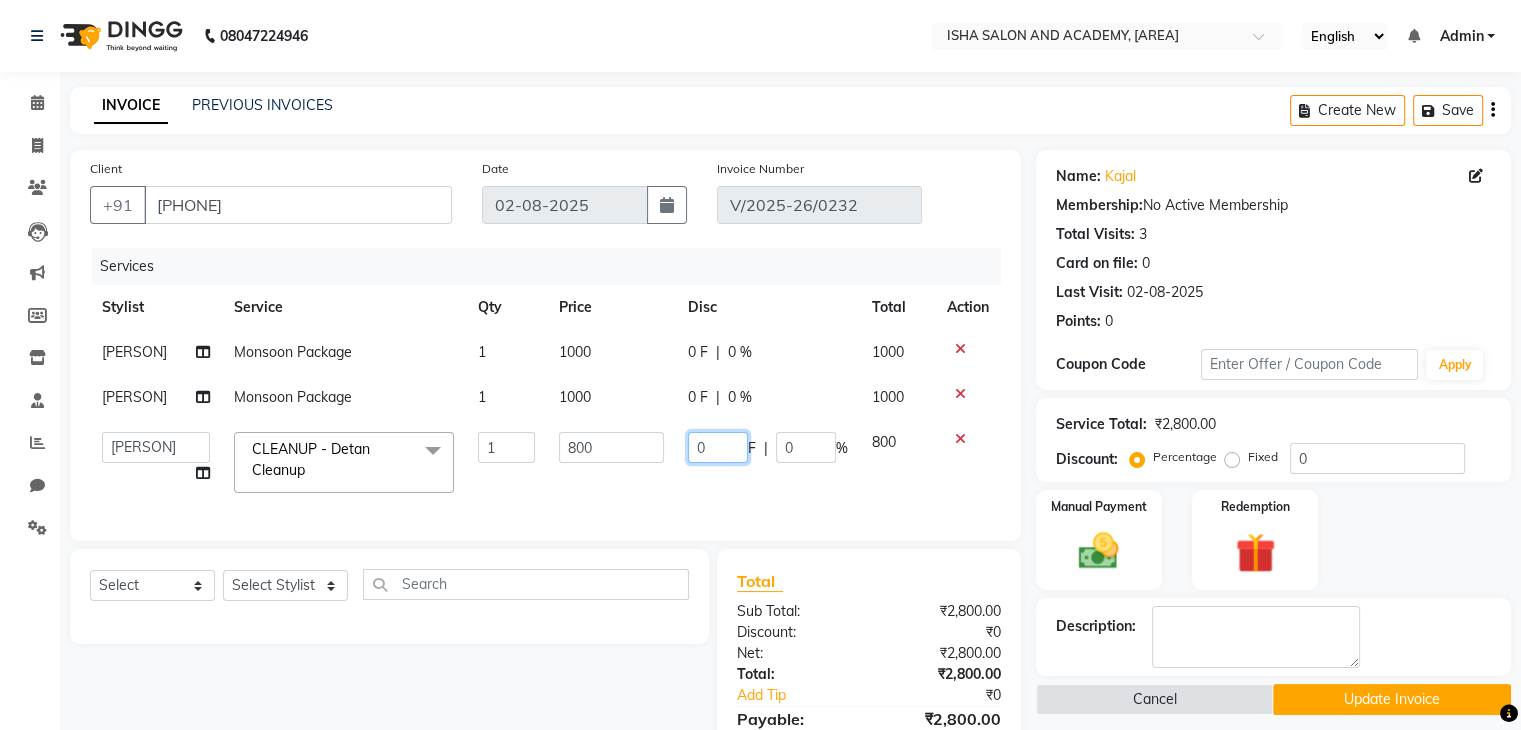 click on "0" 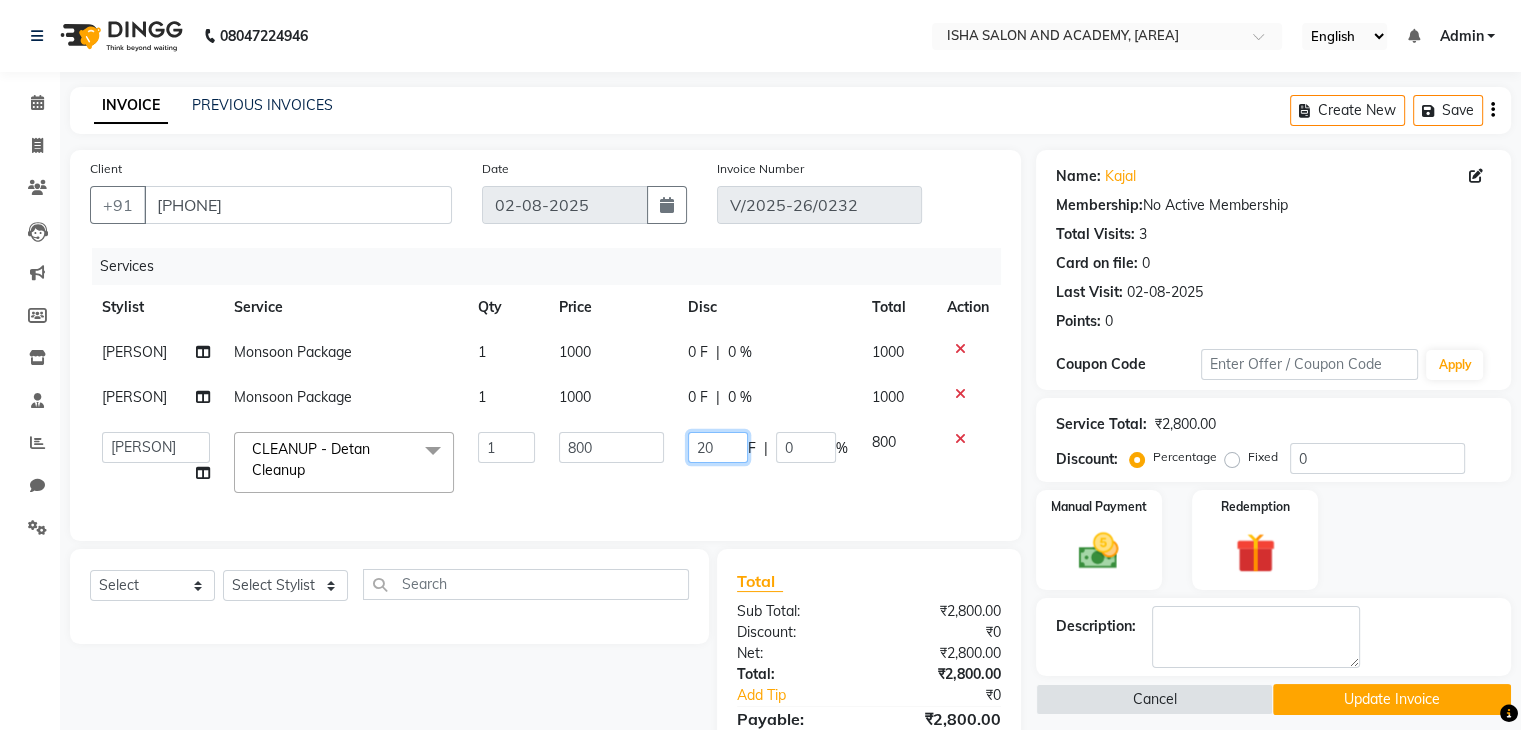 type on "200" 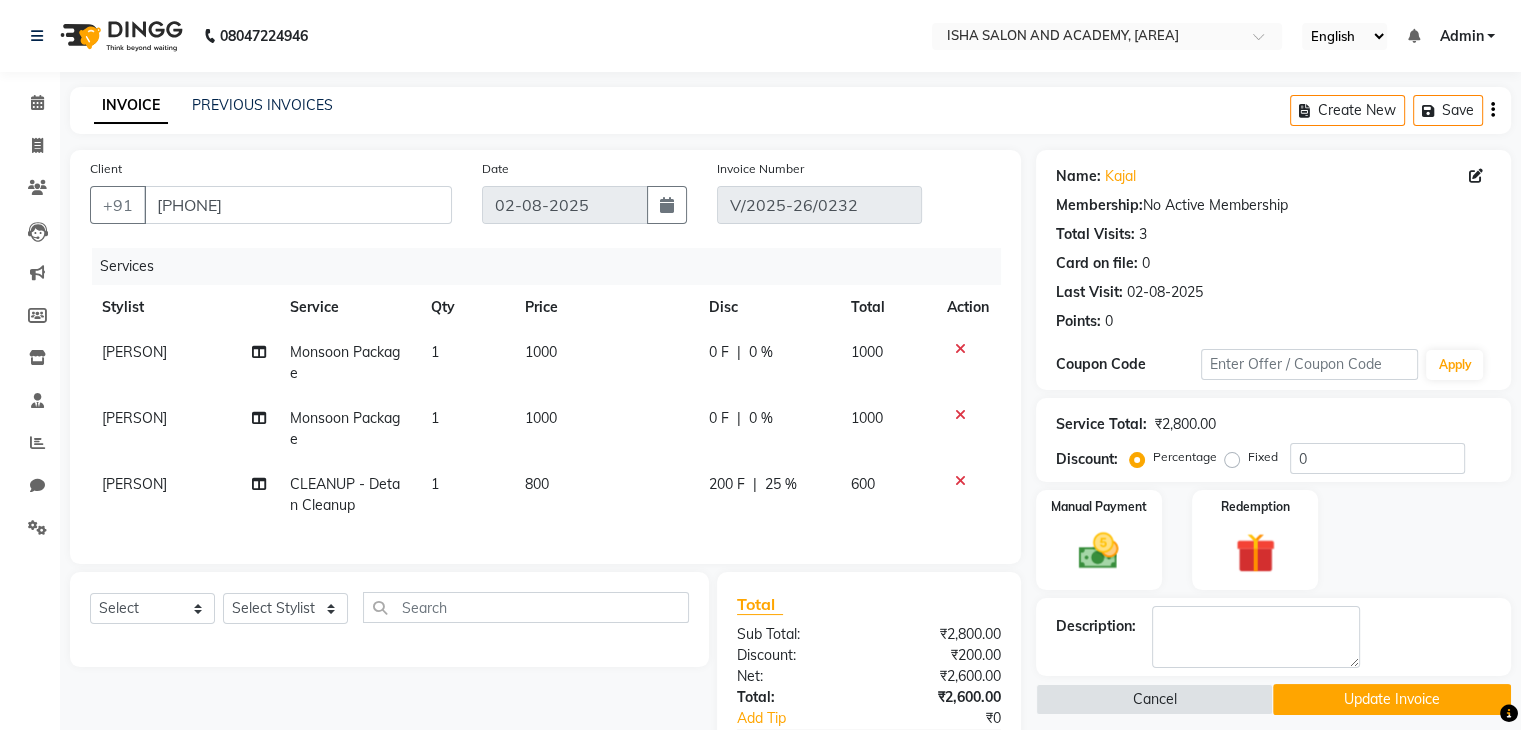 click on "600" 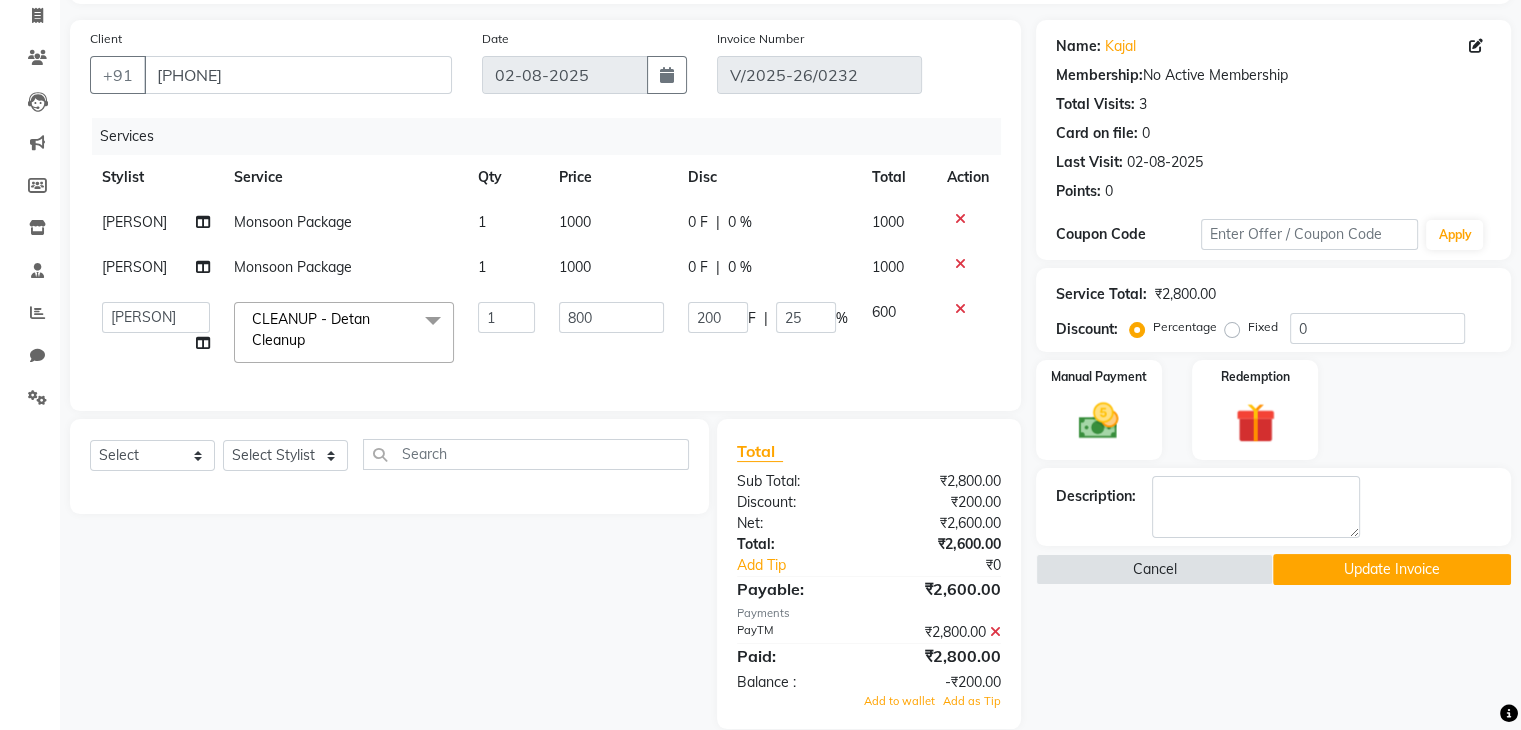 scroll, scrollTop: 175, scrollLeft: 0, axis: vertical 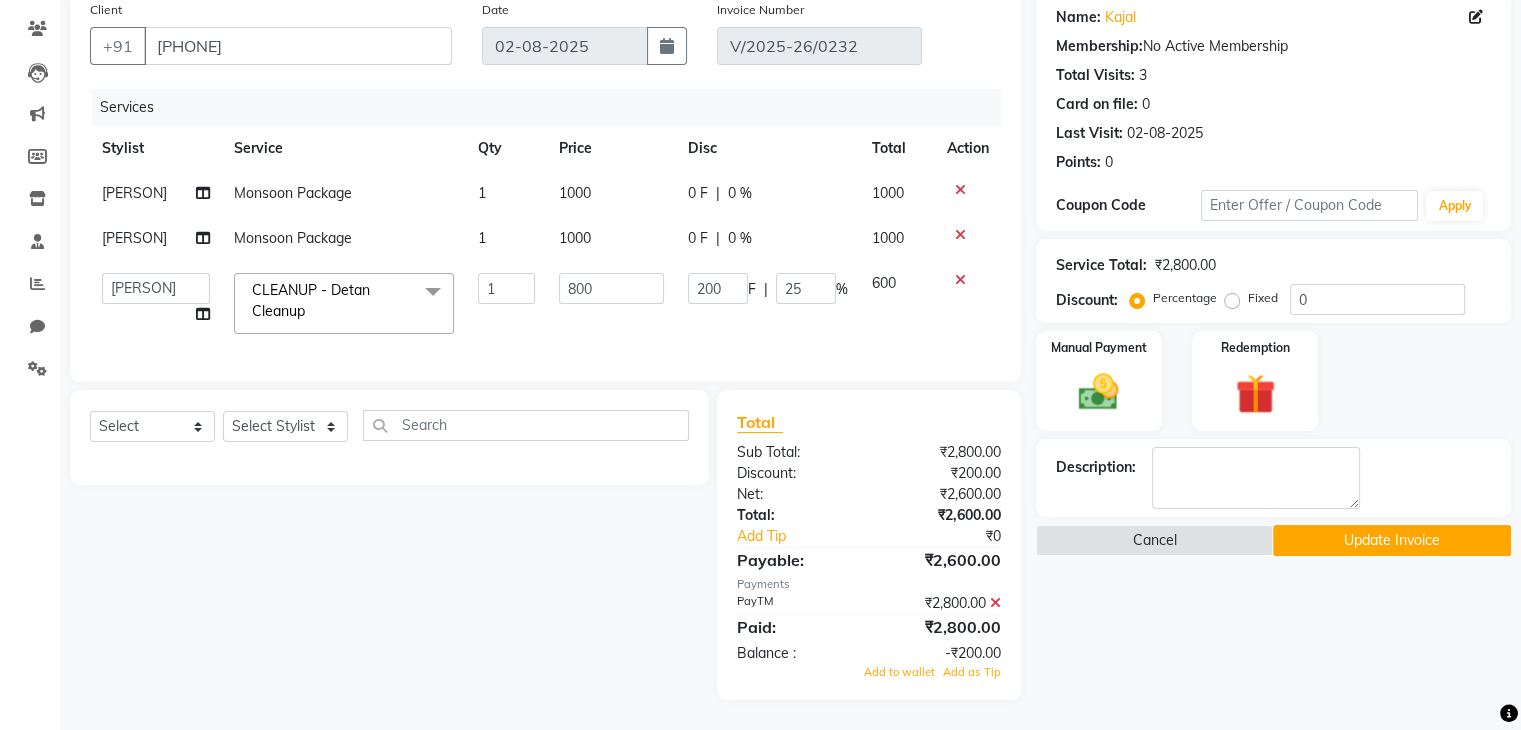 click on "Update Invoice" 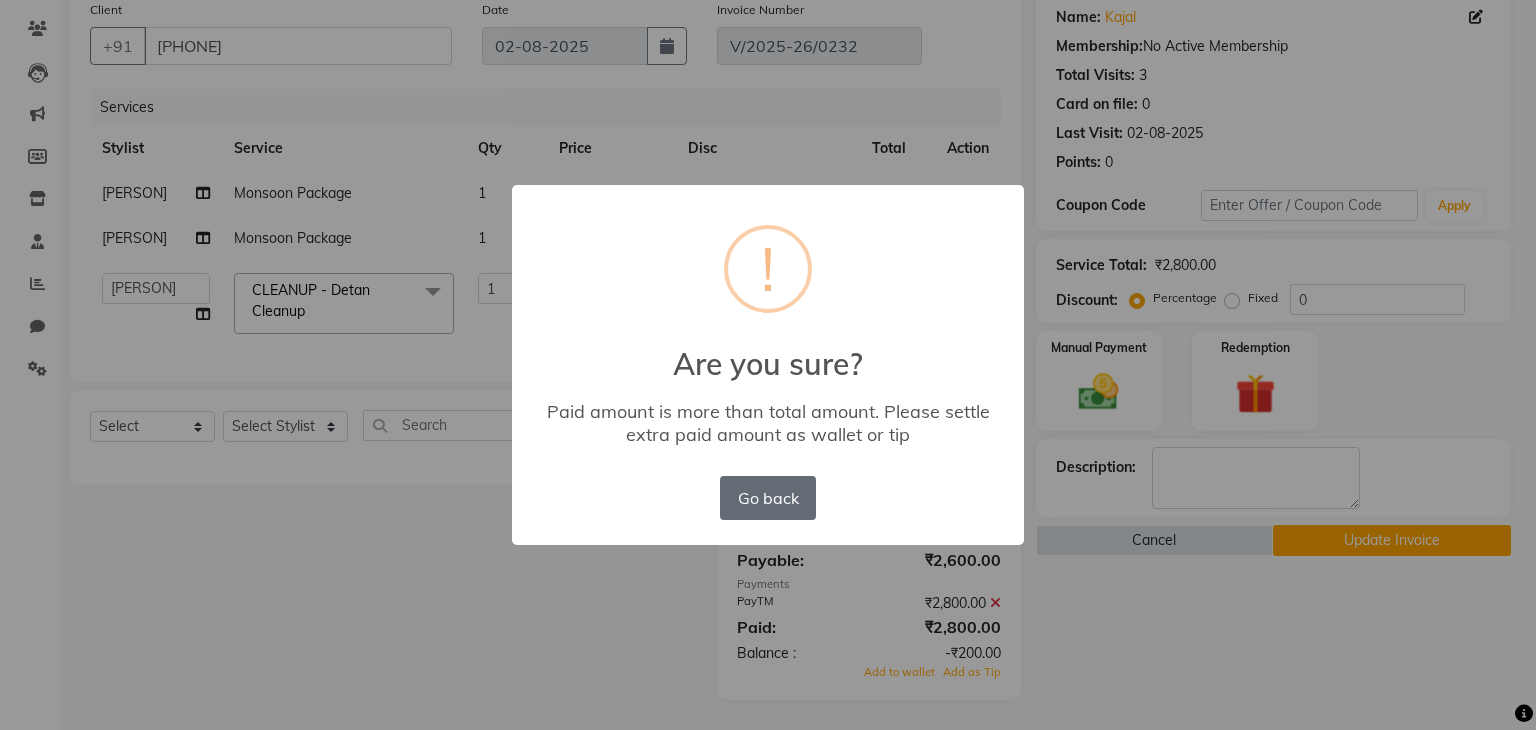 click on "Go back" at bounding box center [768, 498] 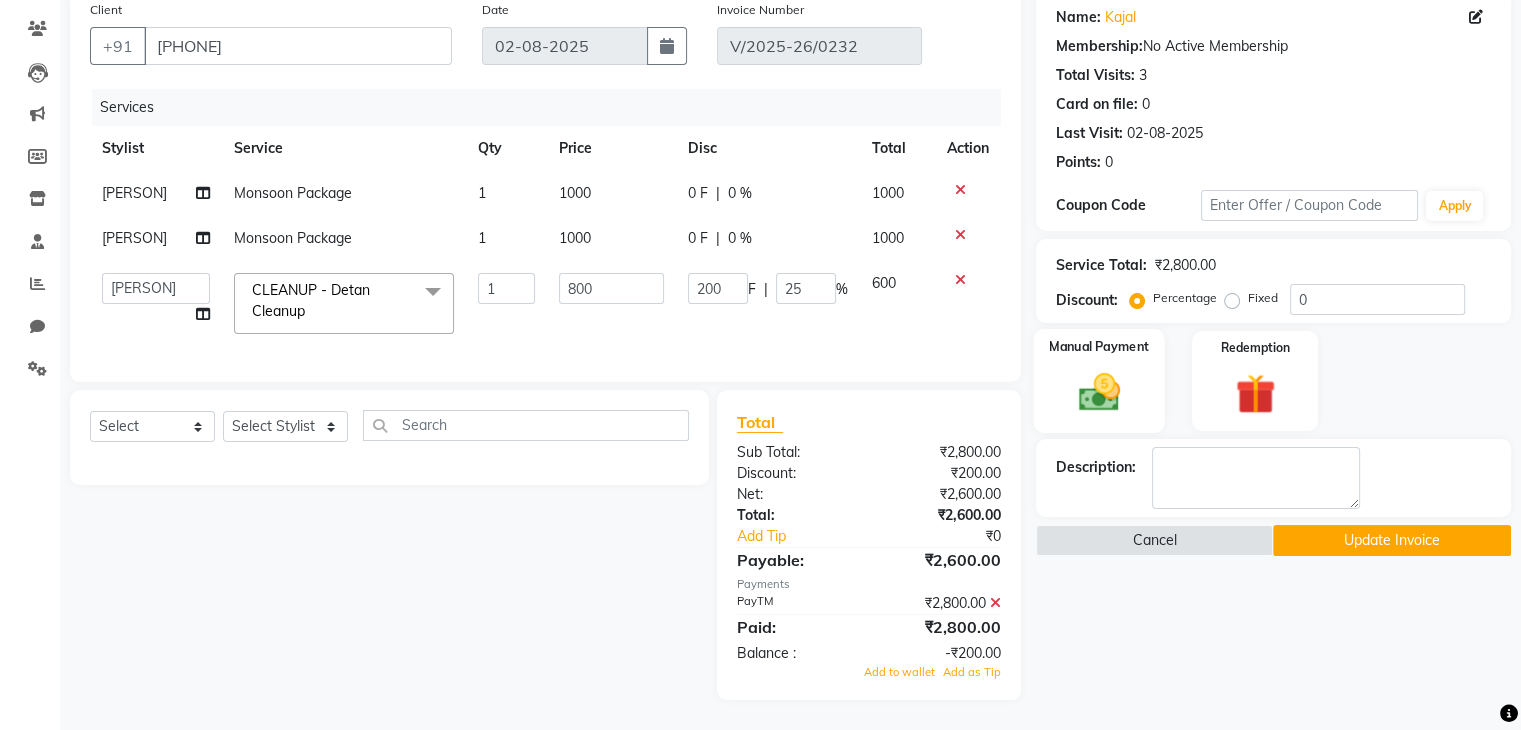 click 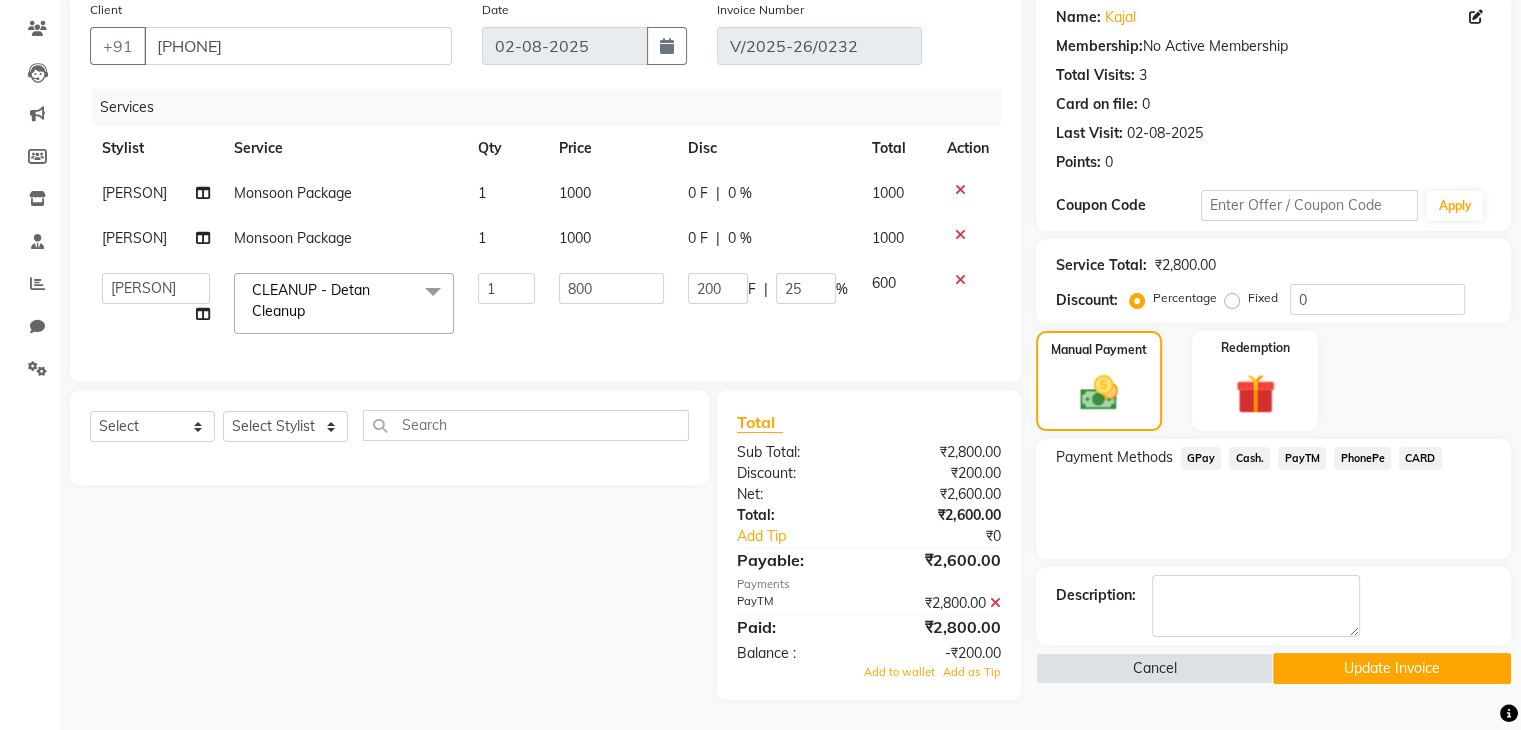 click on "PayTM" 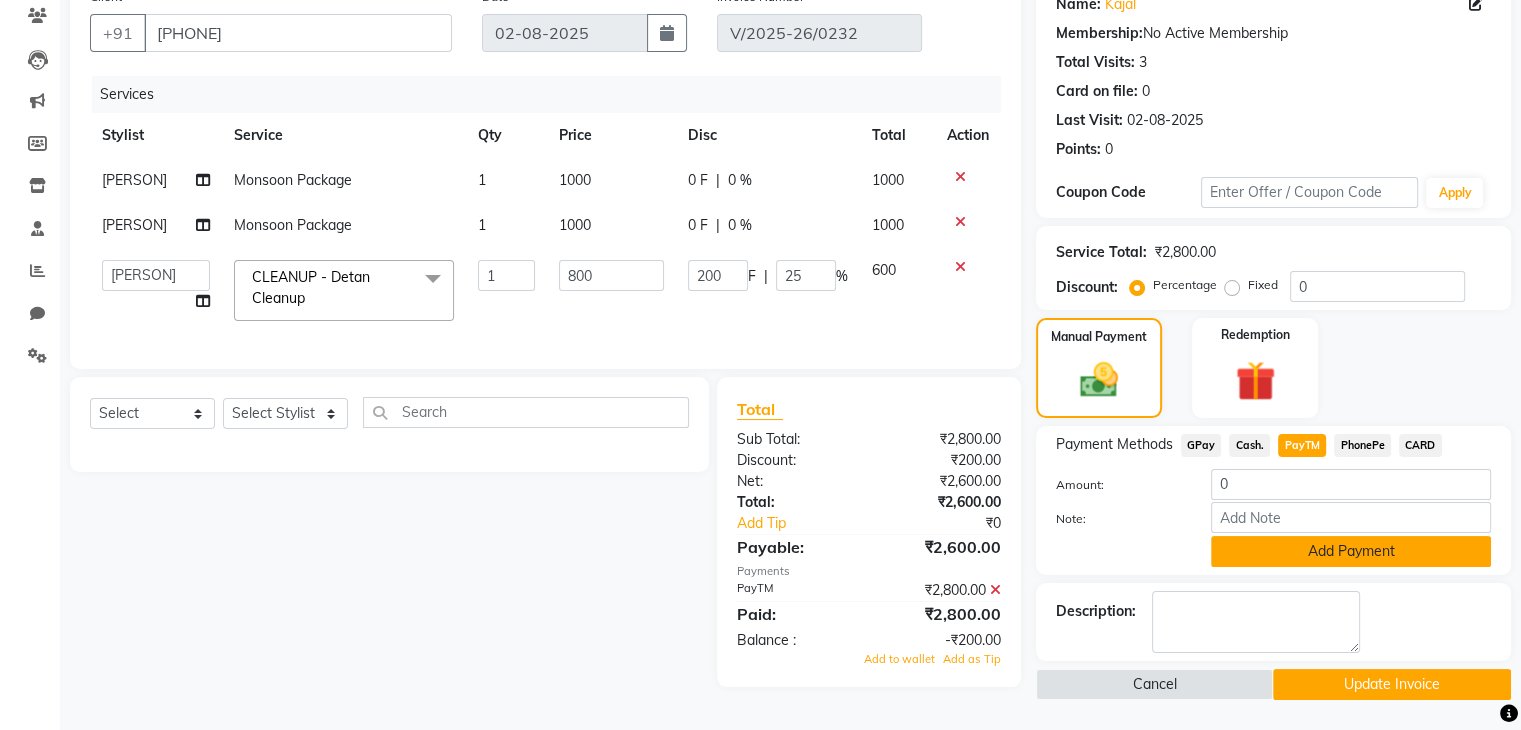 click on "Add Payment" 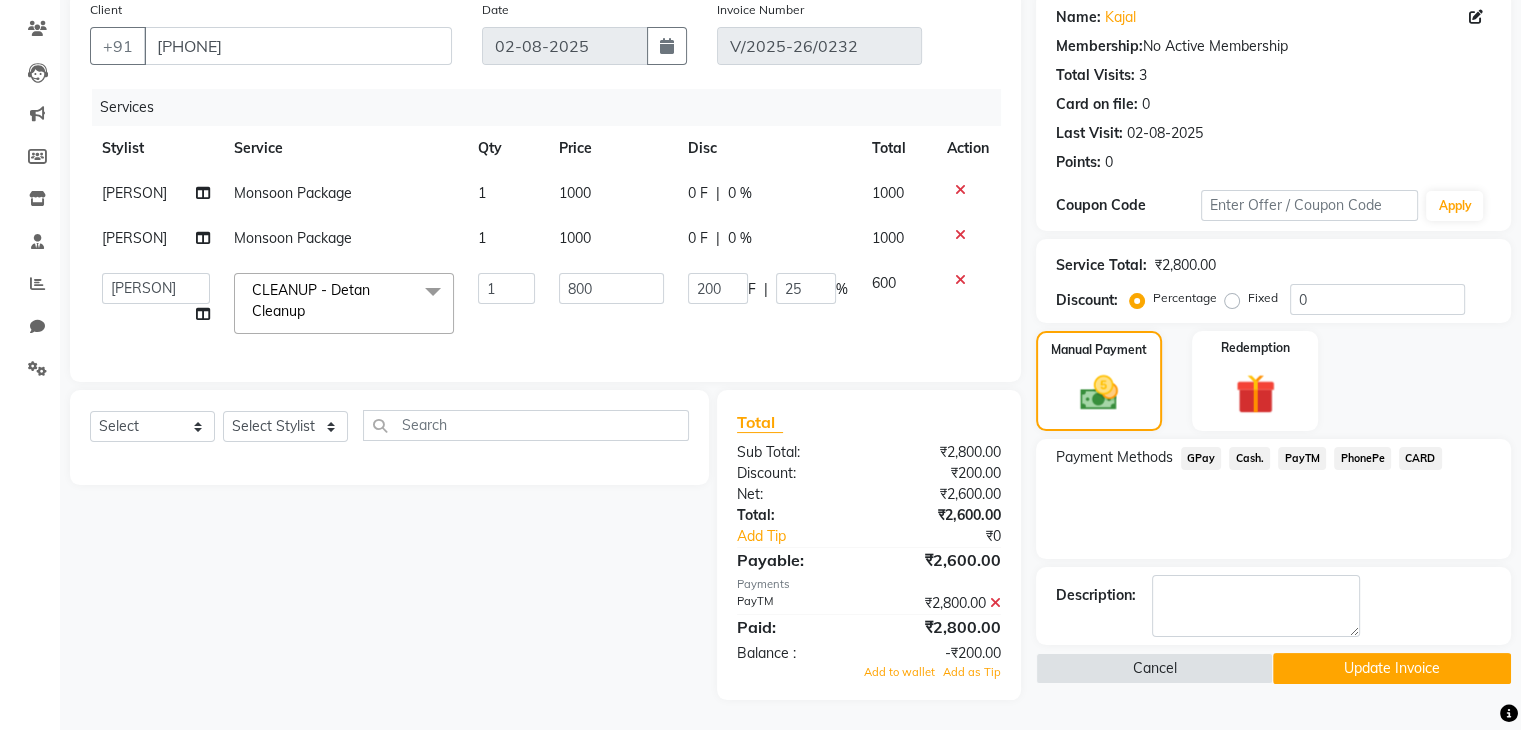 click on "Update Invoice" 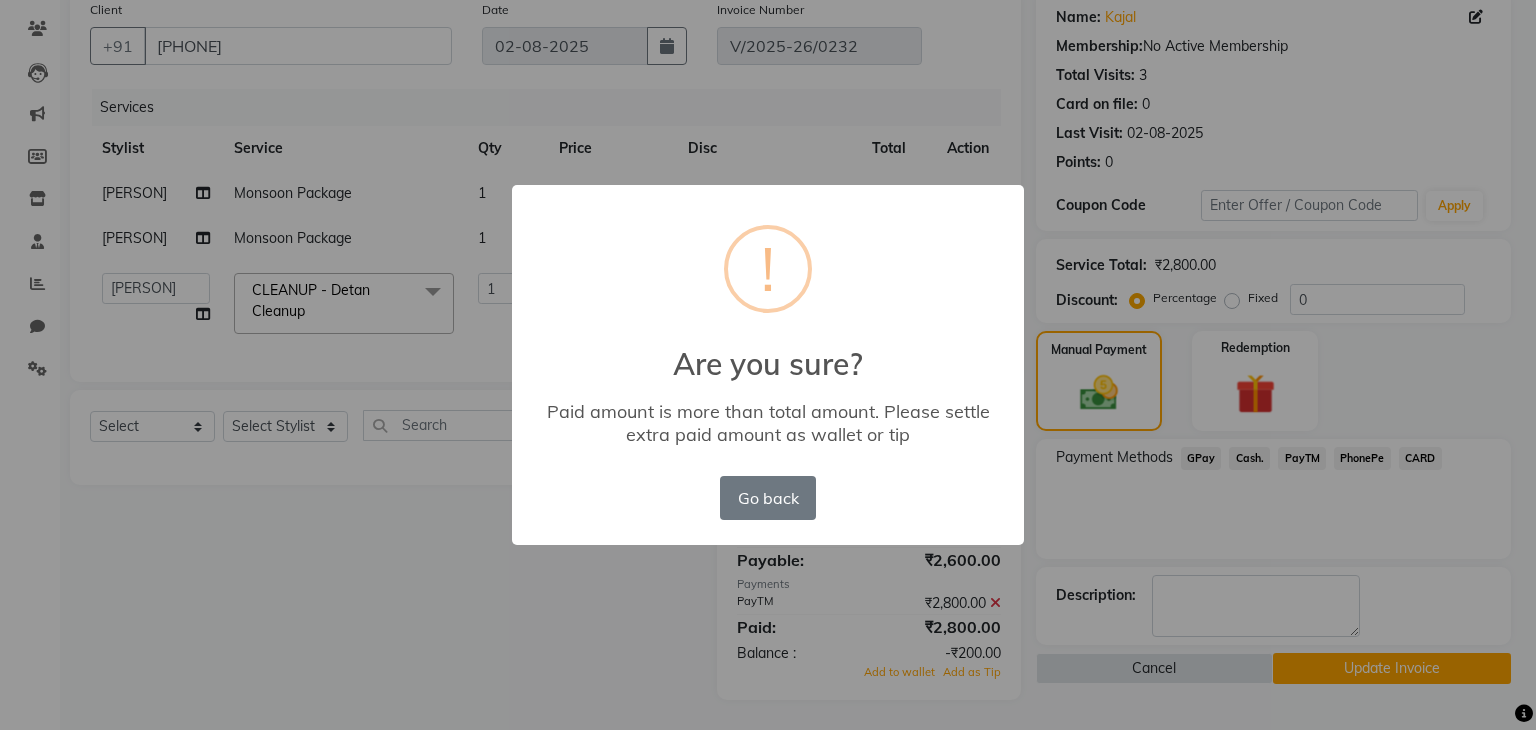 click on "× ! Are you sure? Paid amount is more than total amount. Please settle extra paid amount as wallet or tip Go back No OK" at bounding box center (768, 365) 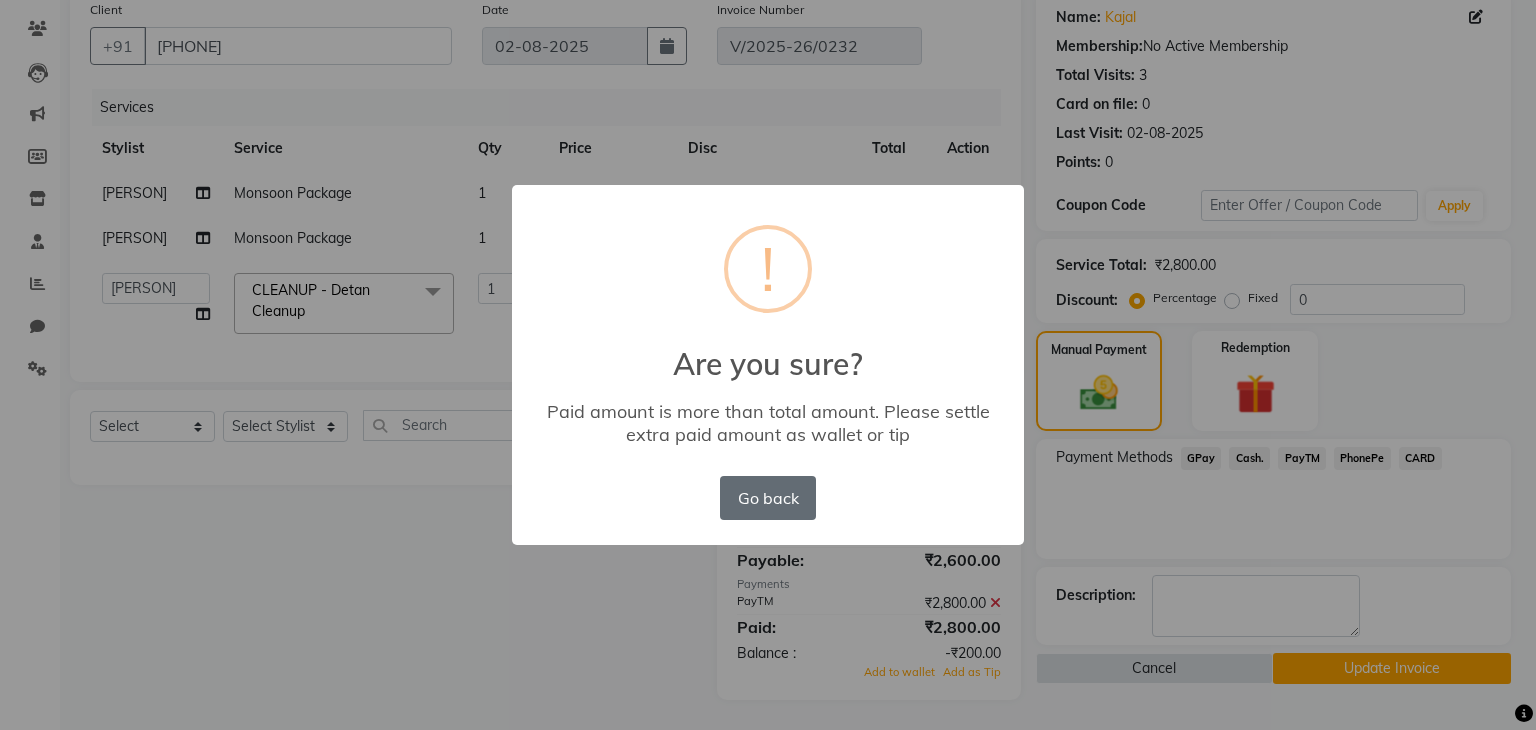 click on "Go back" at bounding box center (768, 498) 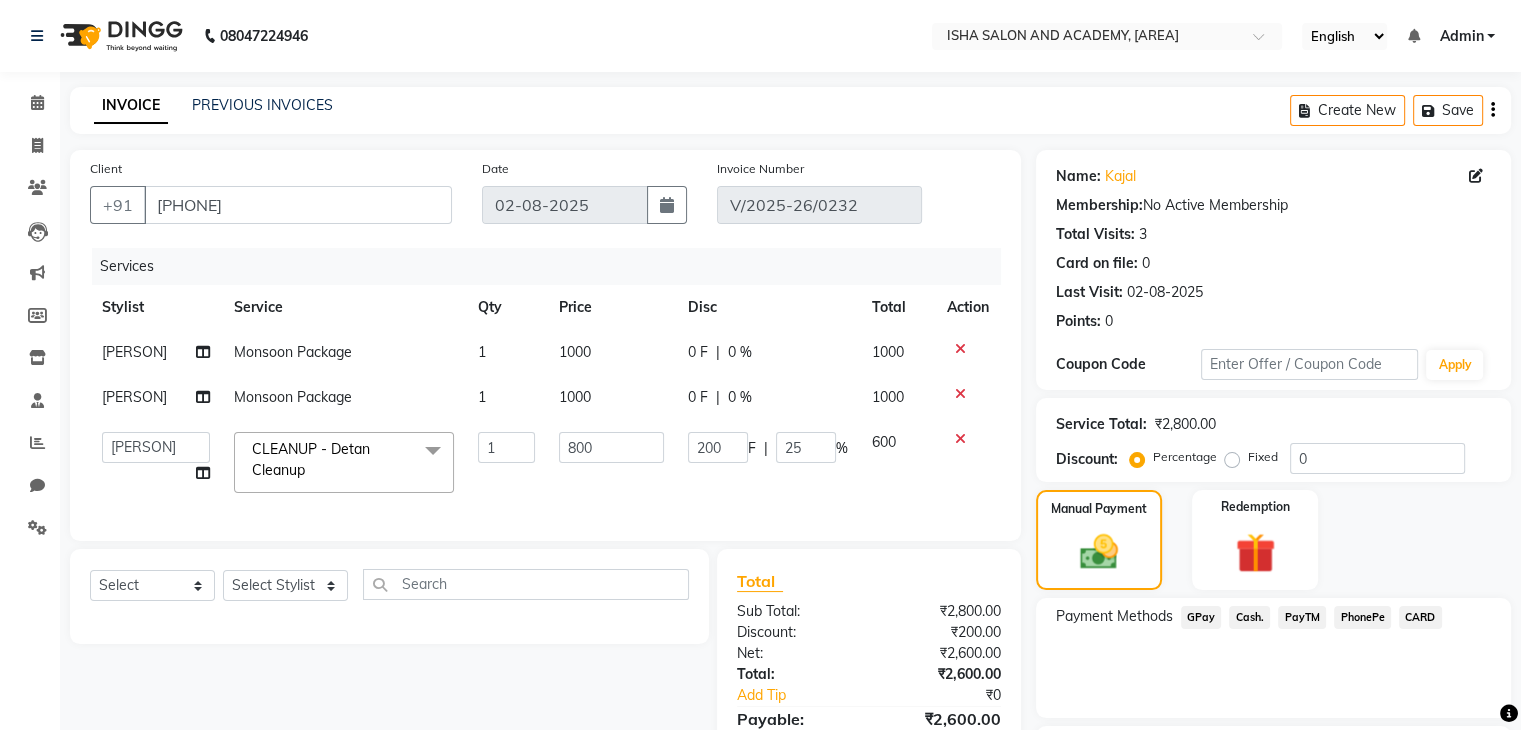 scroll, scrollTop: 175, scrollLeft: 0, axis: vertical 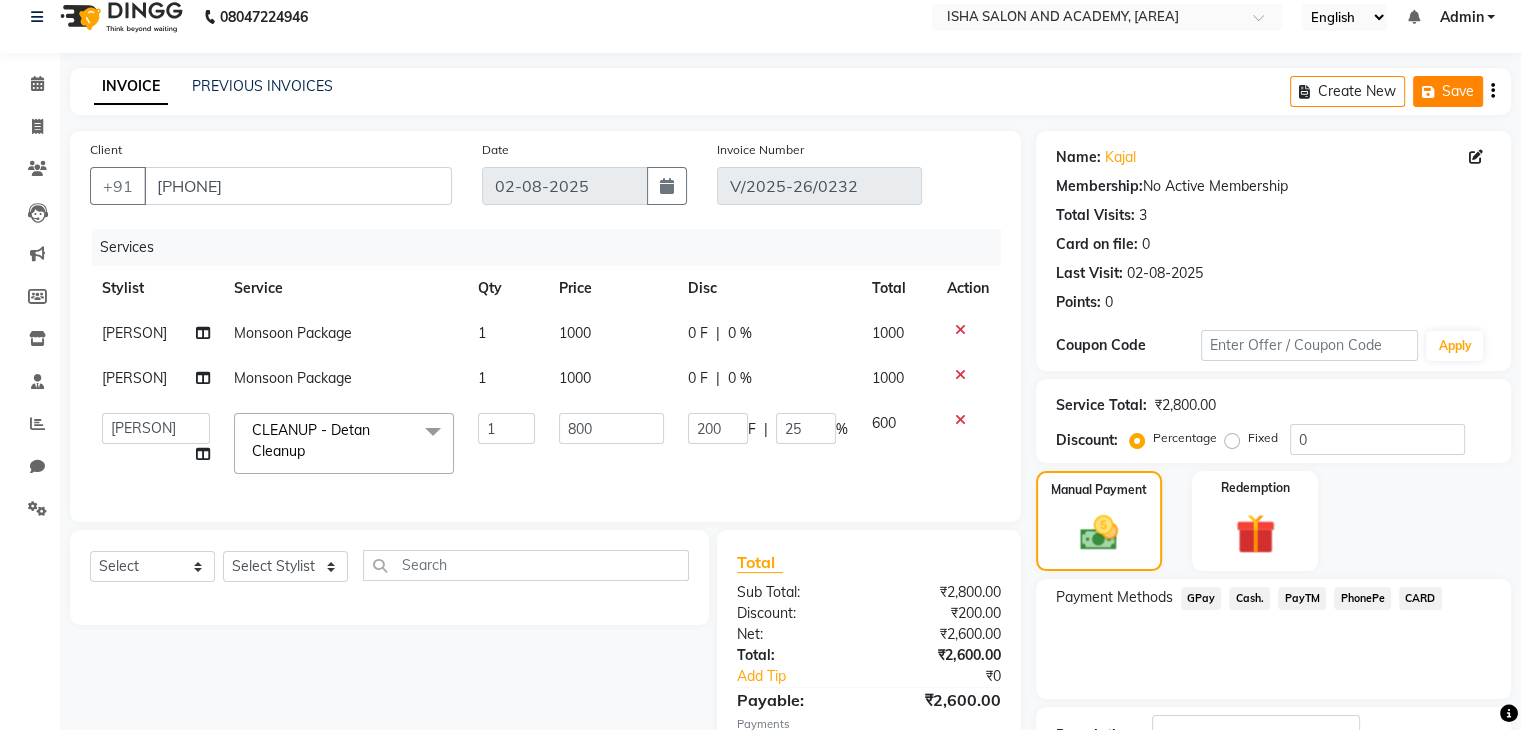 click on "Save" 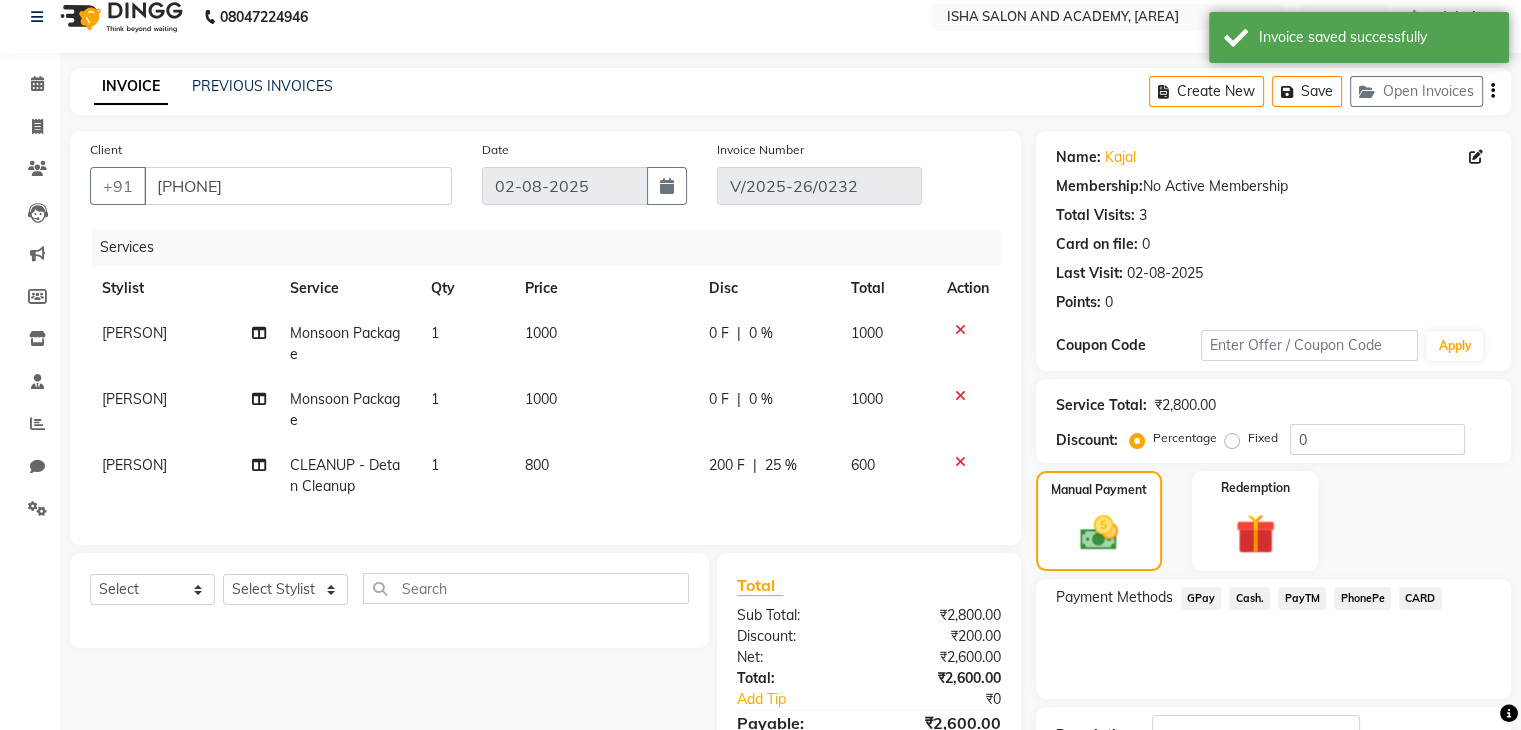 scroll, scrollTop: 198, scrollLeft: 0, axis: vertical 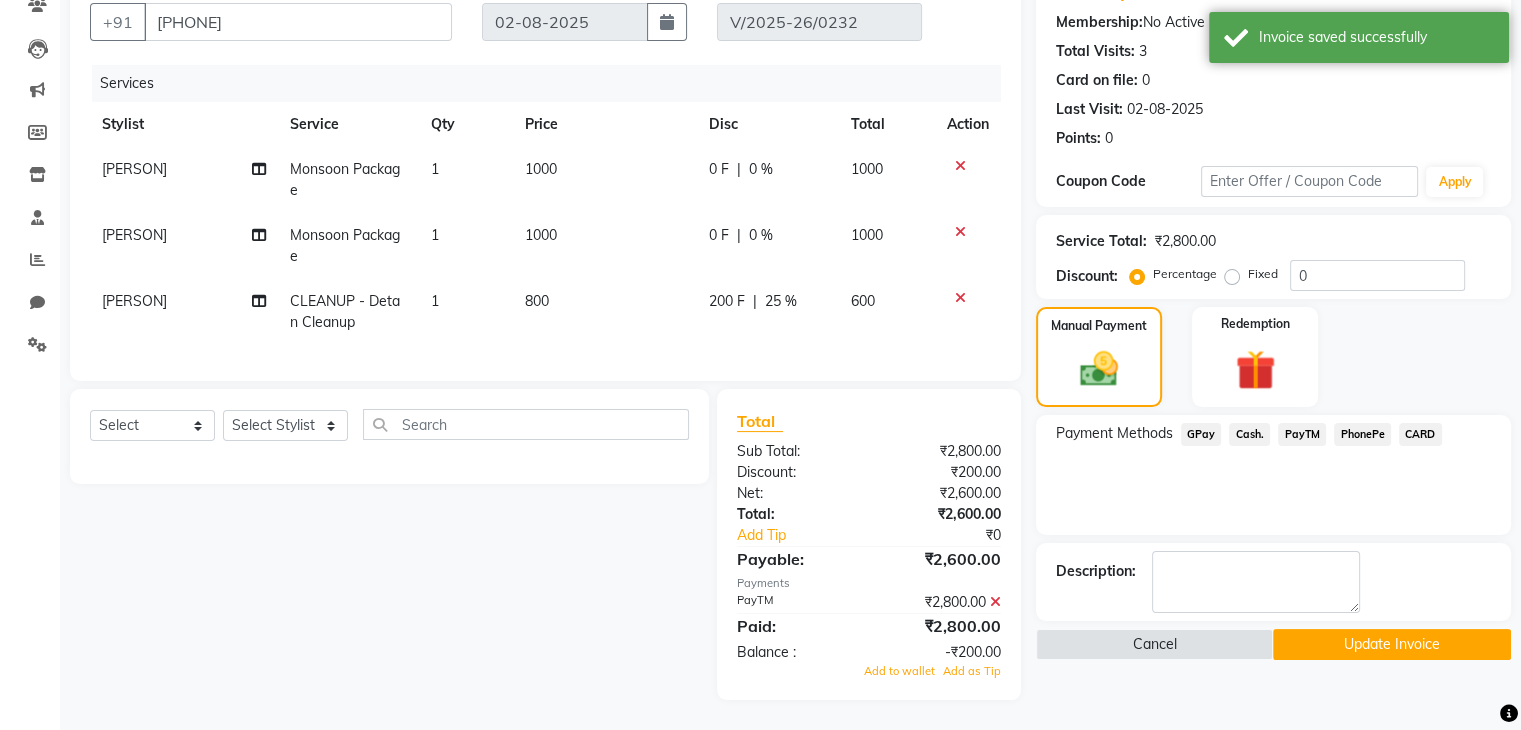 click on "Update Invoice" 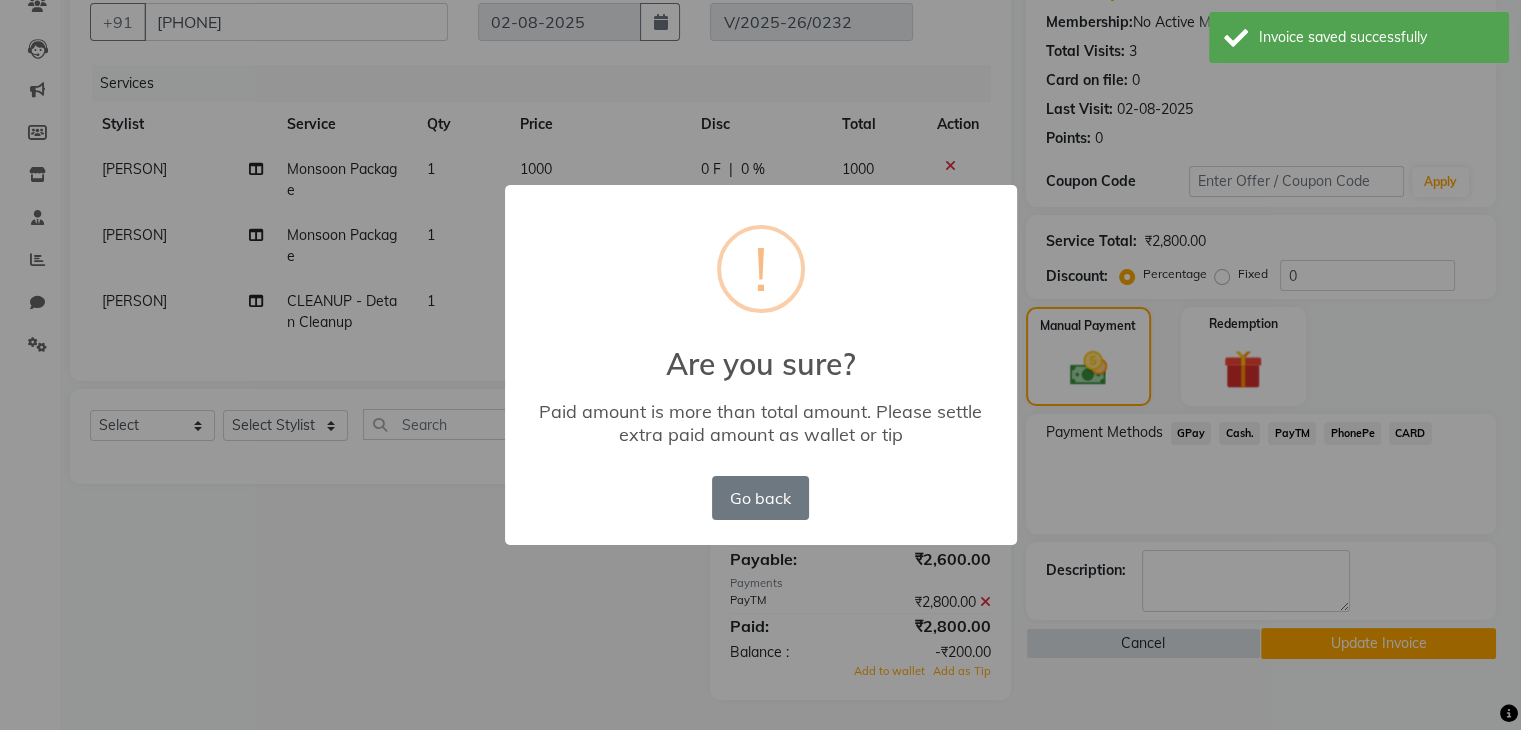 scroll, scrollTop: 156, scrollLeft: 0, axis: vertical 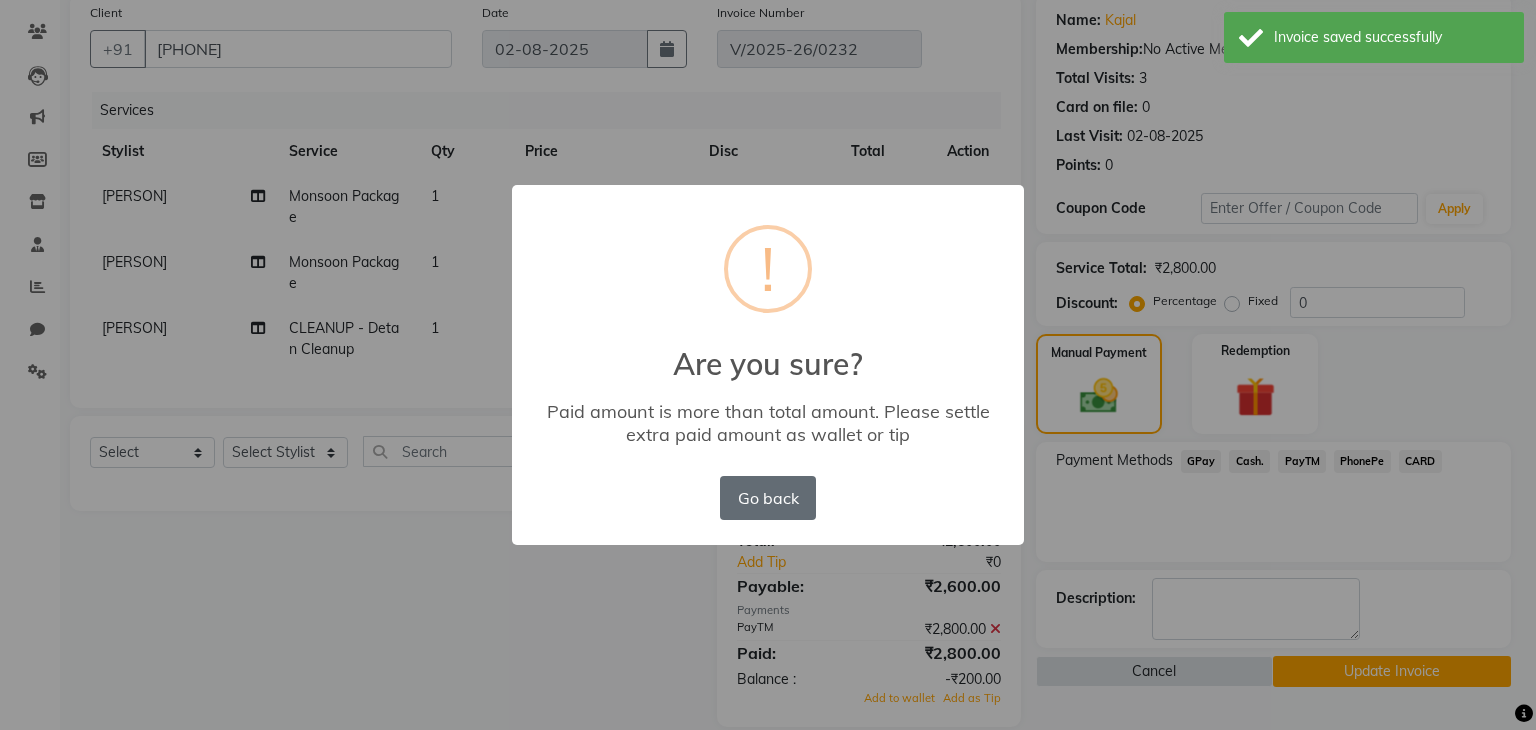 click on "Go back" at bounding box center [768, 498] 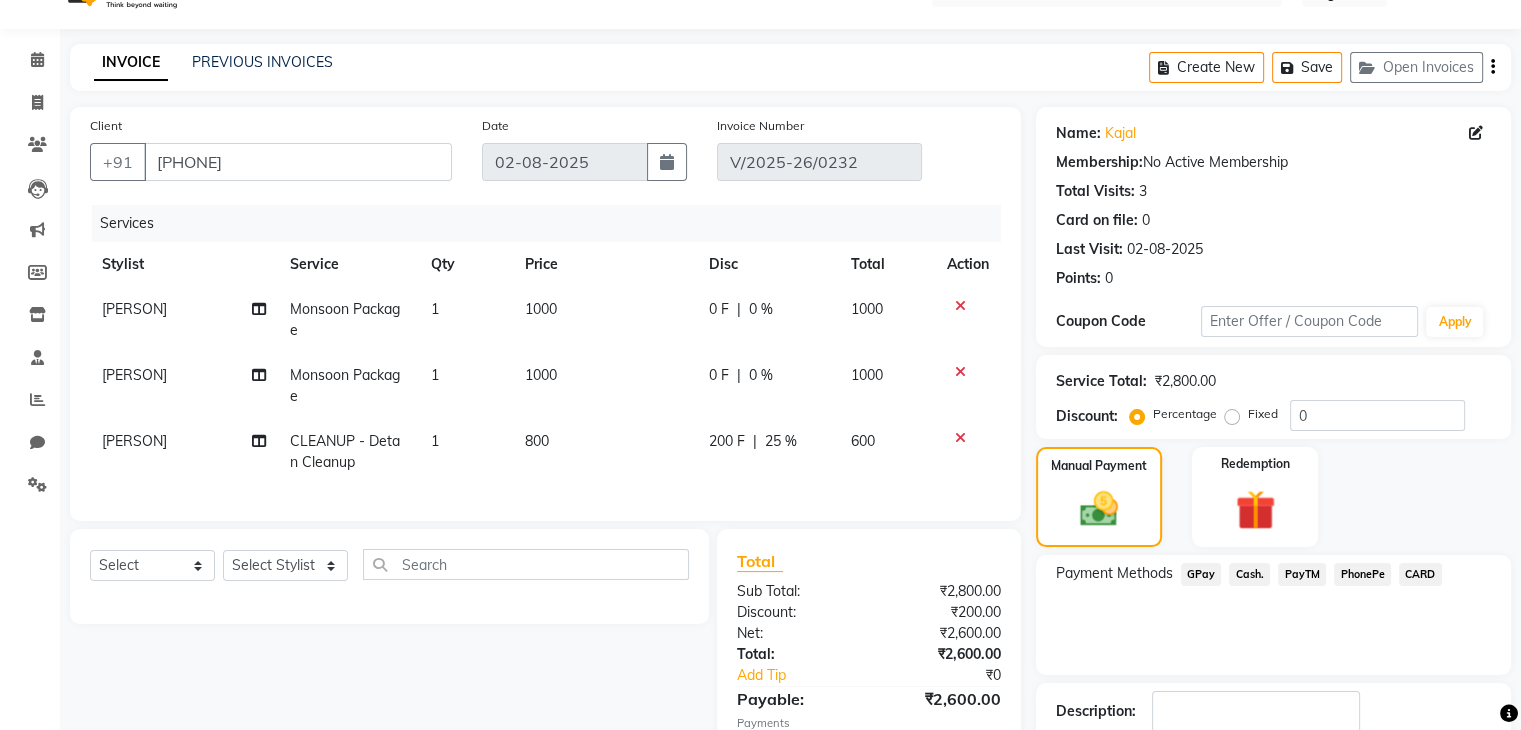 scroll, scrollTop: 0, scrollLeft: 0, axis: both 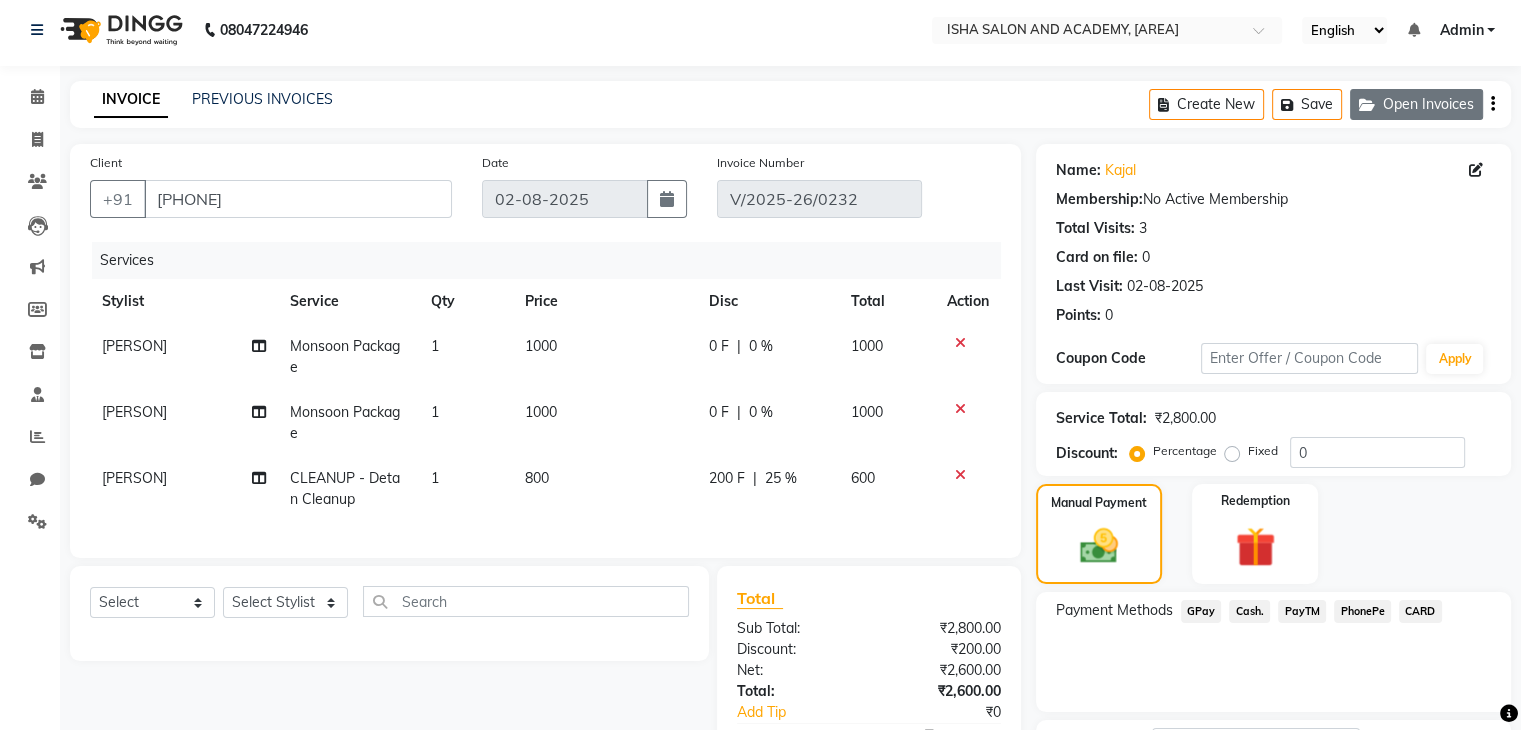 click on "Open Invoices" 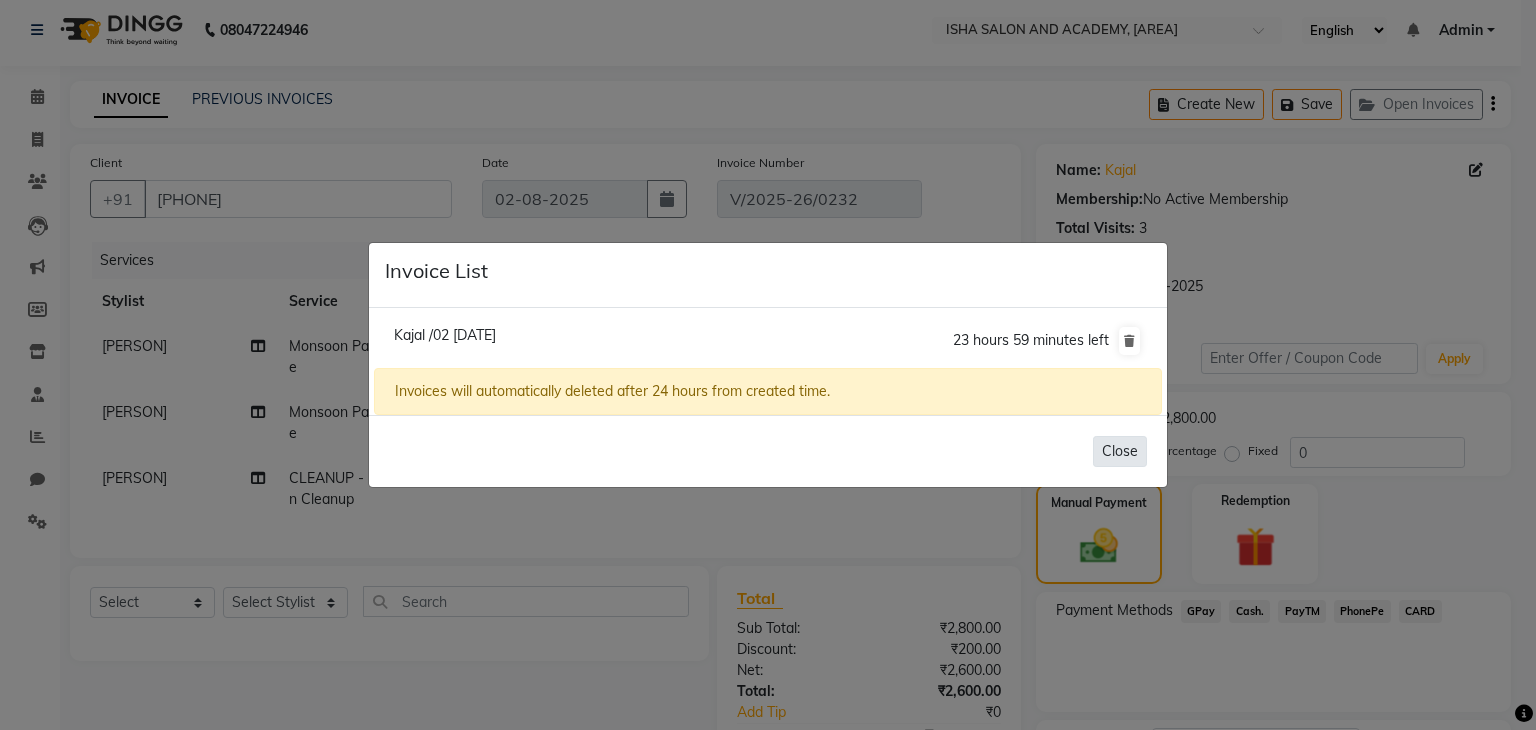 click on "Close" 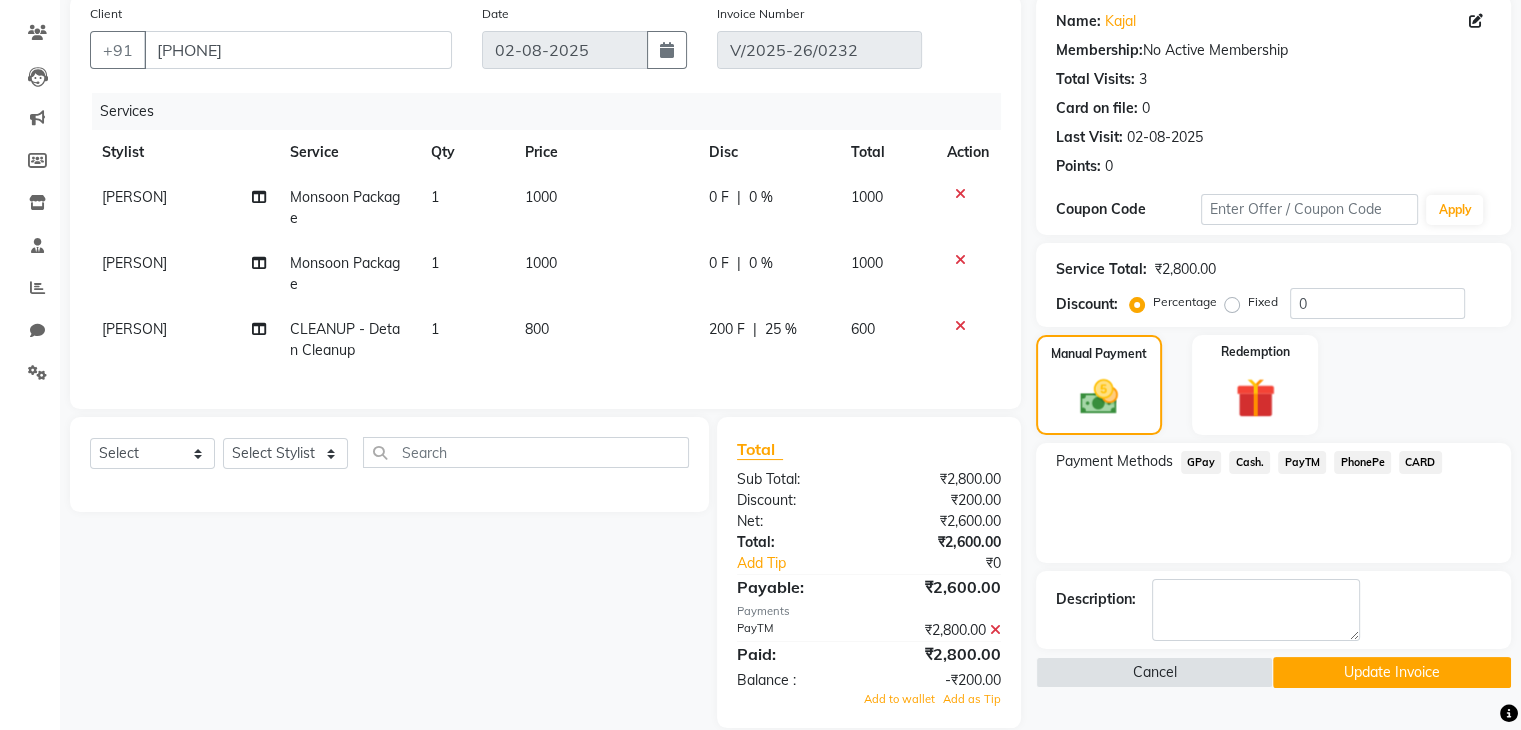 scroll, scrollTop: 198, scrollLeft: 0, axis: vertical 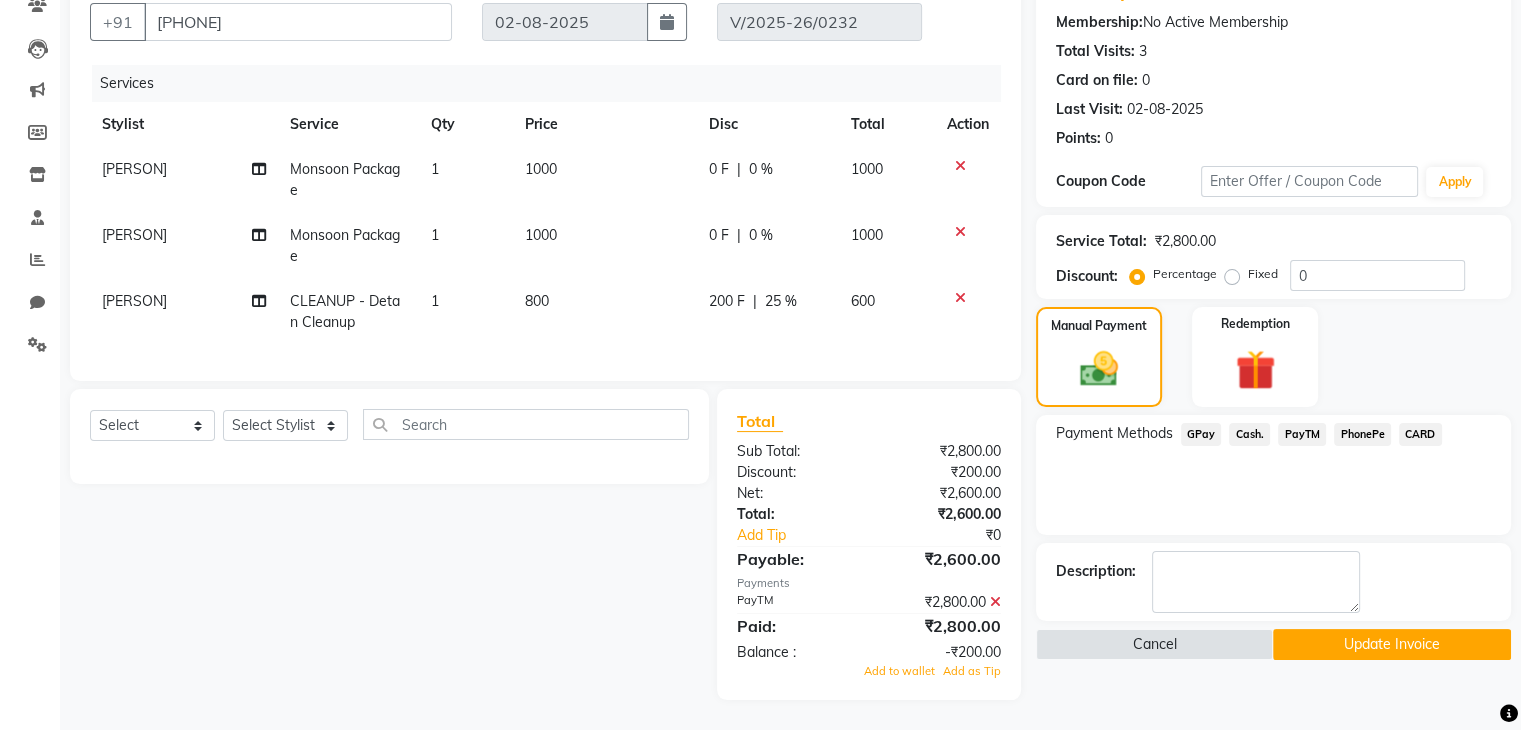click on "Update Invoice" 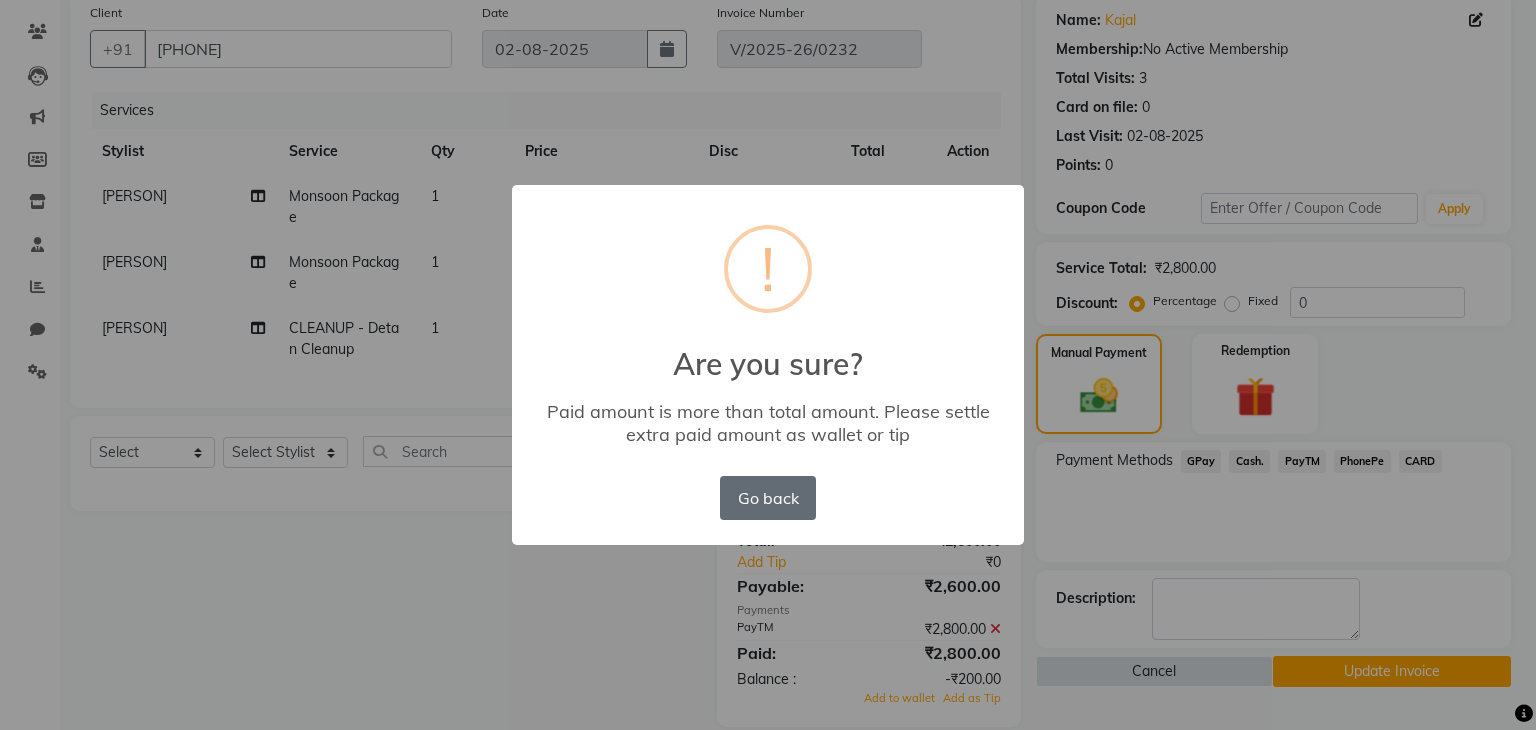 click on "Go back" at bounding box center (768, 498) 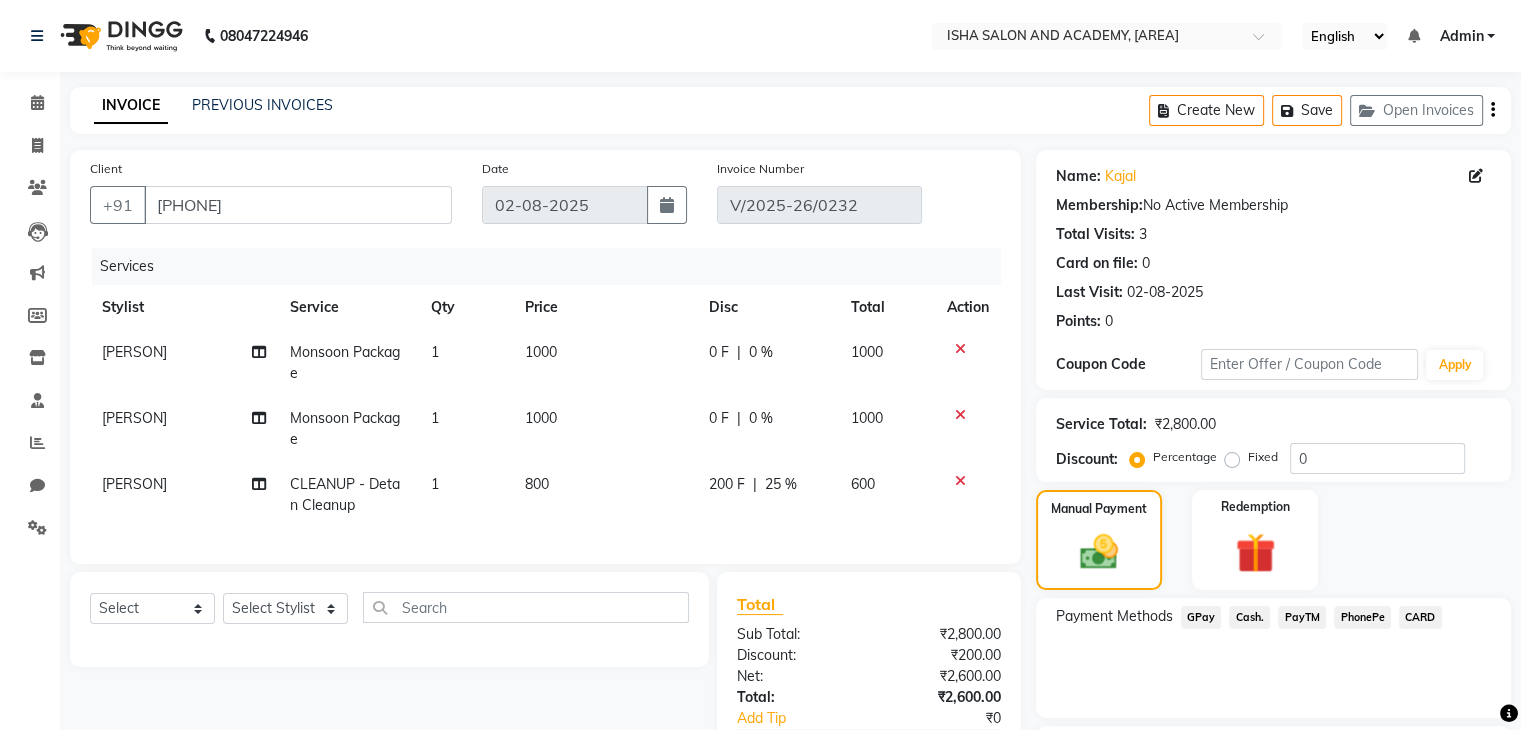 scroll, scrollTop: 198, scrollLeft: 0, axis: vertical 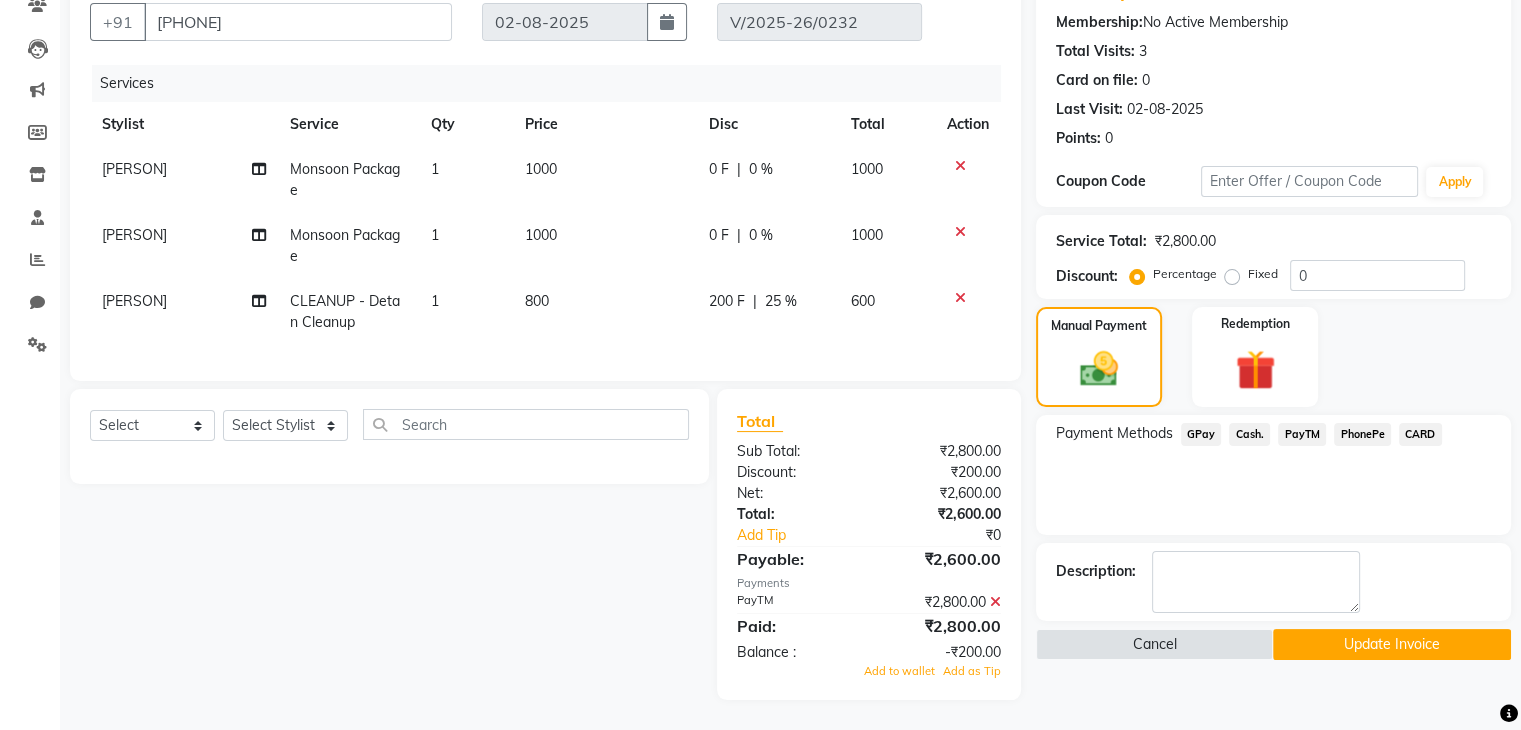 click on "Update Invoice" 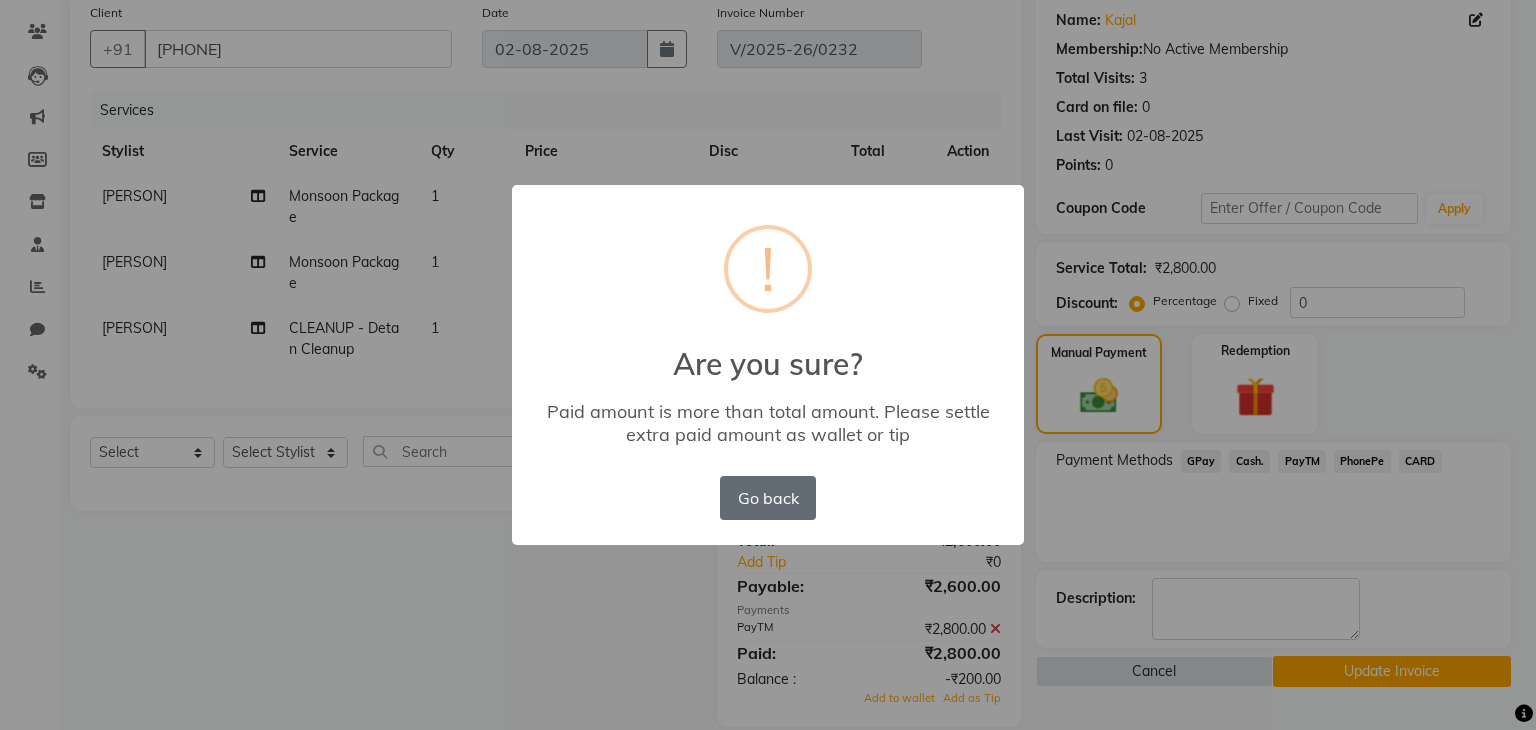 click on "Go back" at bounding box center [768, 498] 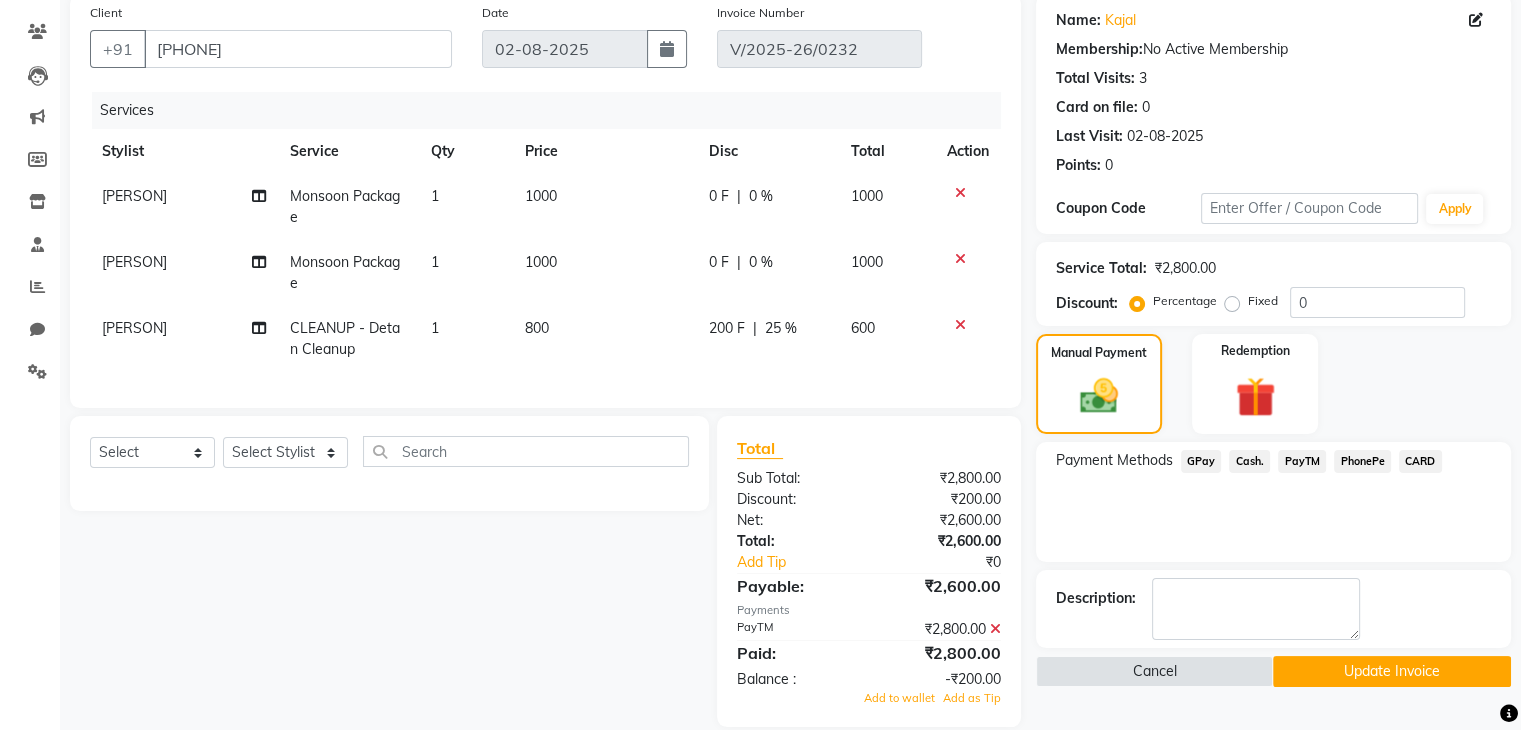 scroll, scrollTop: 0, scrollLeft: 0, axis: both 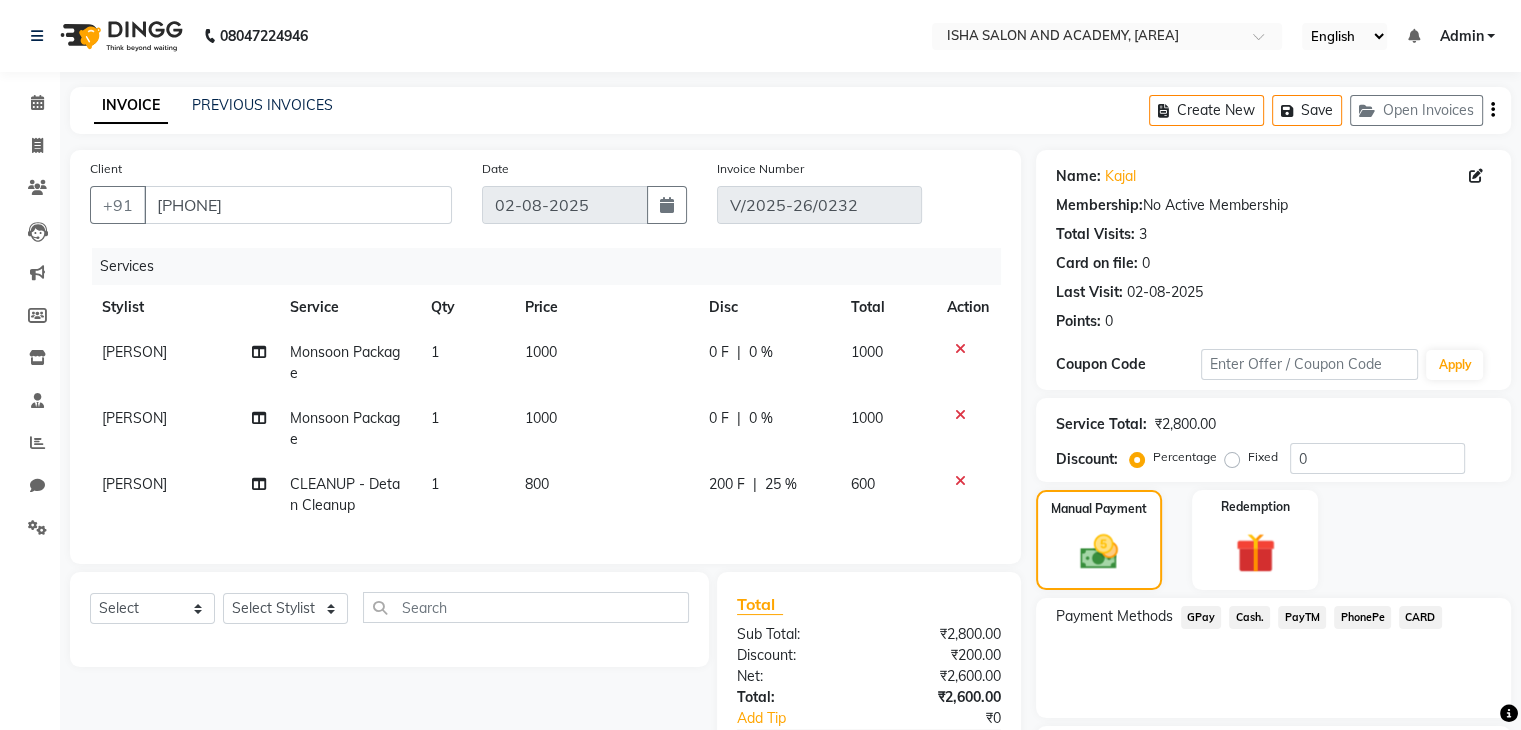 click on "PayTM" 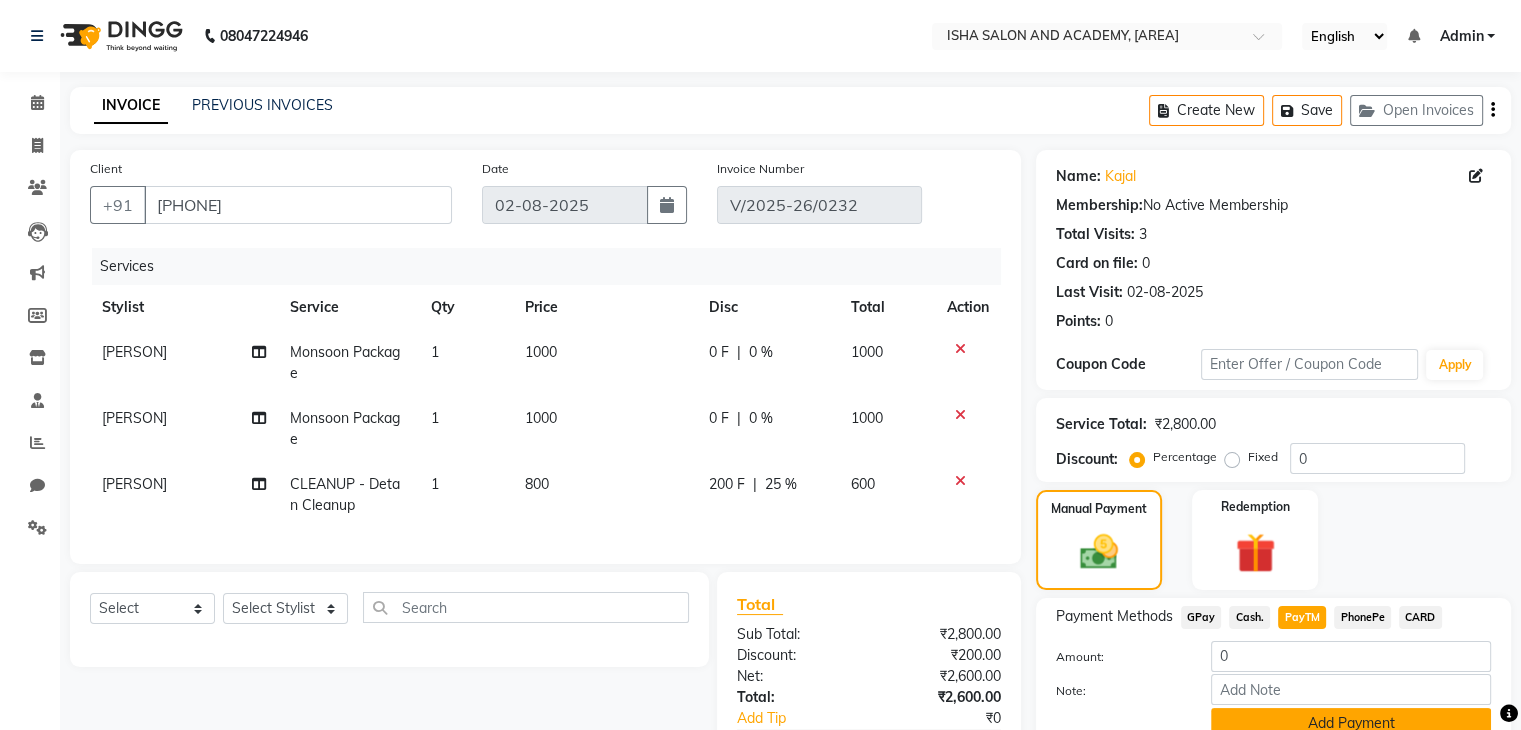 click on "Add Payment" 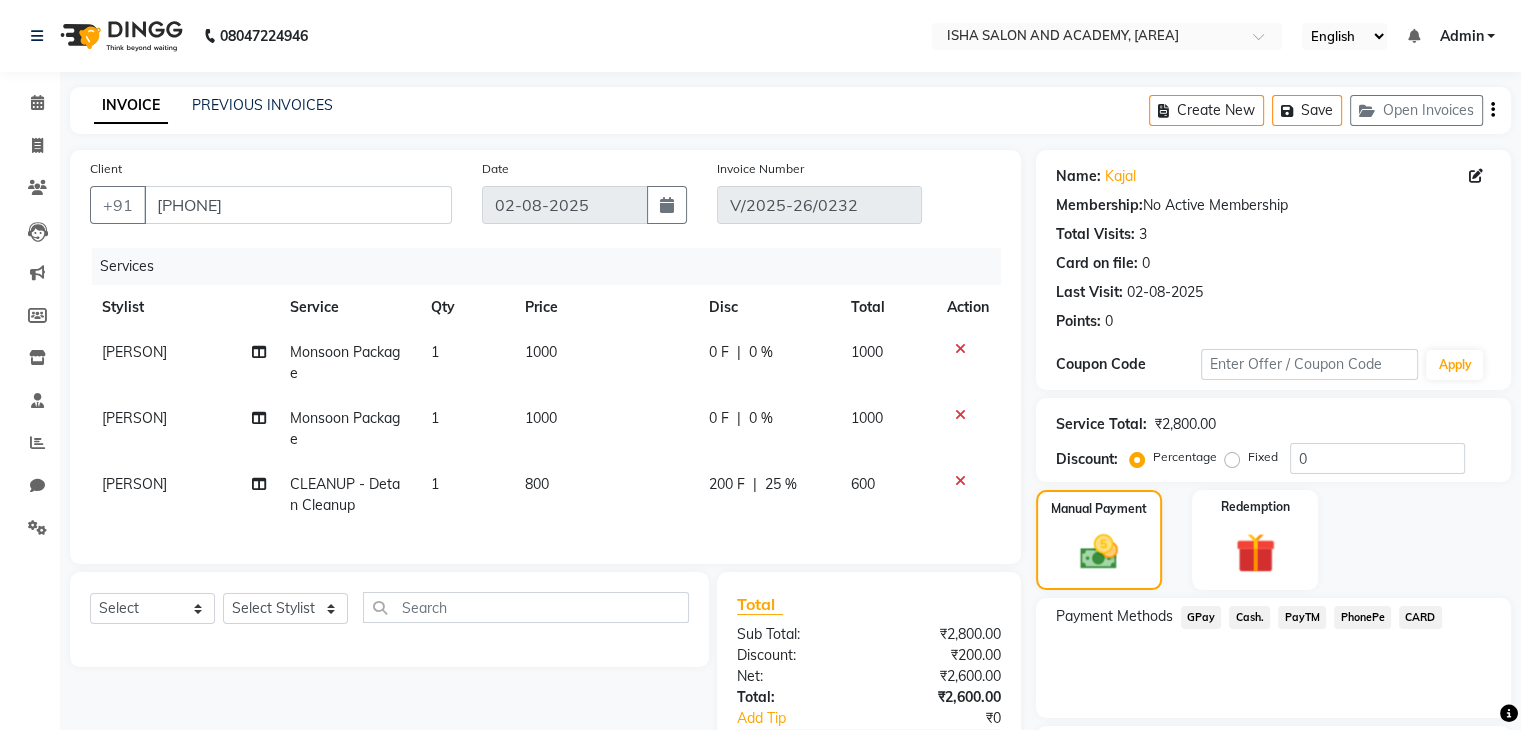 scroll, scrollTop: 198, scrollLeft: 0, axis: vertical 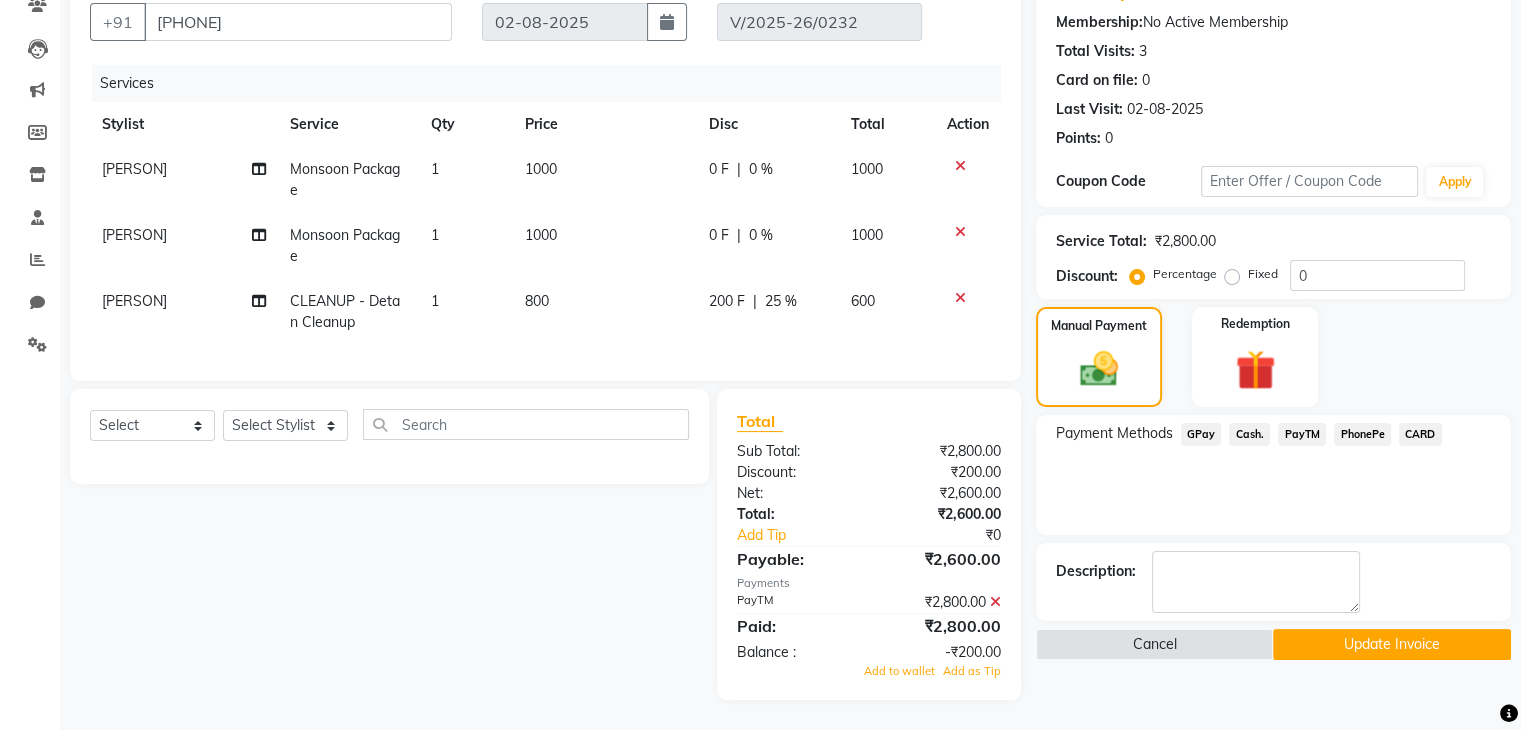 click on "Update Invoice" 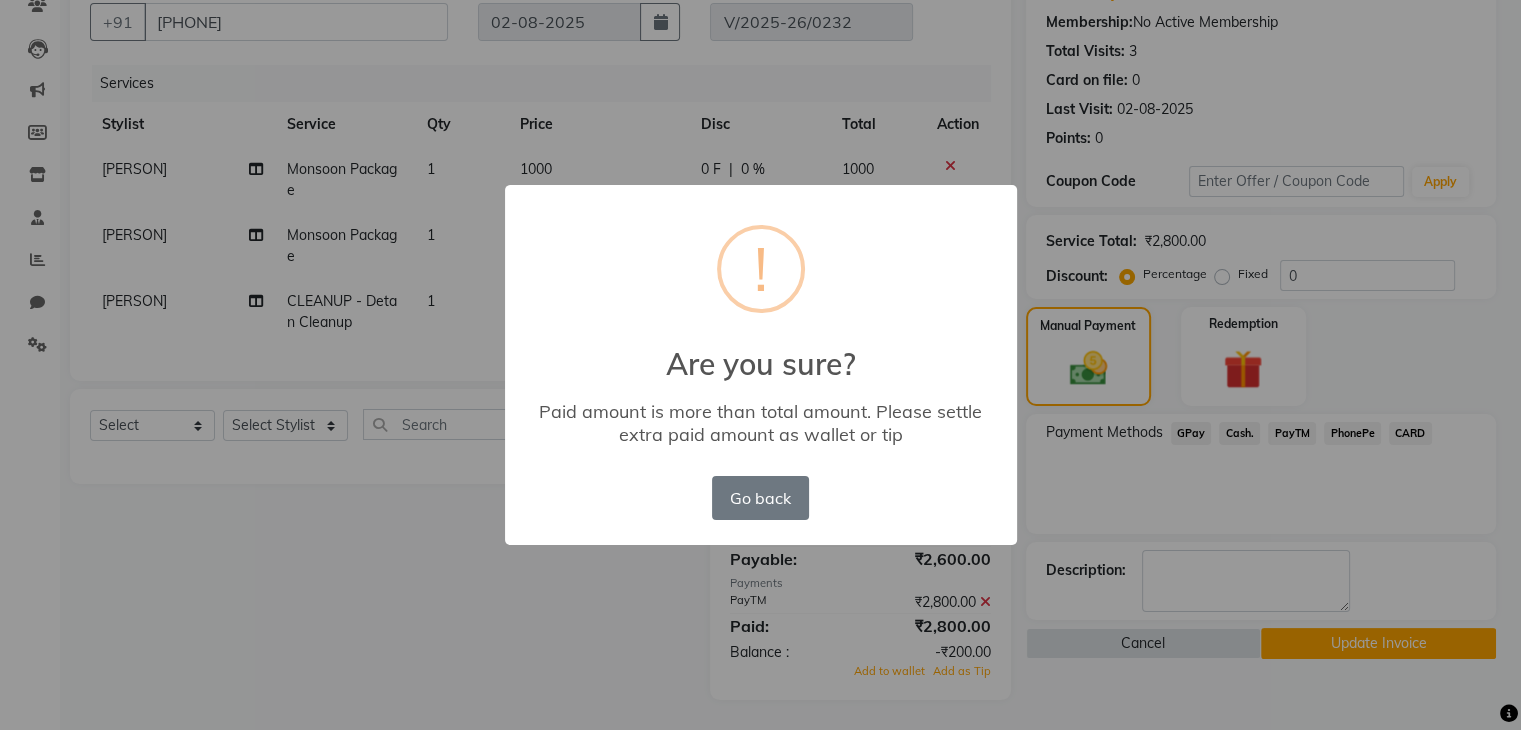 scroll, scrollTop: 156, scrollLeft: 0, axis: vertical 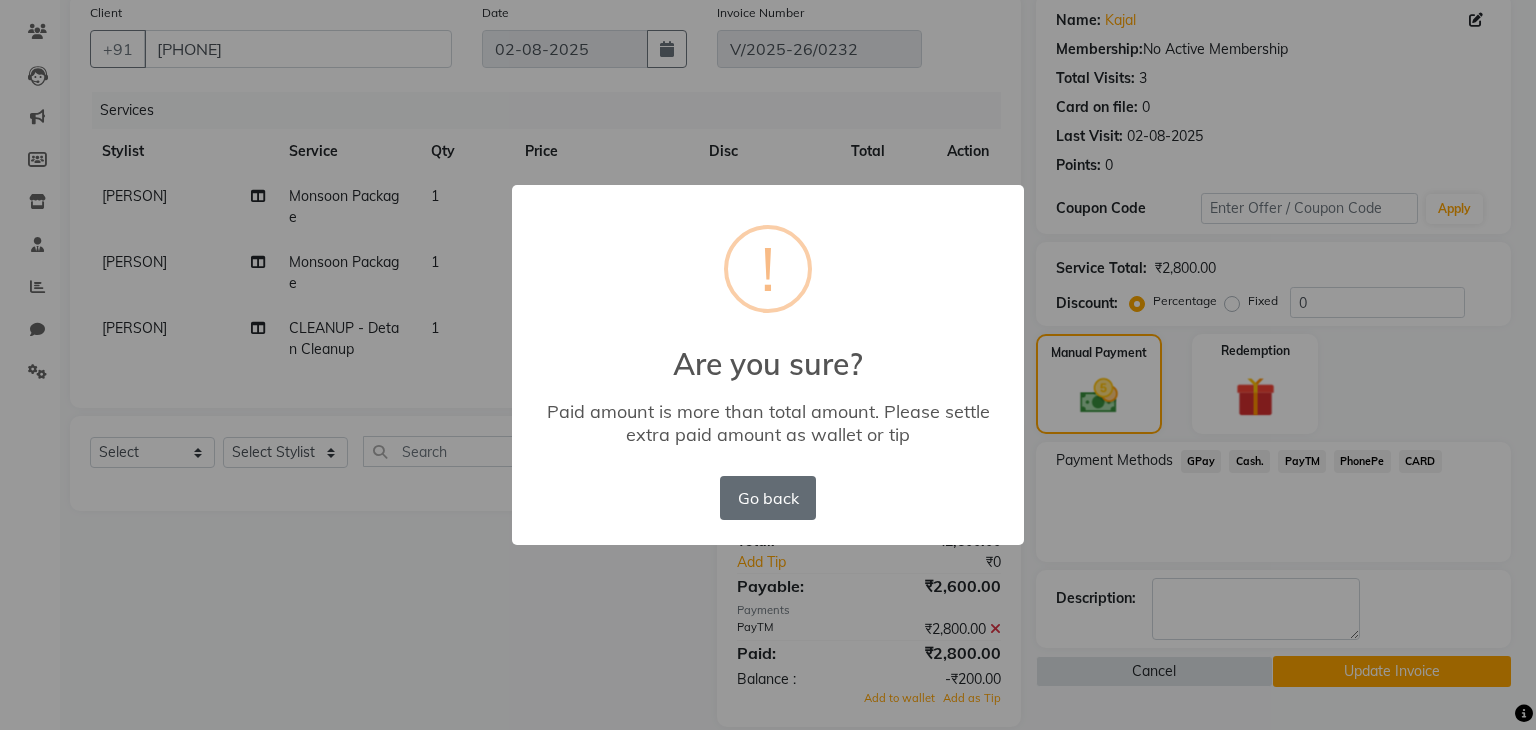 click on "Go back" at bounding box center [768, 498] 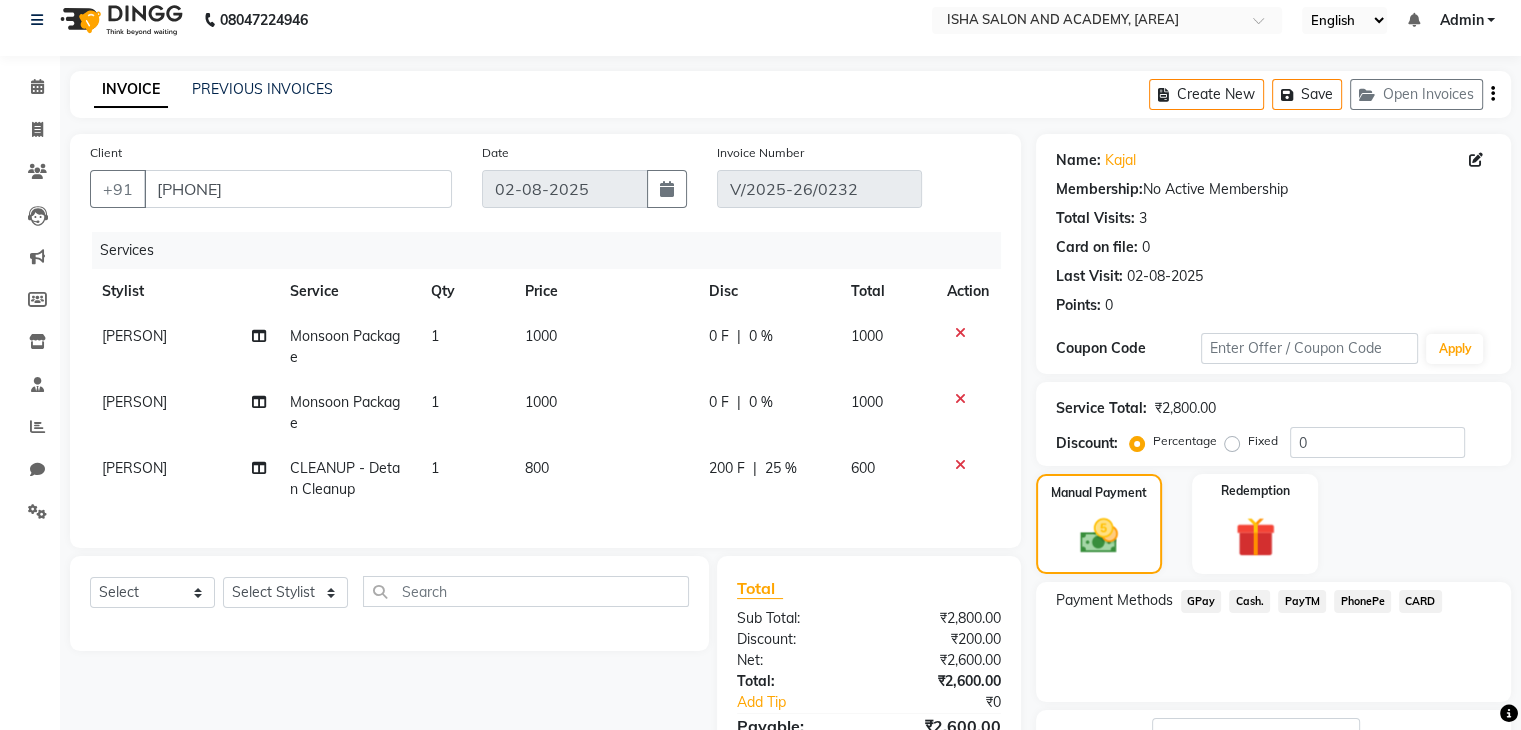 scroll, scrollTop: 0, scrollLeft: 0, axis: both 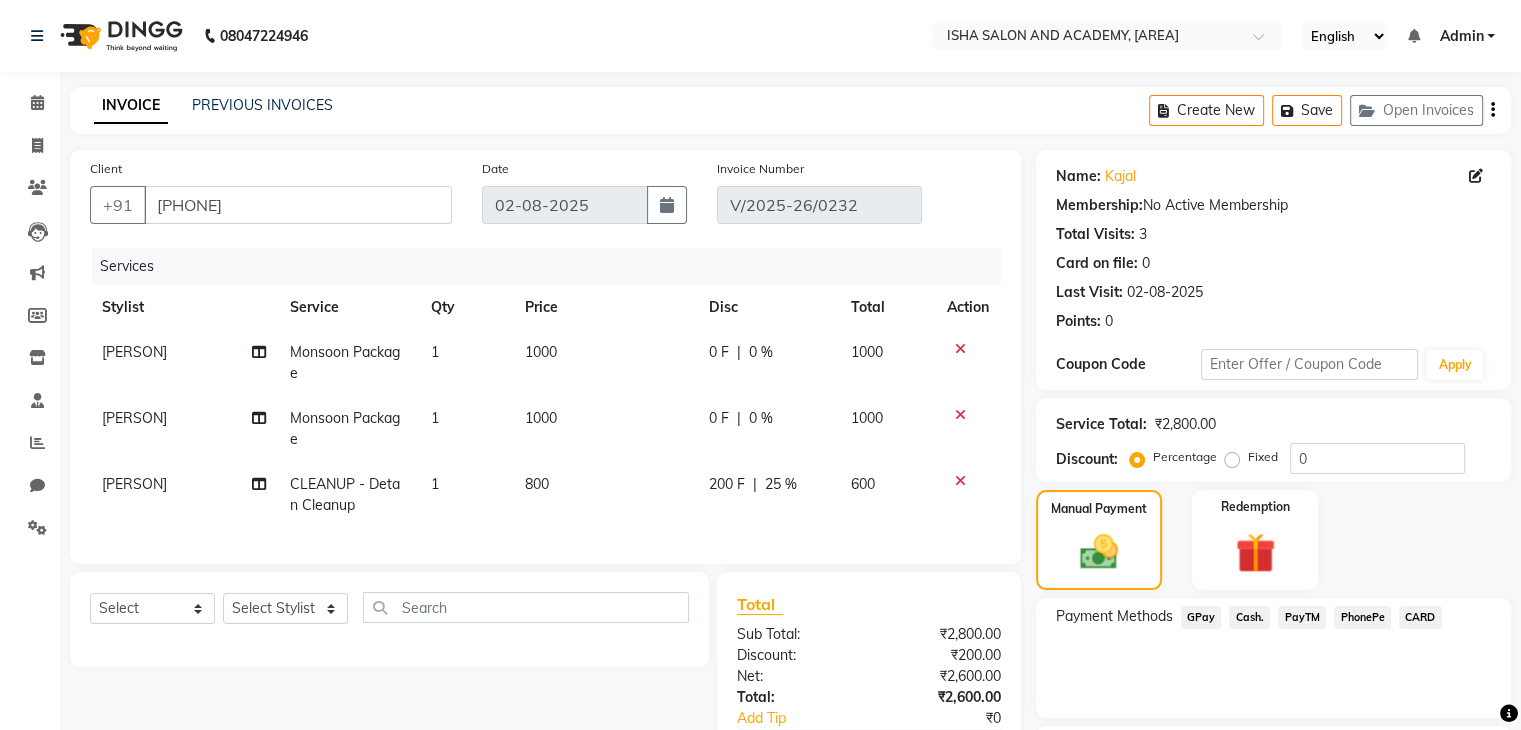 click on "Create New   Save   Open Invoices" 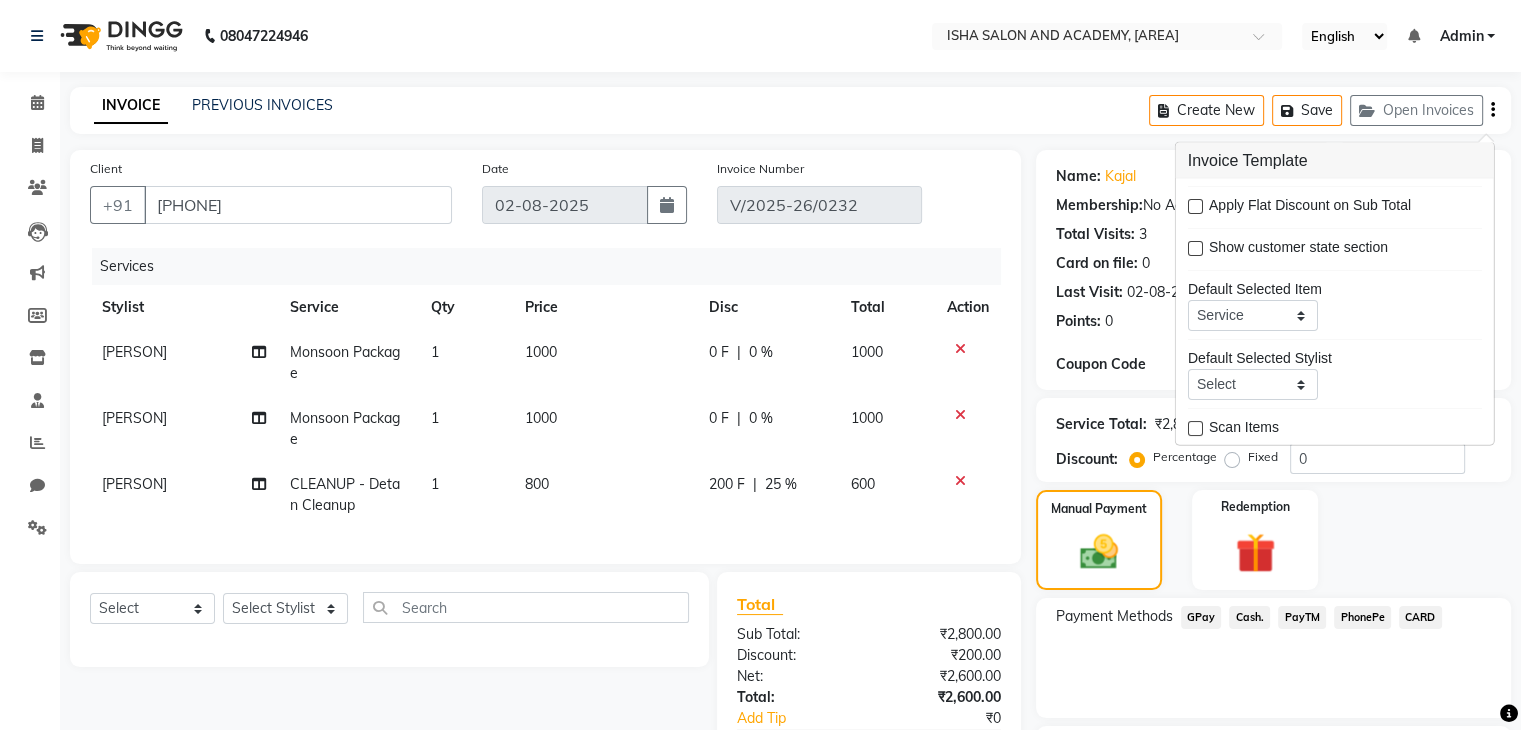 scroll, scrollTop: 96, scrollLeft: 0, axis: vertical 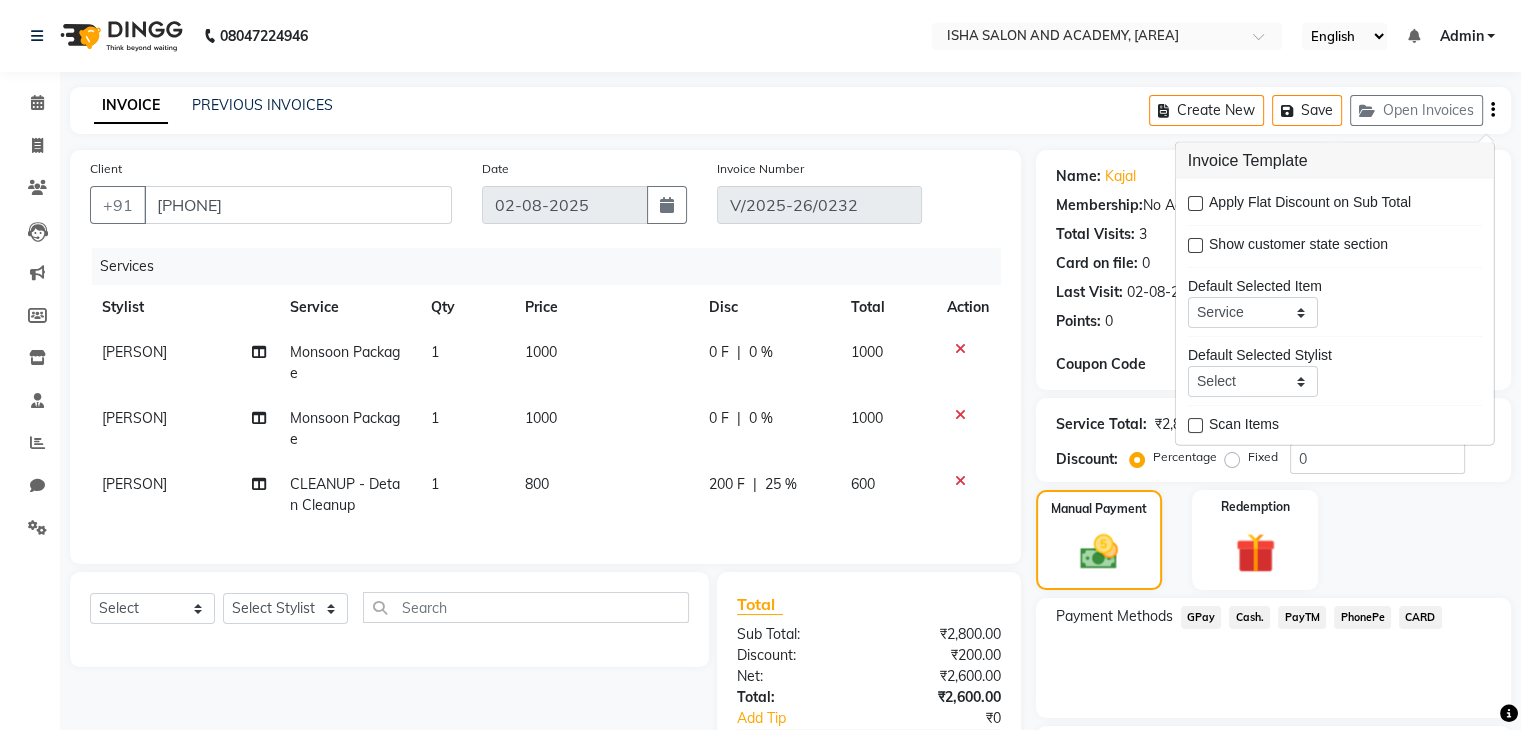 click on "Manual Payment Redemption" 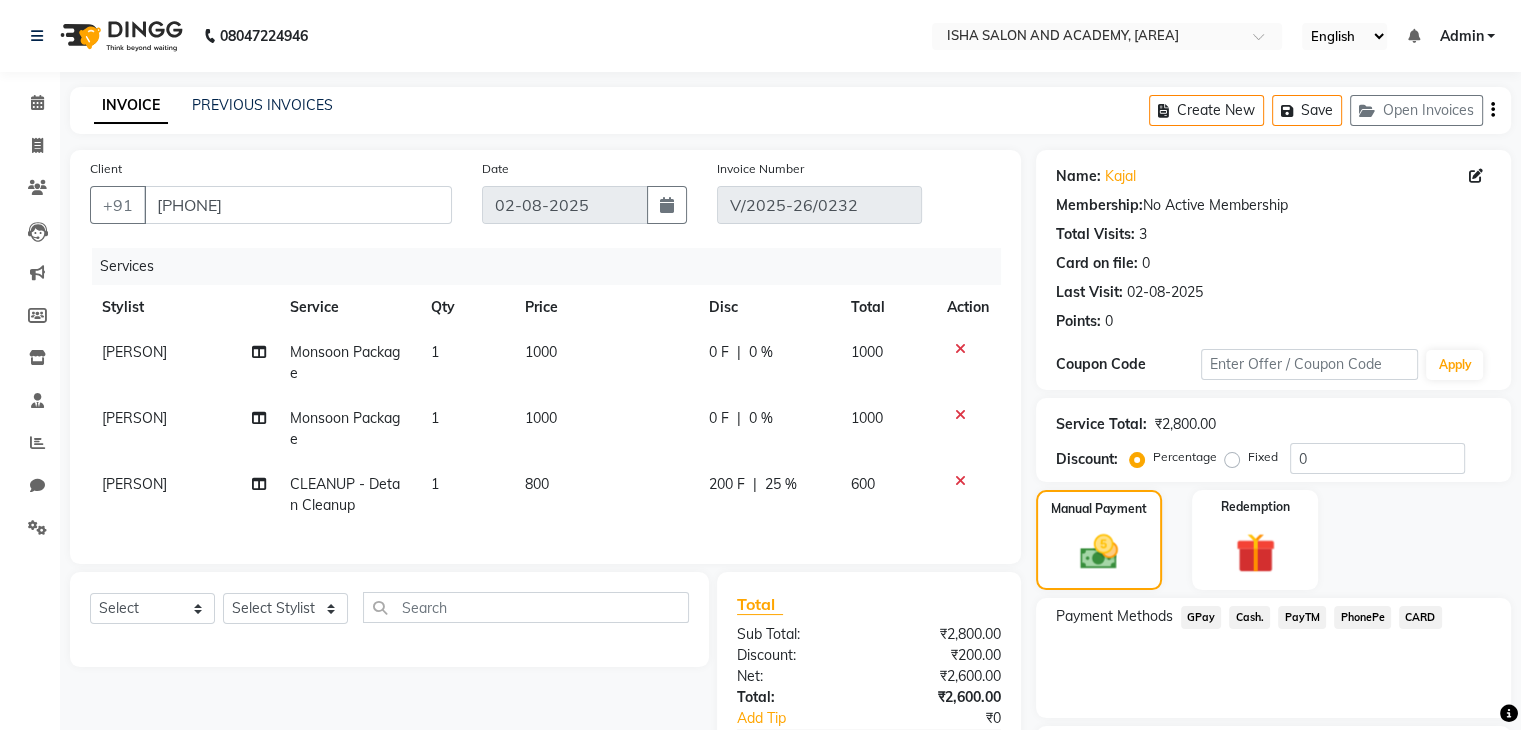 click on "Manual Payment Redemption" 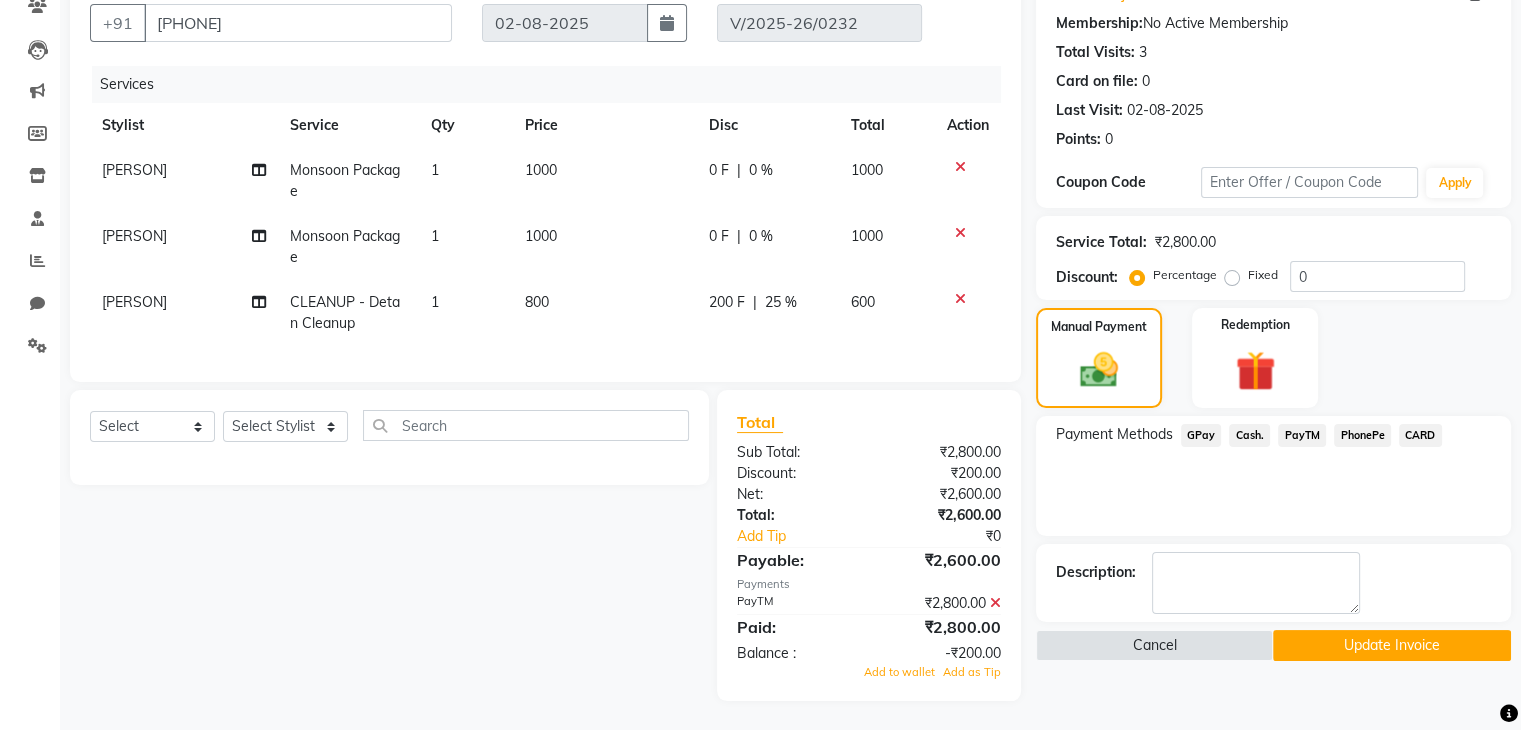 scroll, scrollTop: 198, scrollLeft: 0, axis: vertical 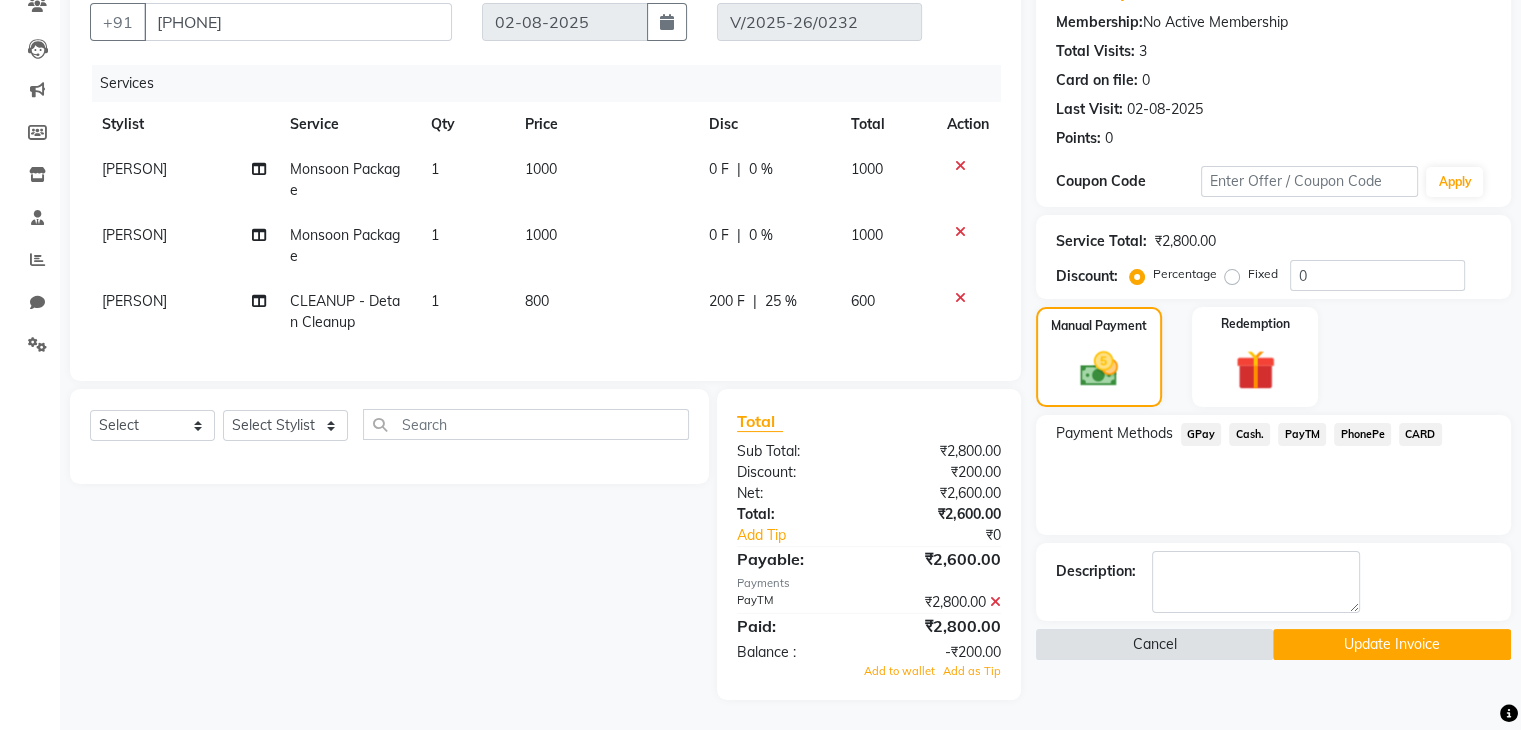 click on "Cancel" 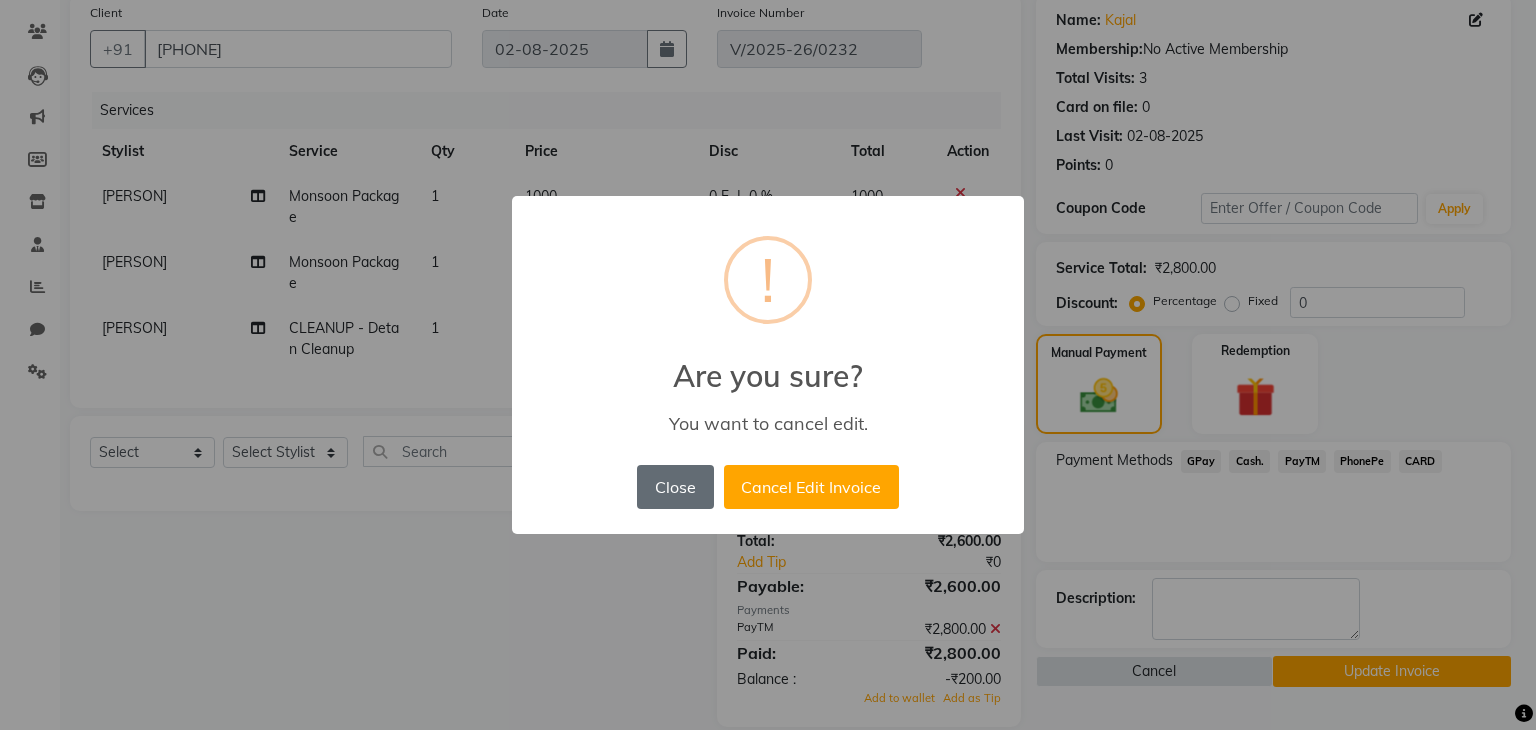 click on "Close" at bounding box center (675, 487) 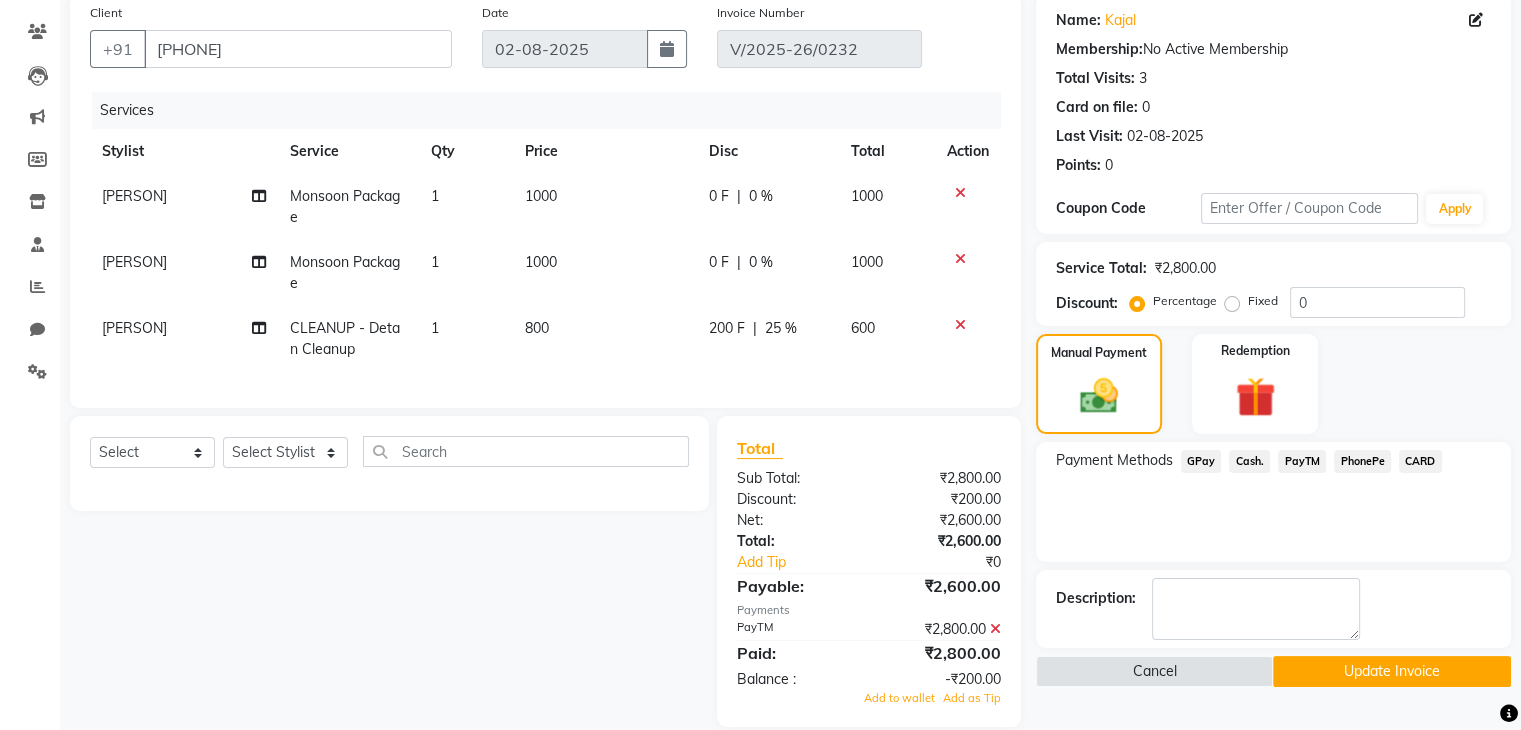 click on "Update Invoice" 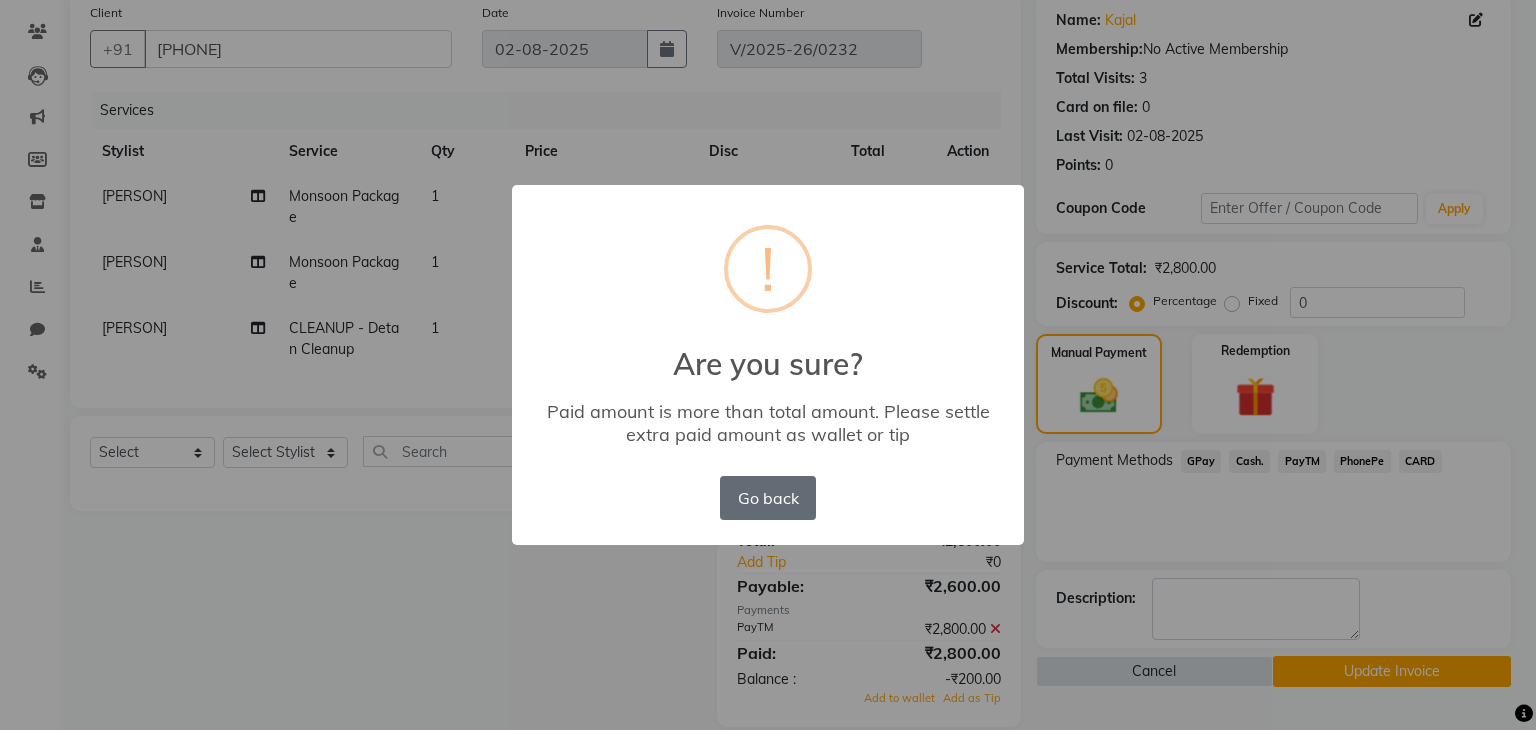 click on "Go back" at bounding box center (768, 498) 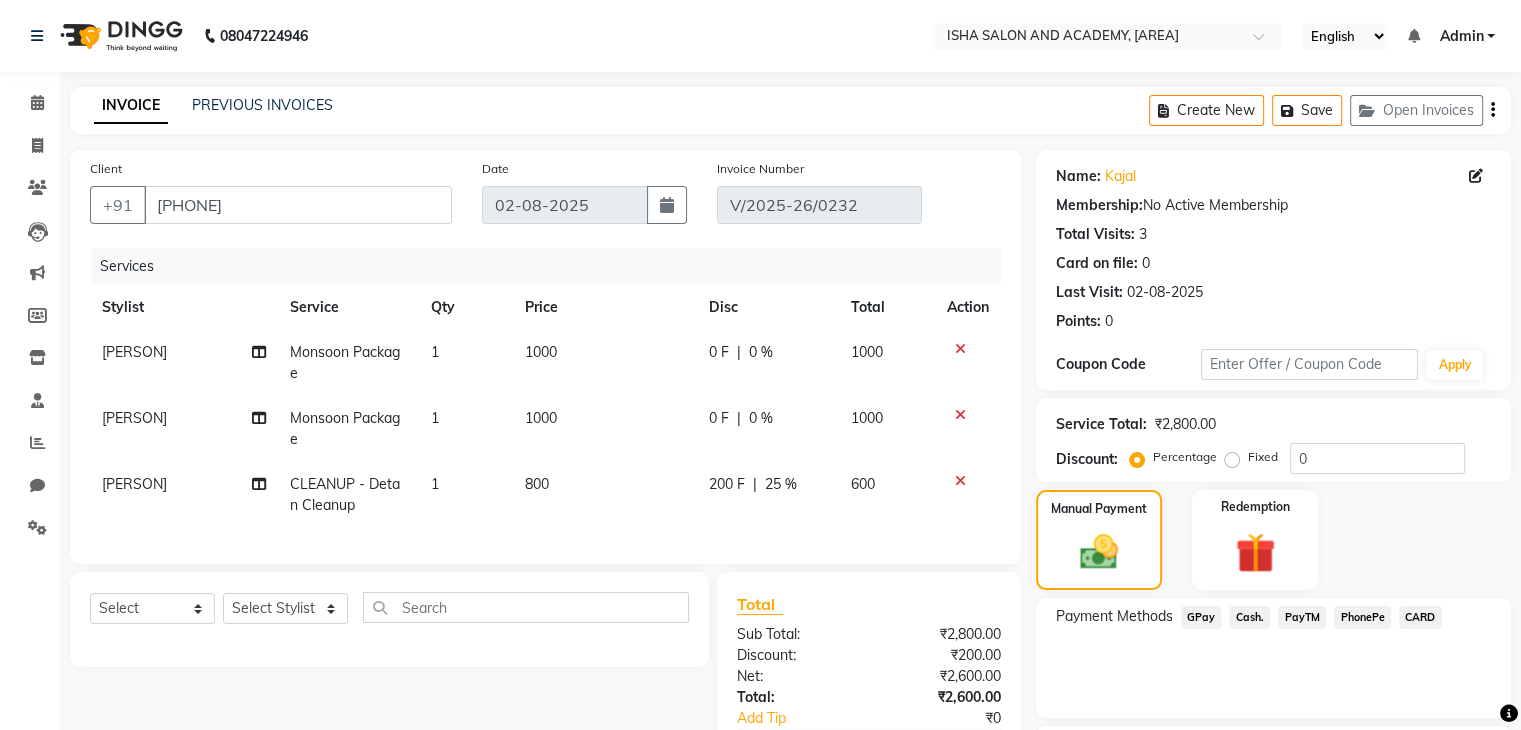 scroll, scrollTop: 198, scrollLeft: 0, axis: vertical 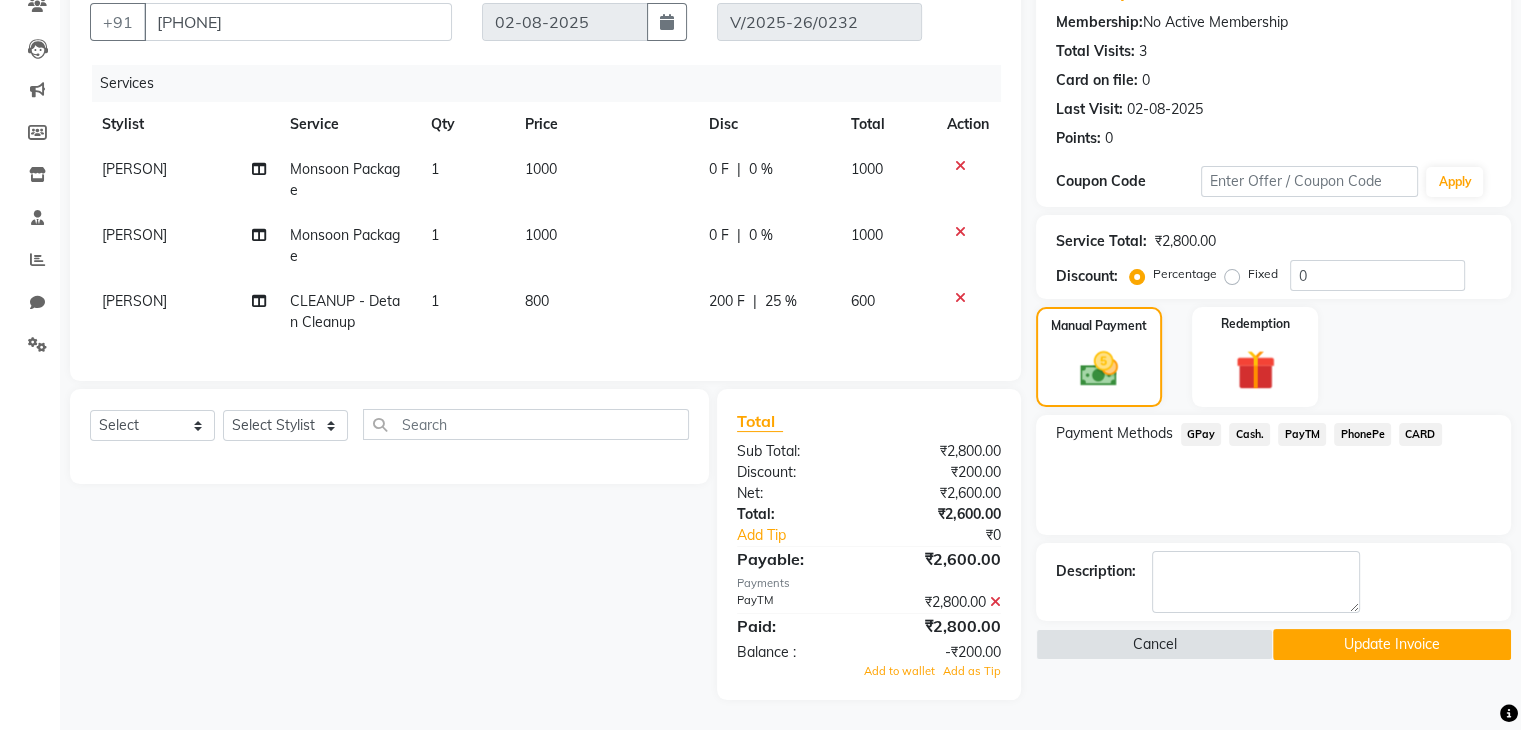 click on "Update Invoice" 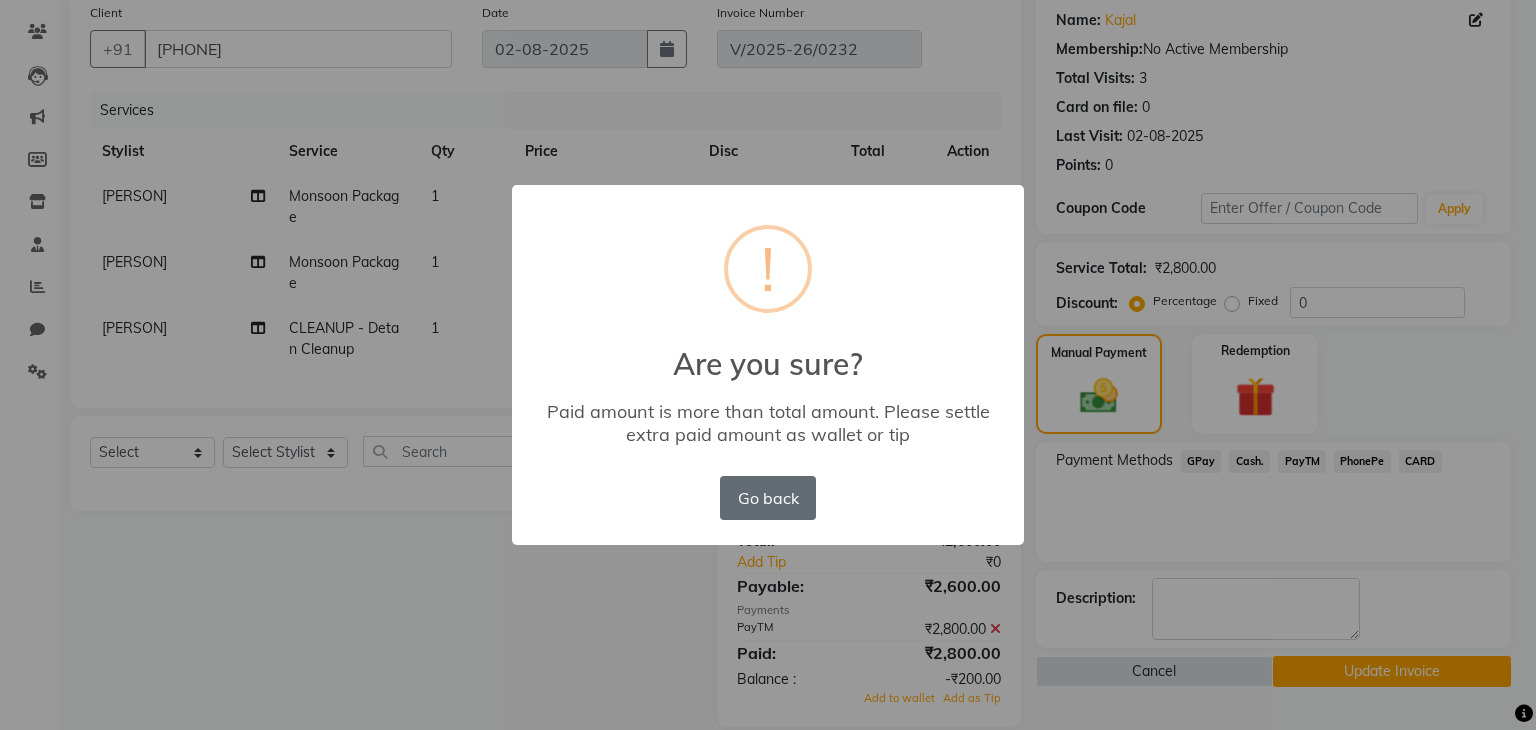 click on "Go back" at bounding box center (768, 498) 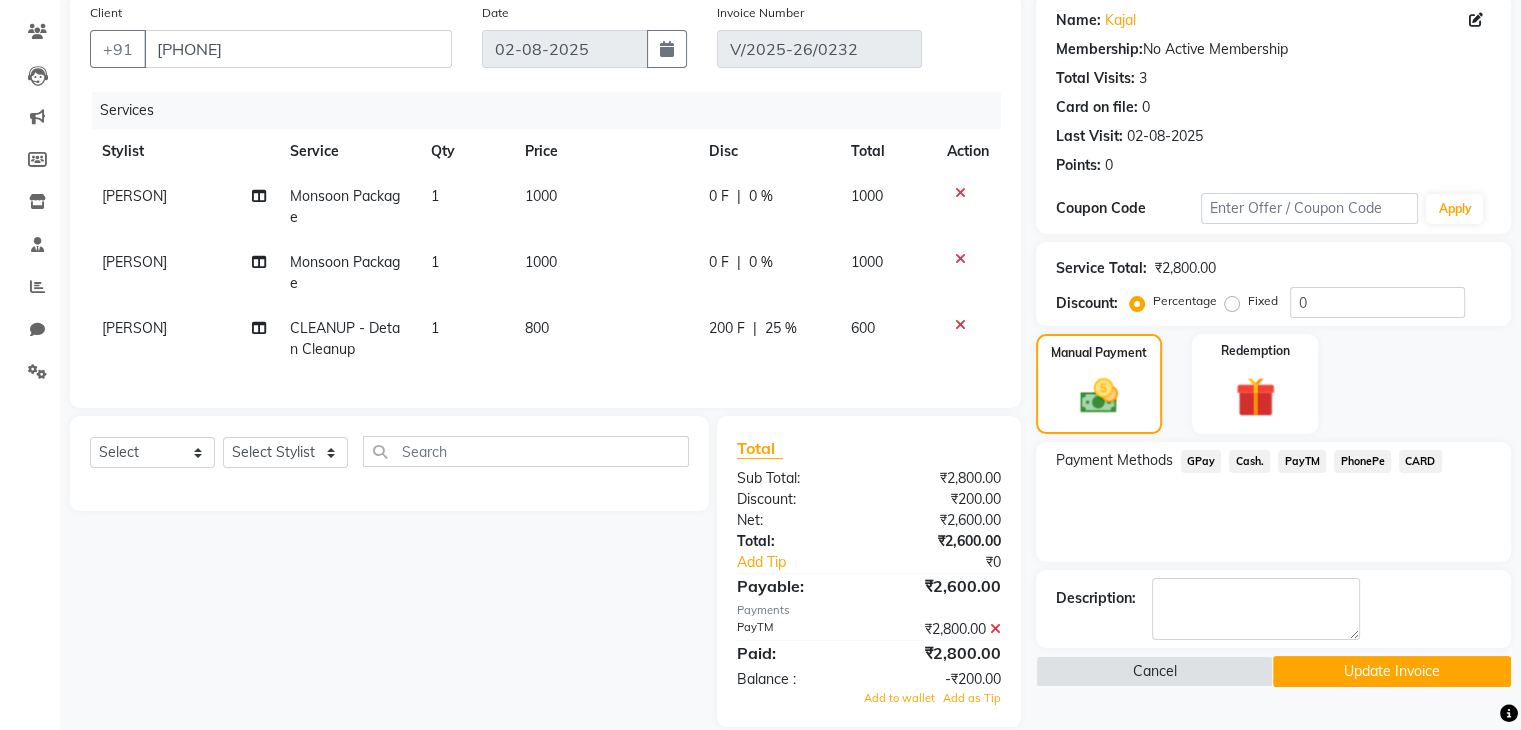 scroll, scrollTop: 198, scrollLeft: 0, axis: vertical 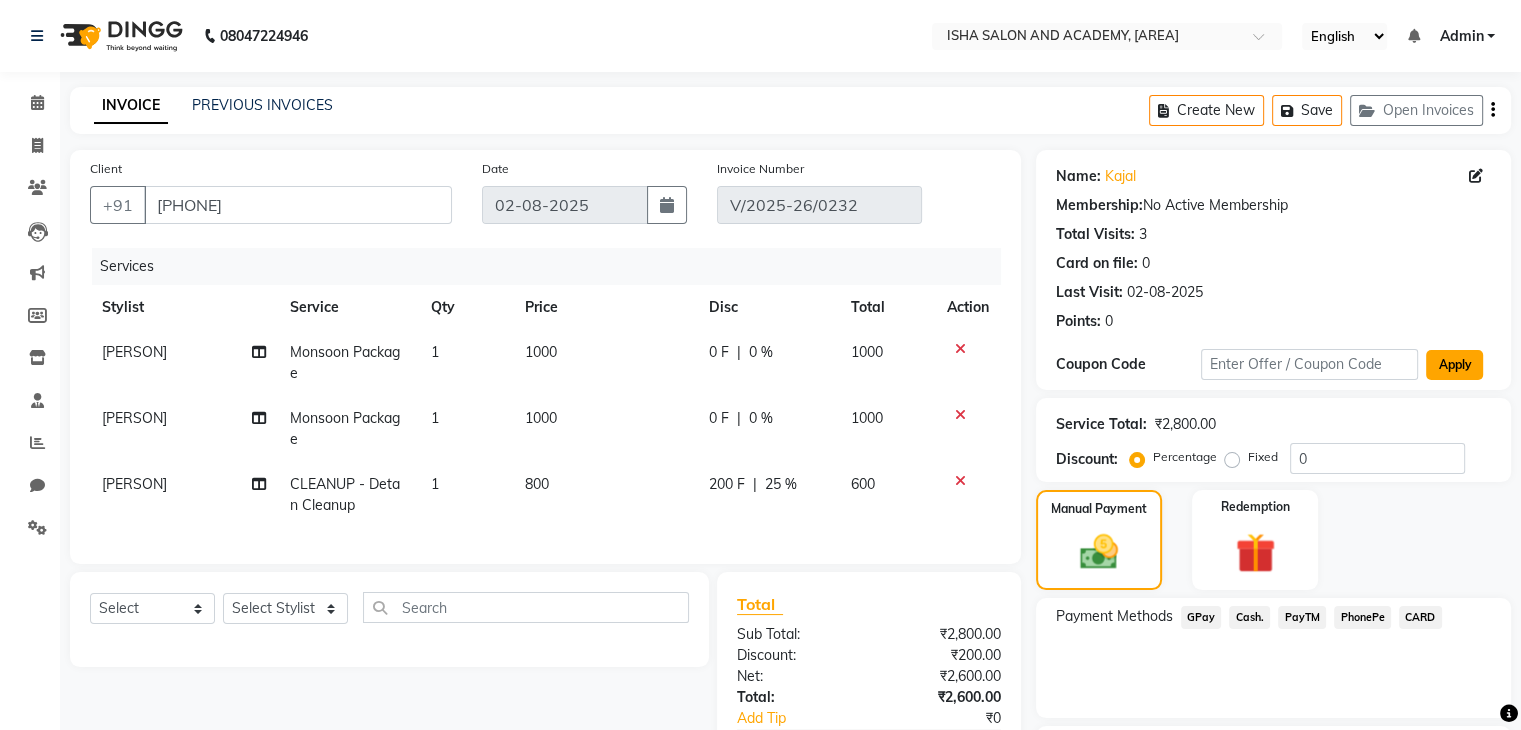 click on "Apply" 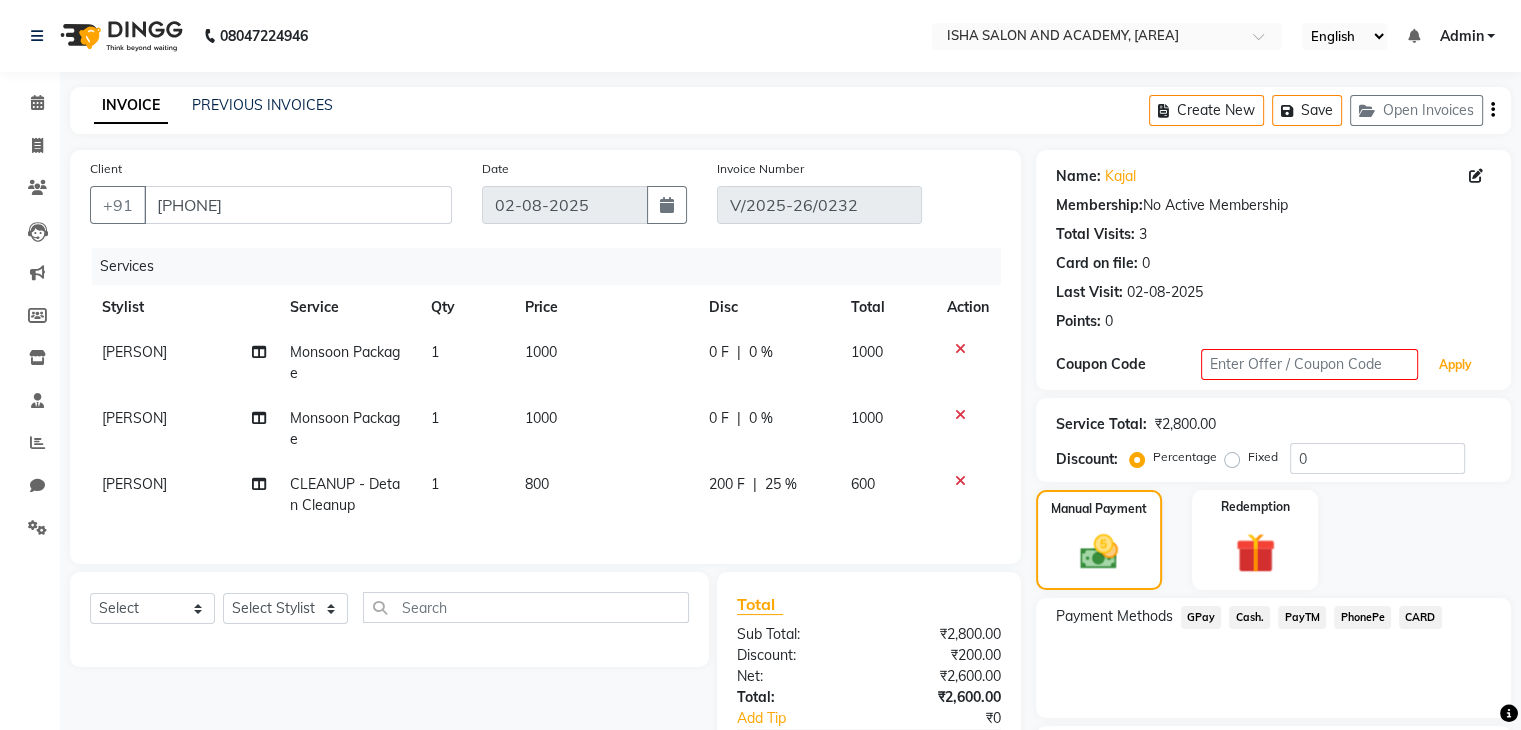 scroll, scrollTop: 198, scrollLeft: 0, axis: vertical 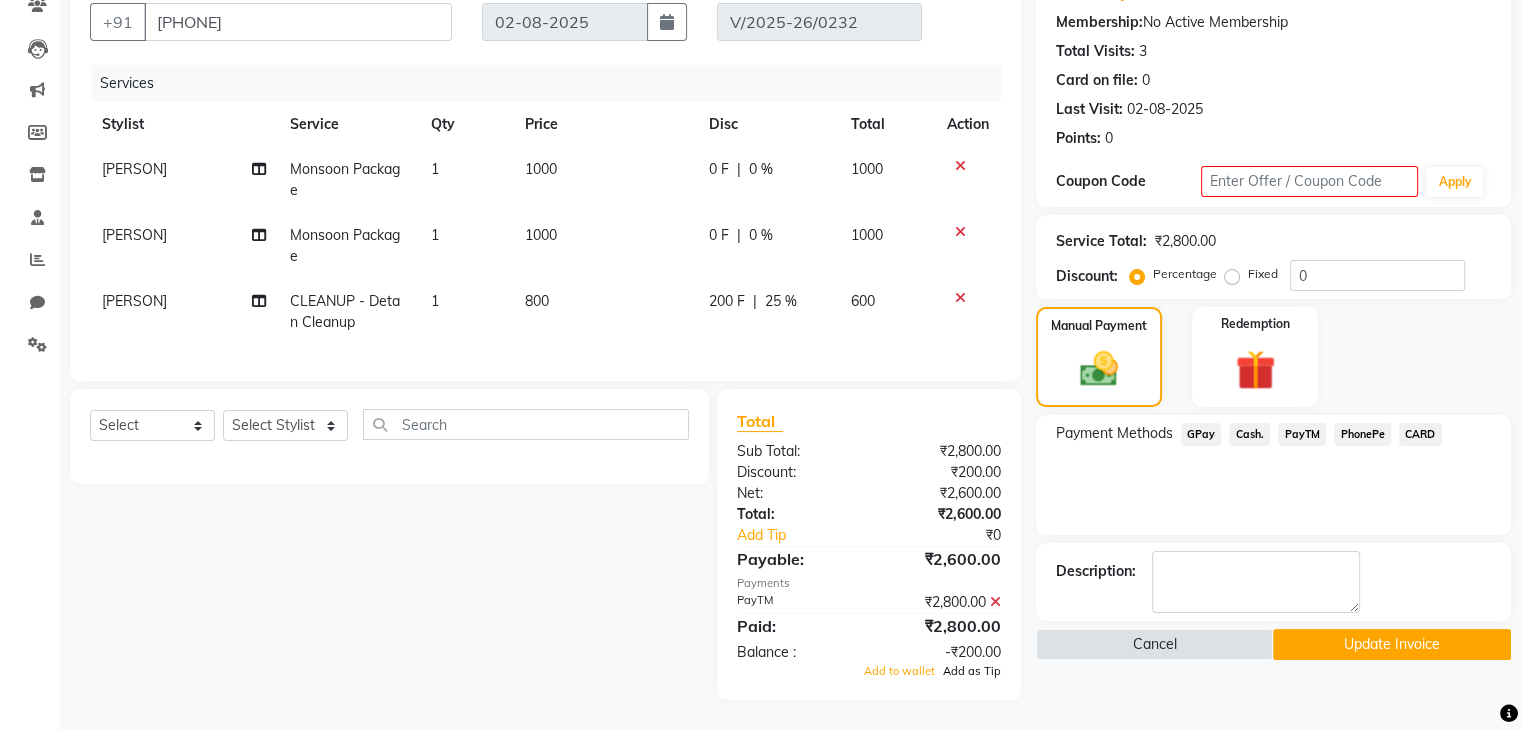 click on "Add as Tip" 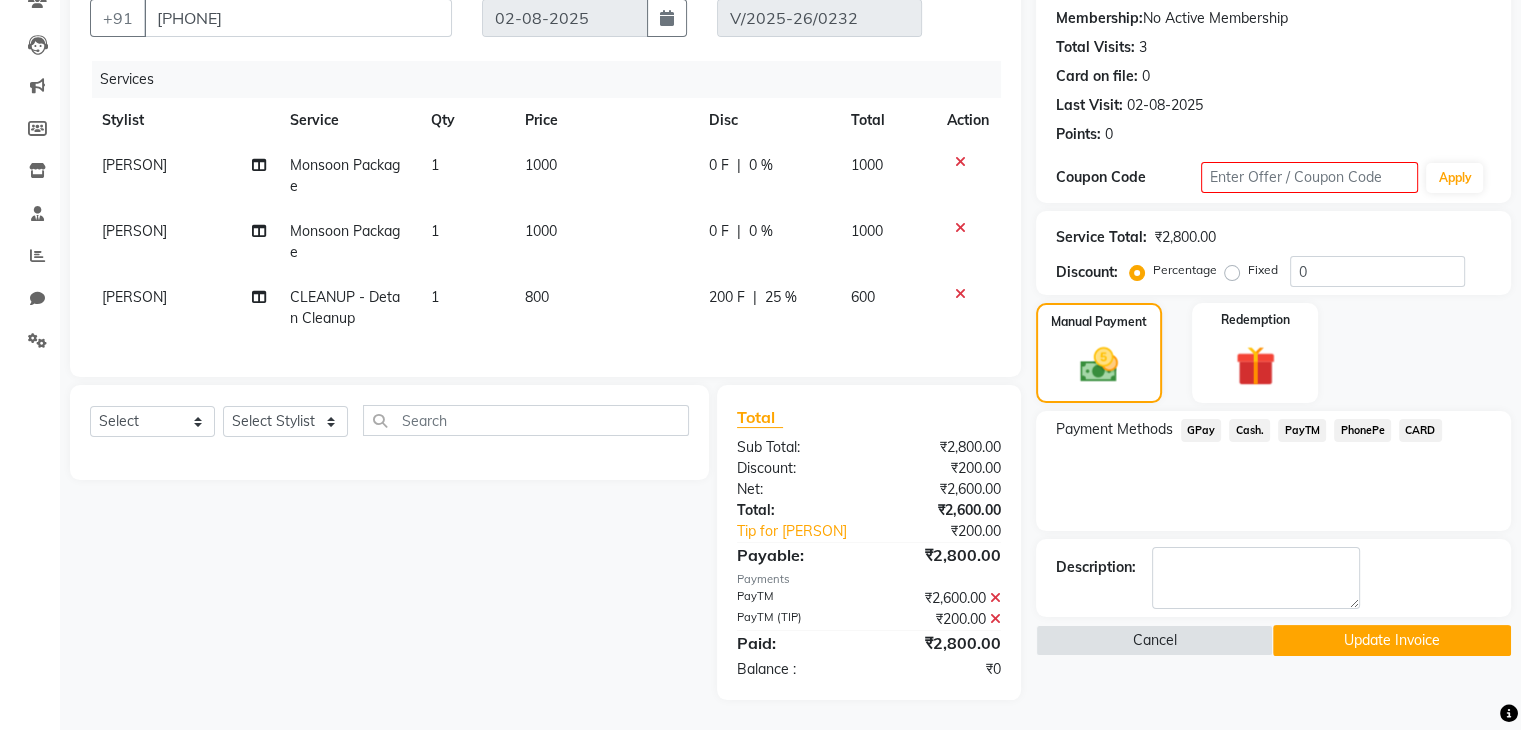 click 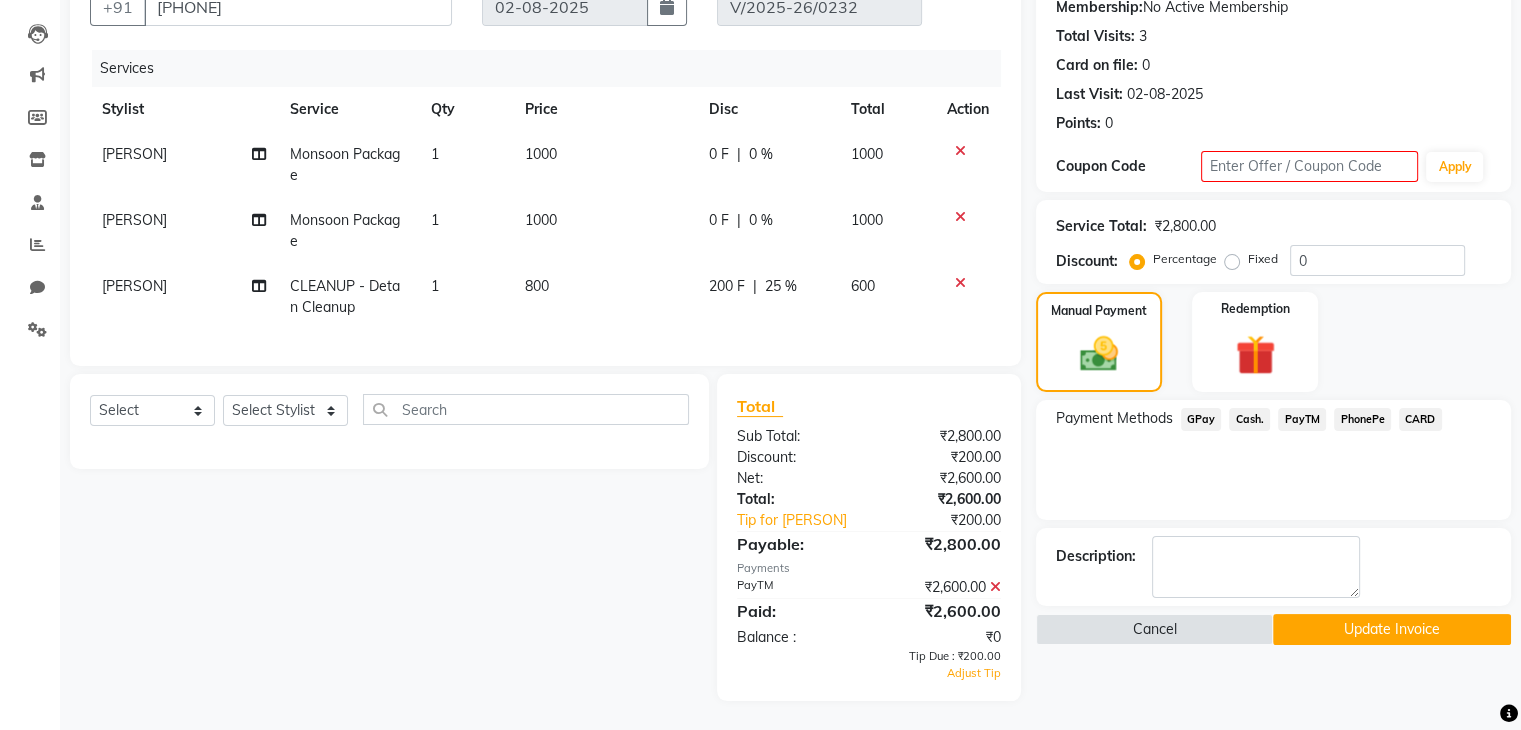 scroll, scrollTop: 215, scrollLeft: 0, axis: vertical 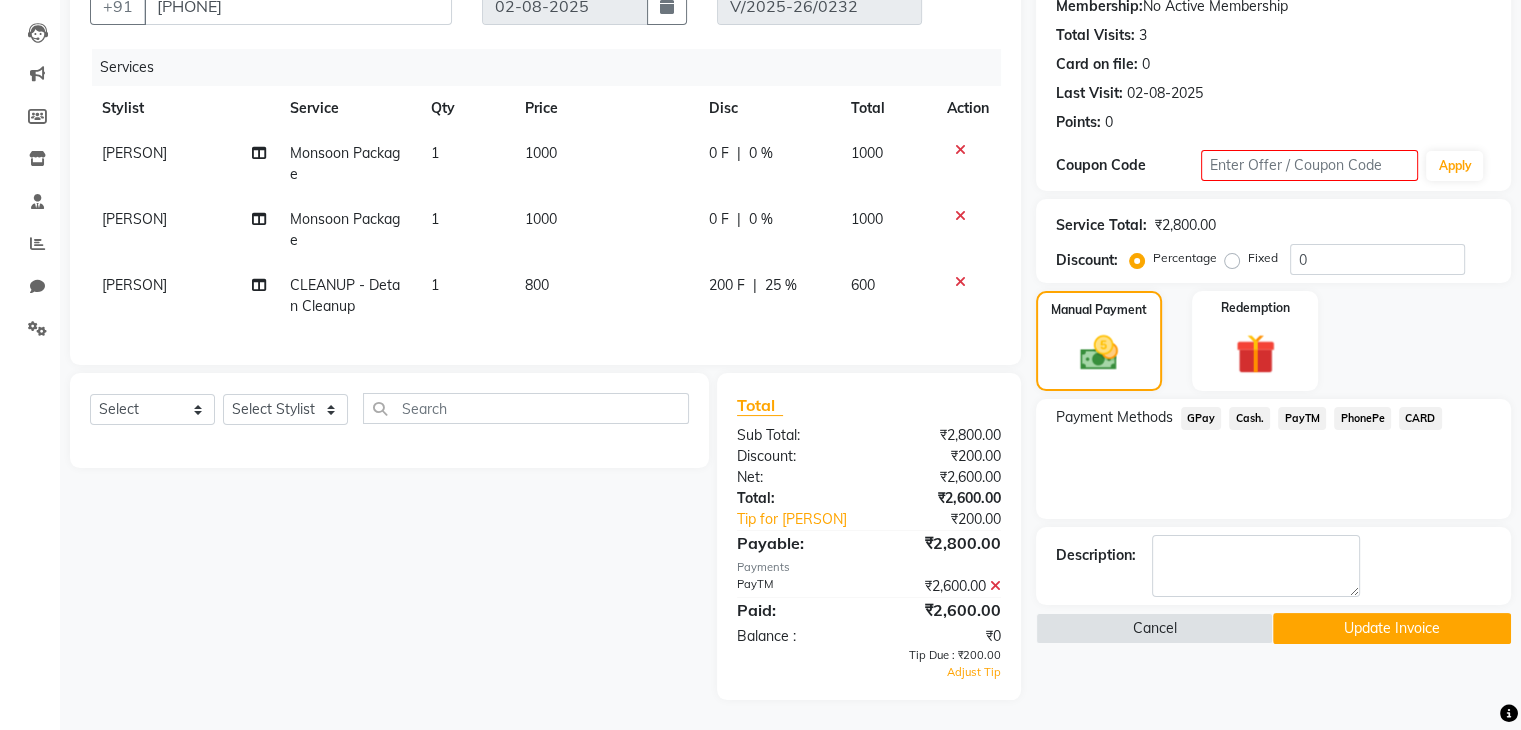 click on "Update Invoice" 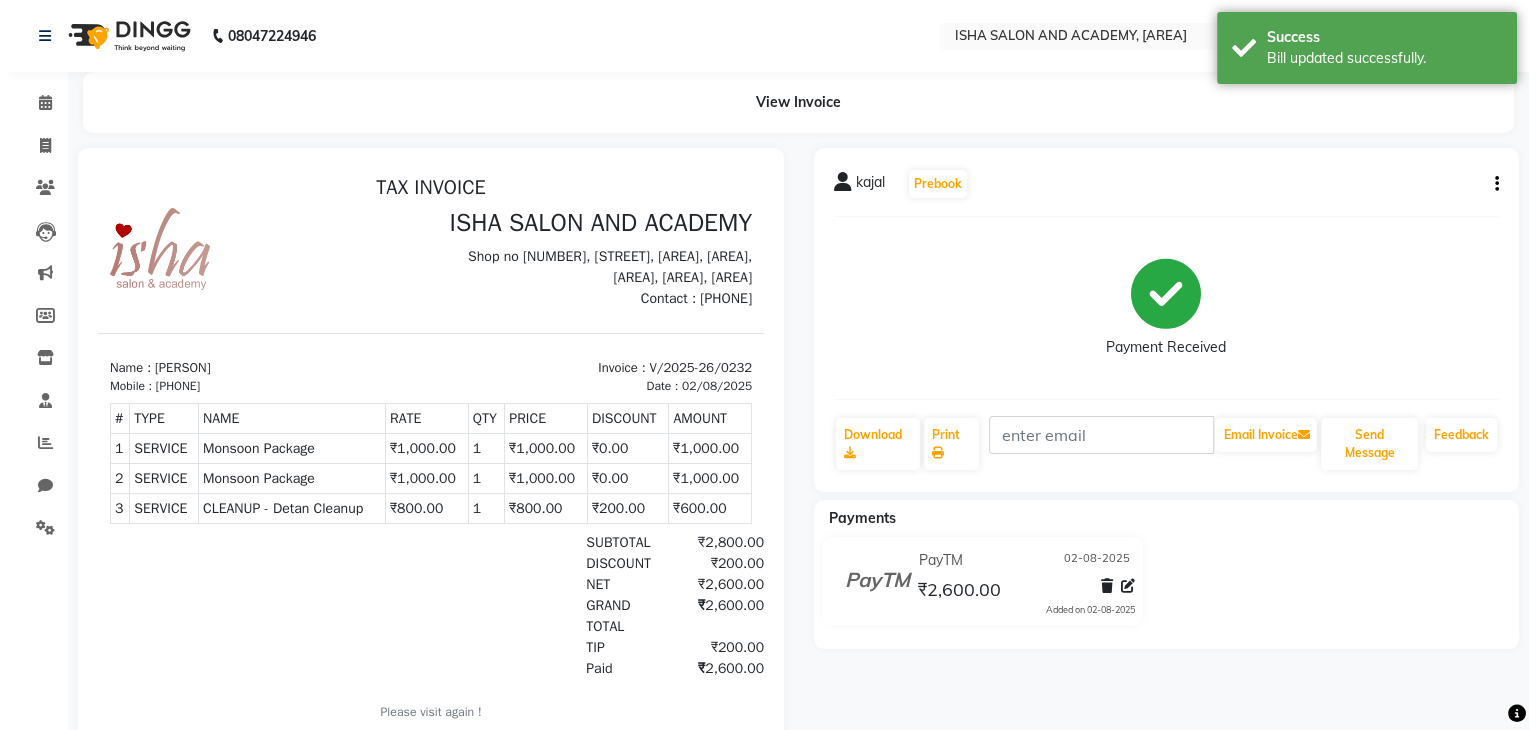 scroll, scrollTop: 0, scrollLeft: 0, axis: both 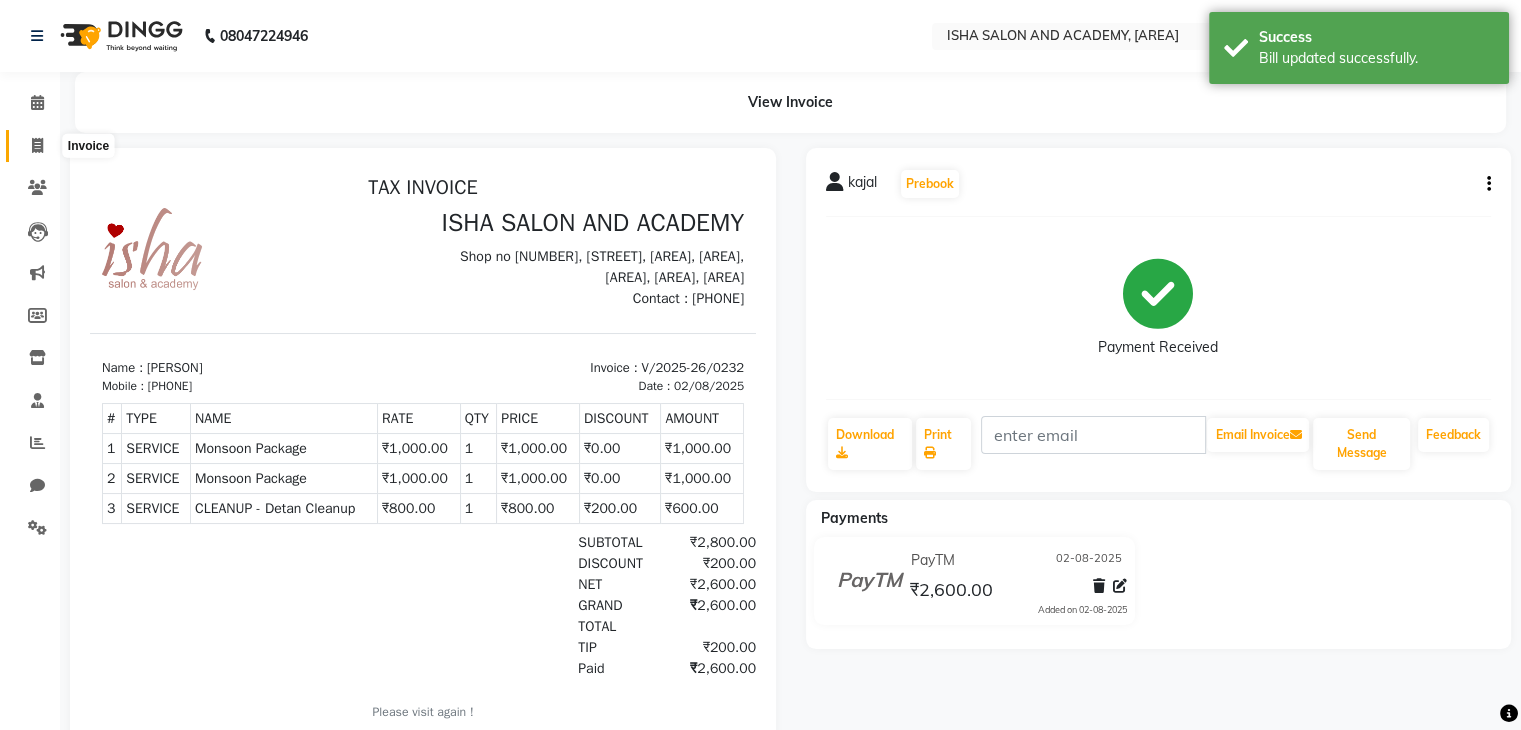 click 